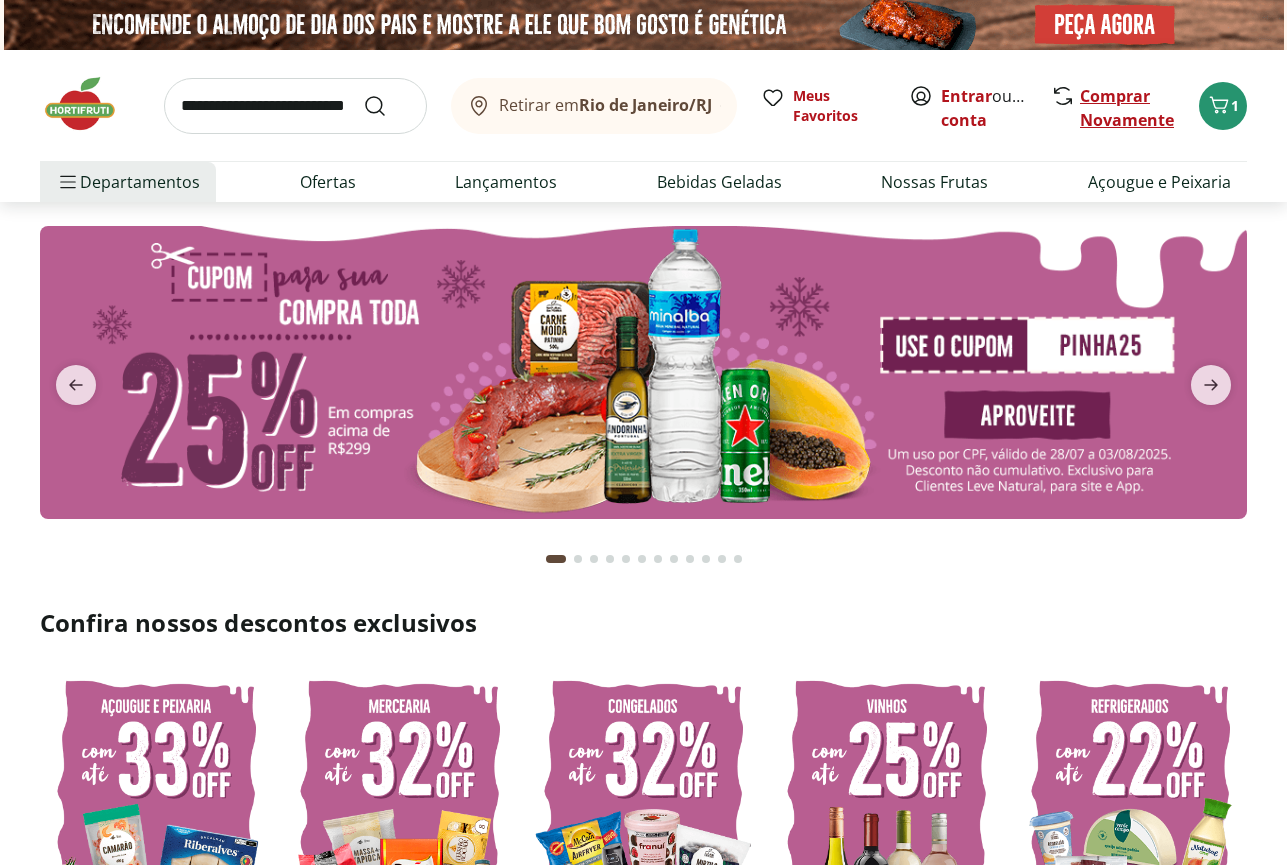 scroll, scrollTop: 0, scrollLeft: 0, axis: both 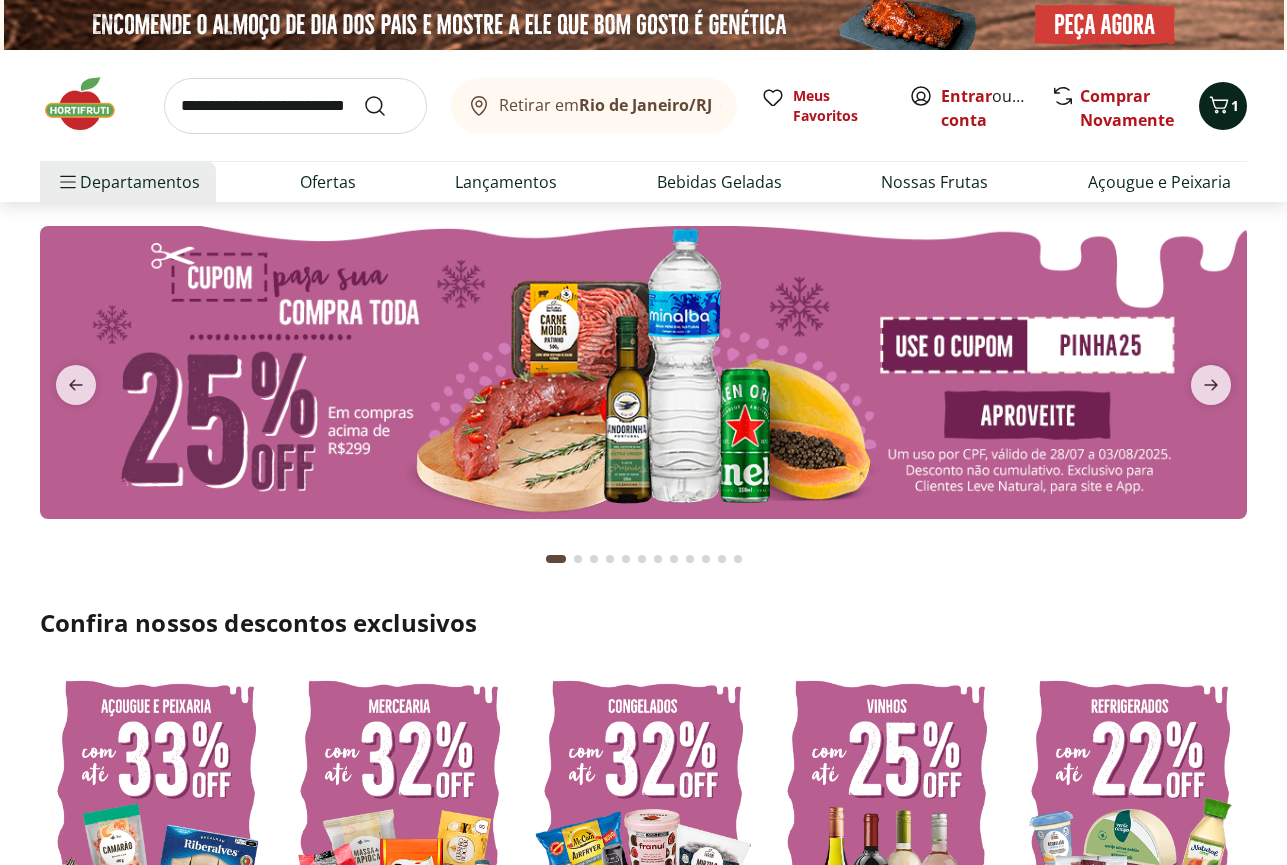 click on "1" at bounding box center [1235, 105] 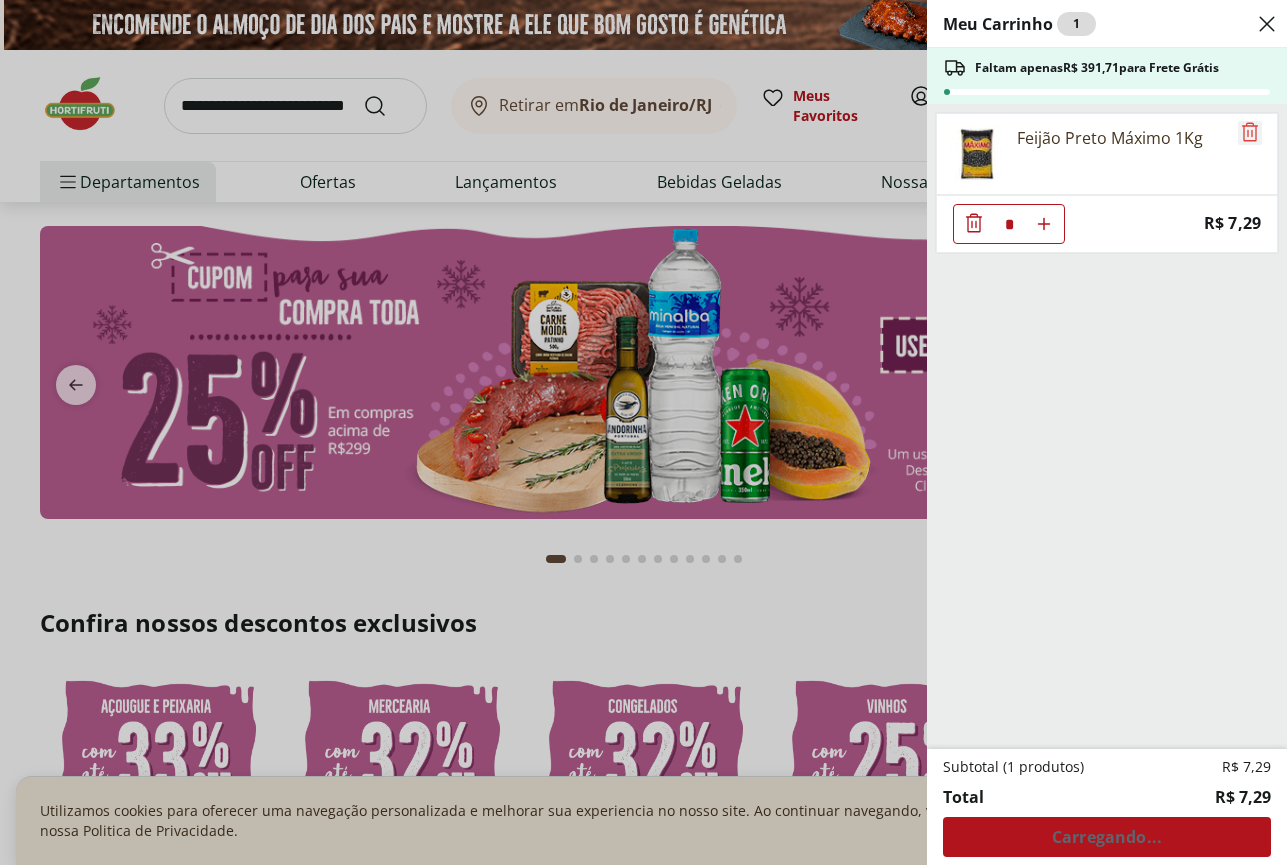 click 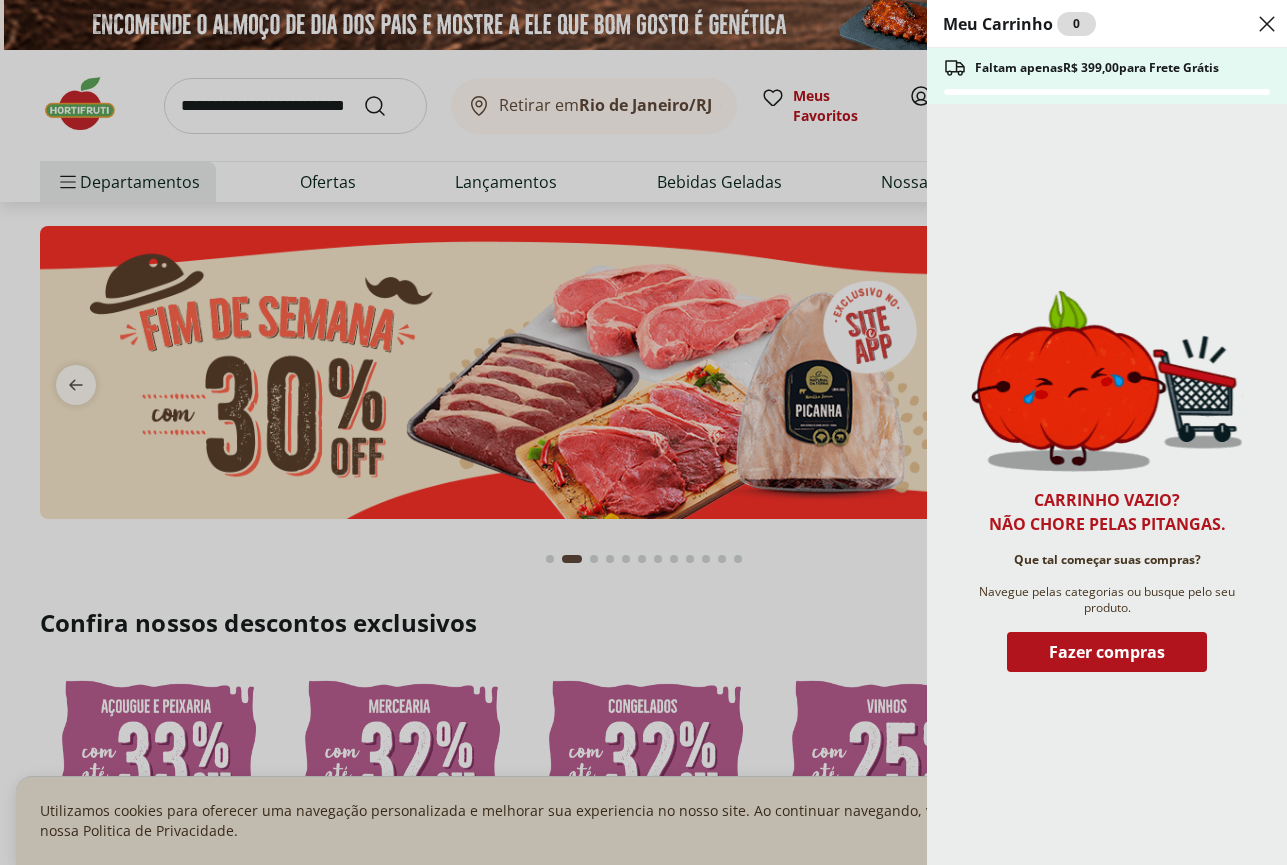 click 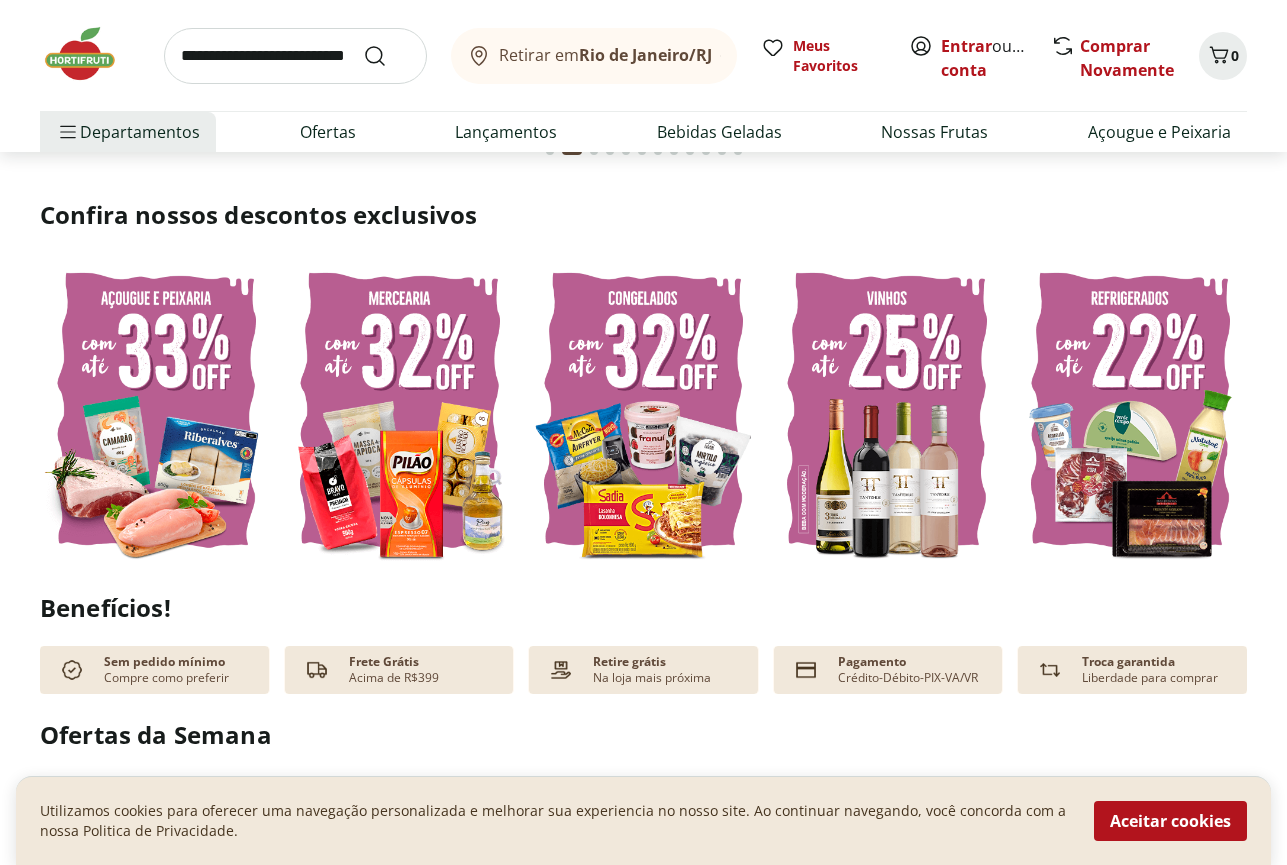 scroll, scrollTop: 0, scrollLeft: 0, axis: both 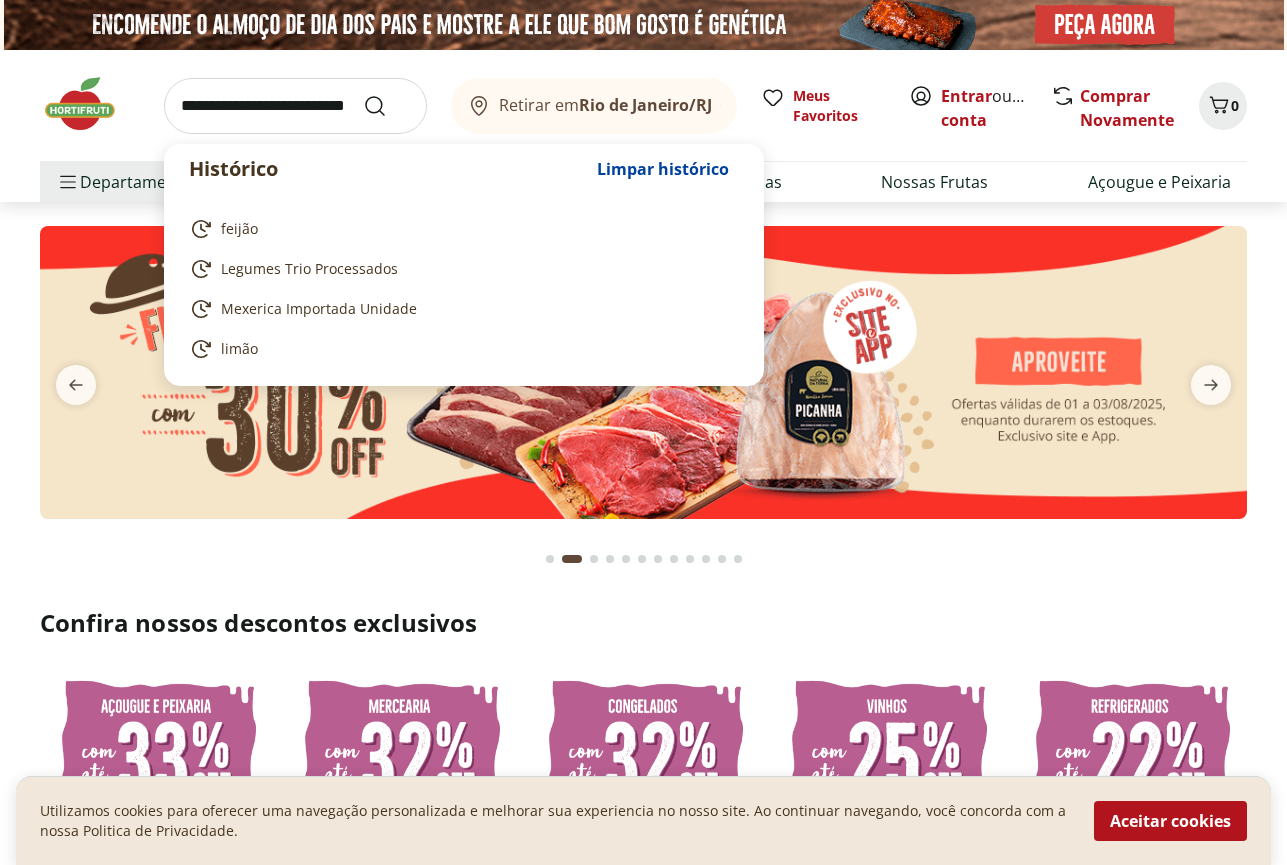 click at bounding box center [295, 106] 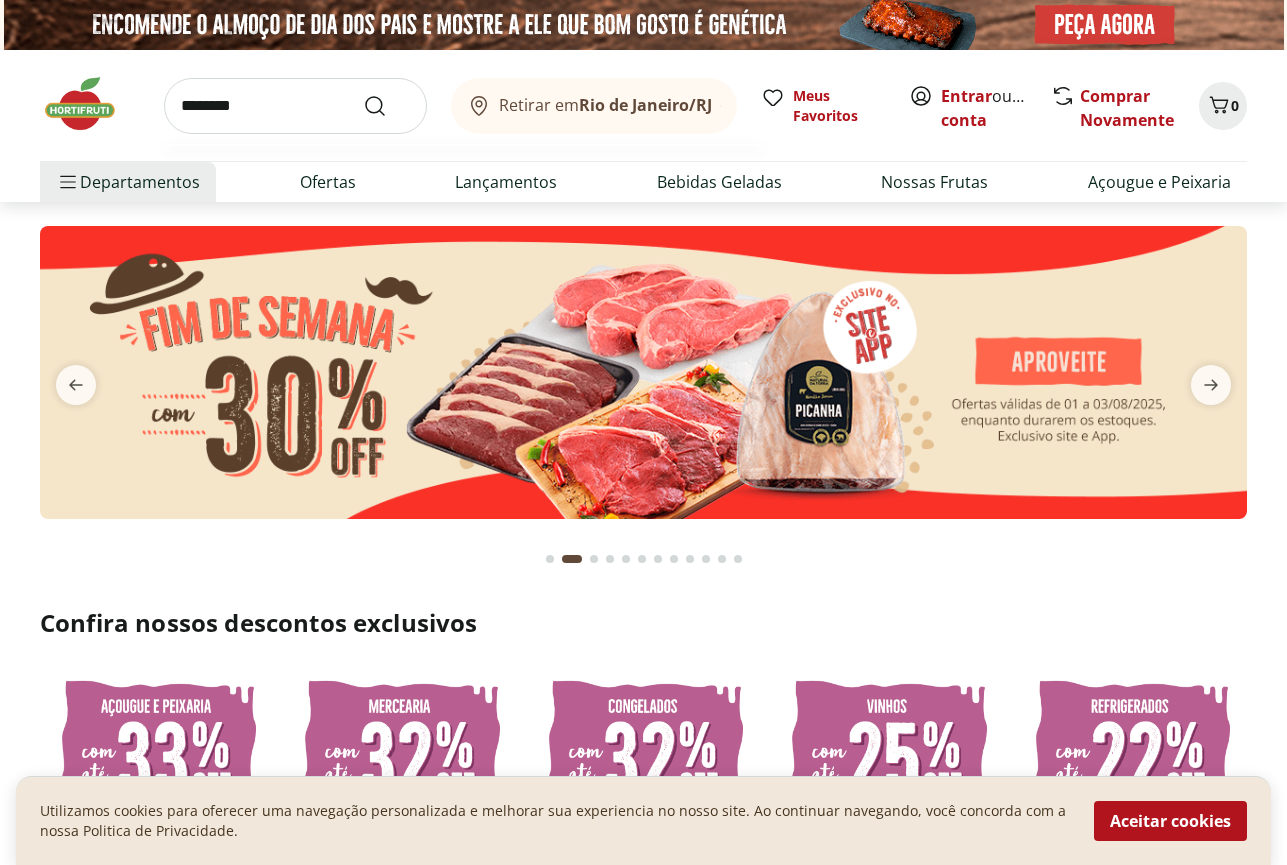type on "********" 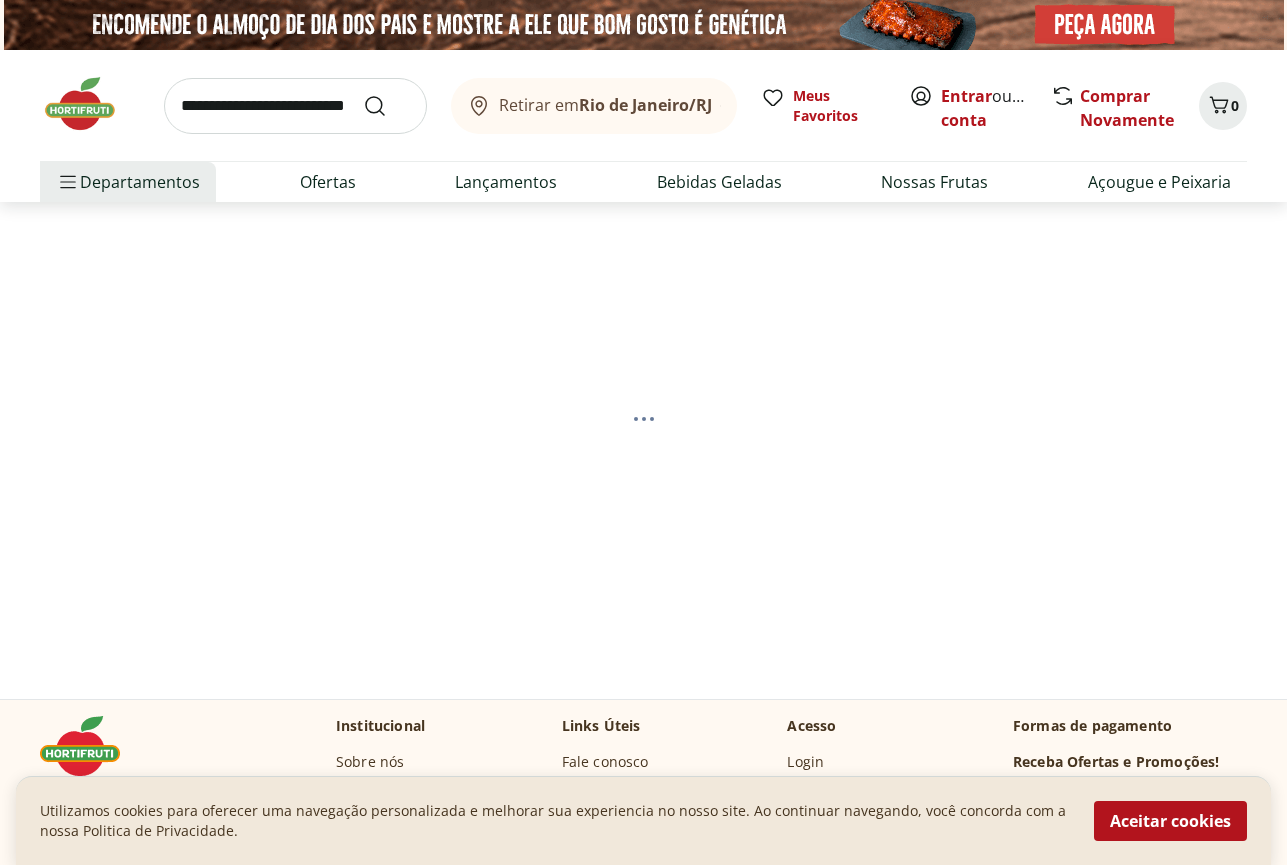 select on "**********" 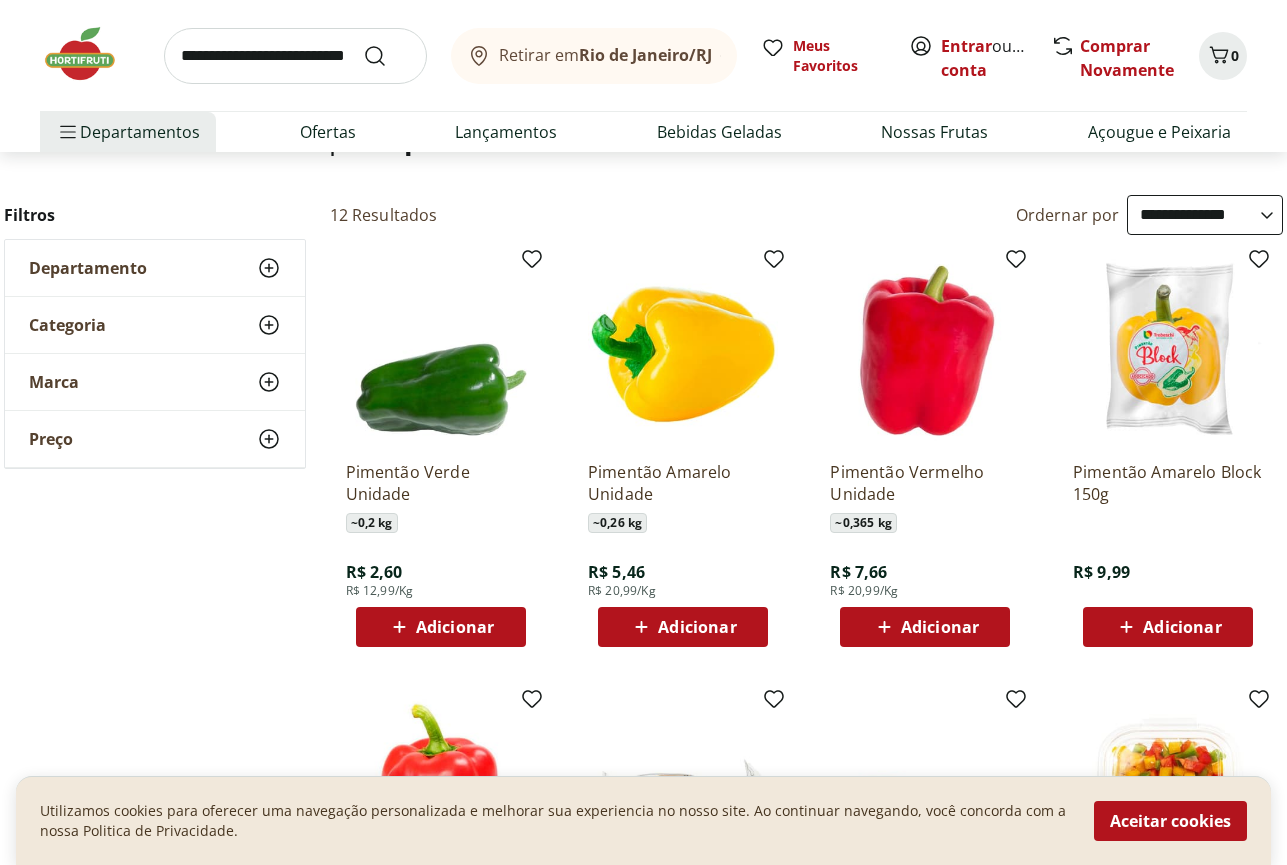 scroll, scrollTop: 204, scrollLeft: 0, axis: vertical 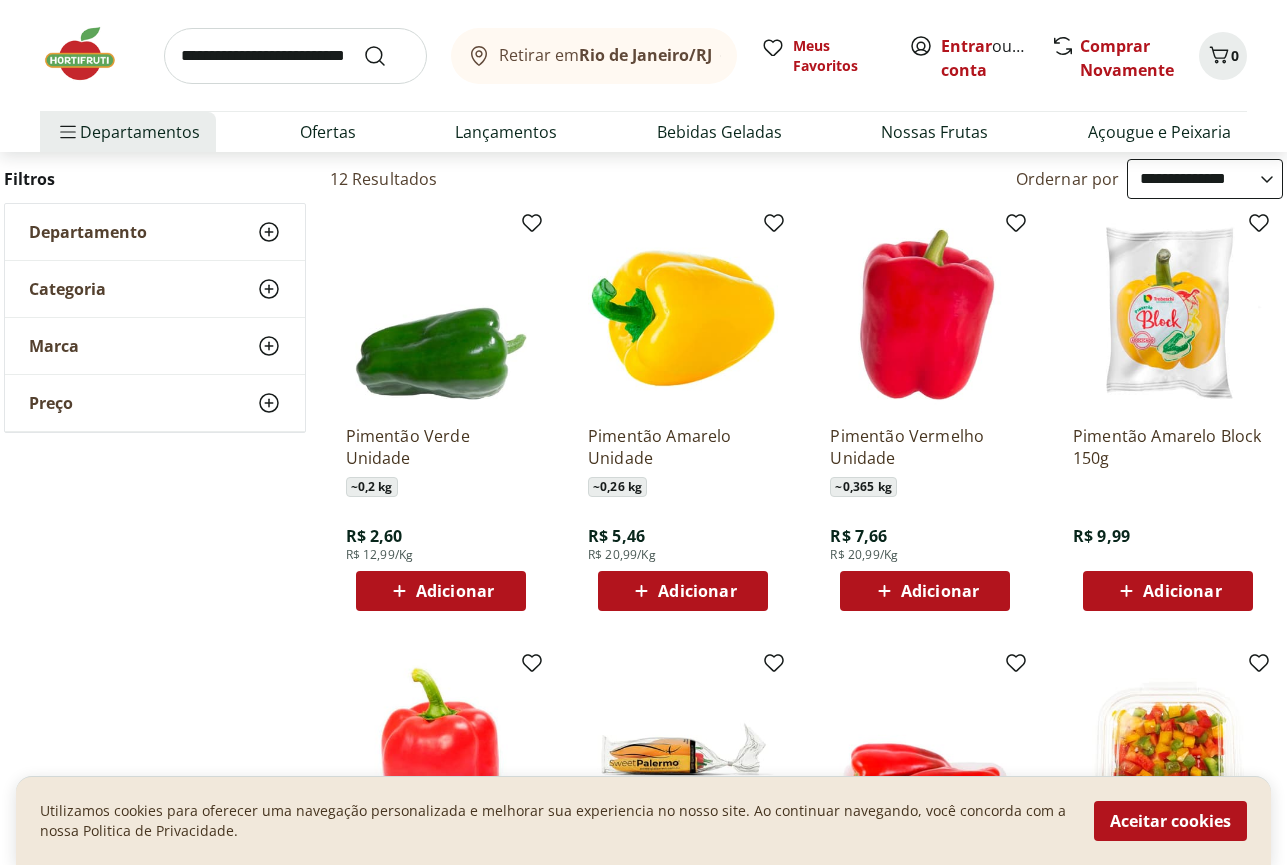 click on "Adicionar" at bounding box center (441, 591) 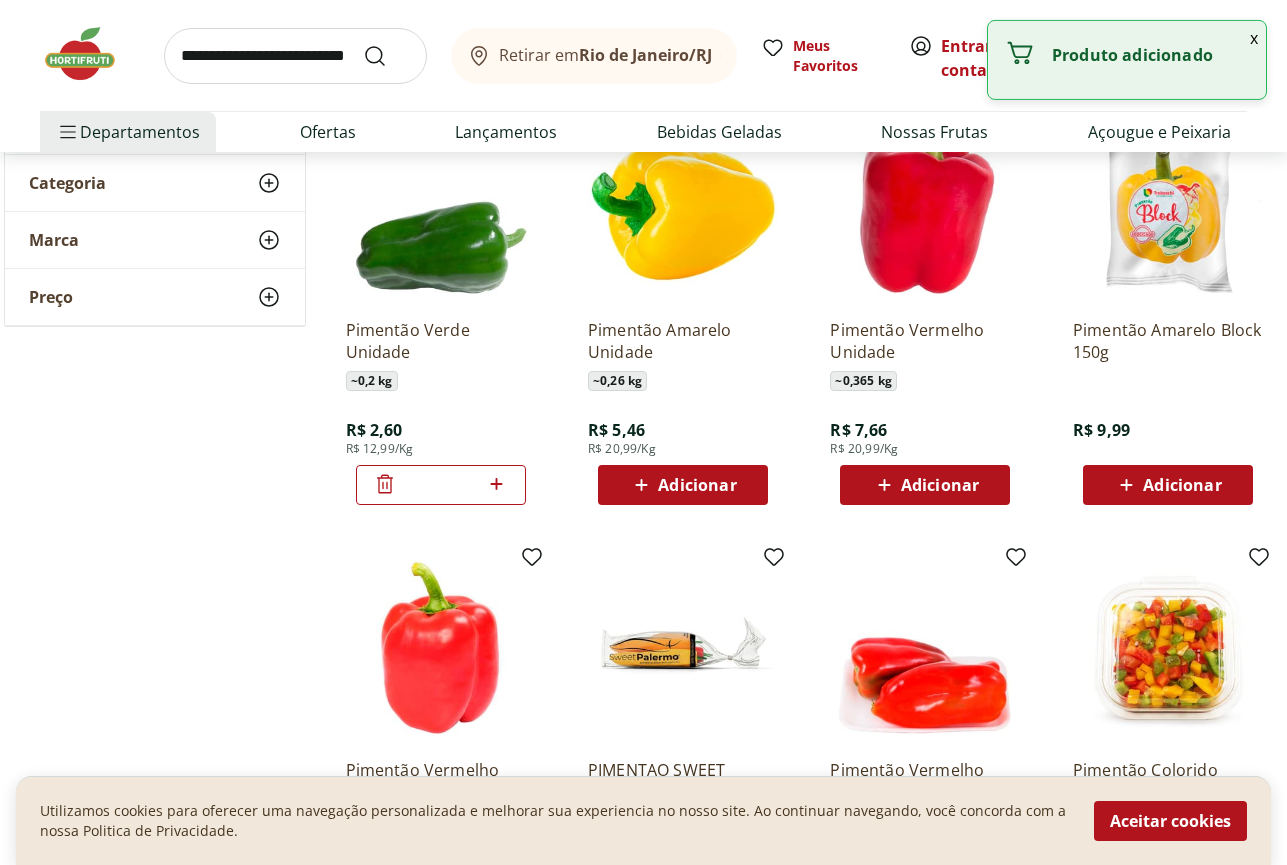 scroll, scrollTop: 306, scrollLeft: 0, axis: vertical 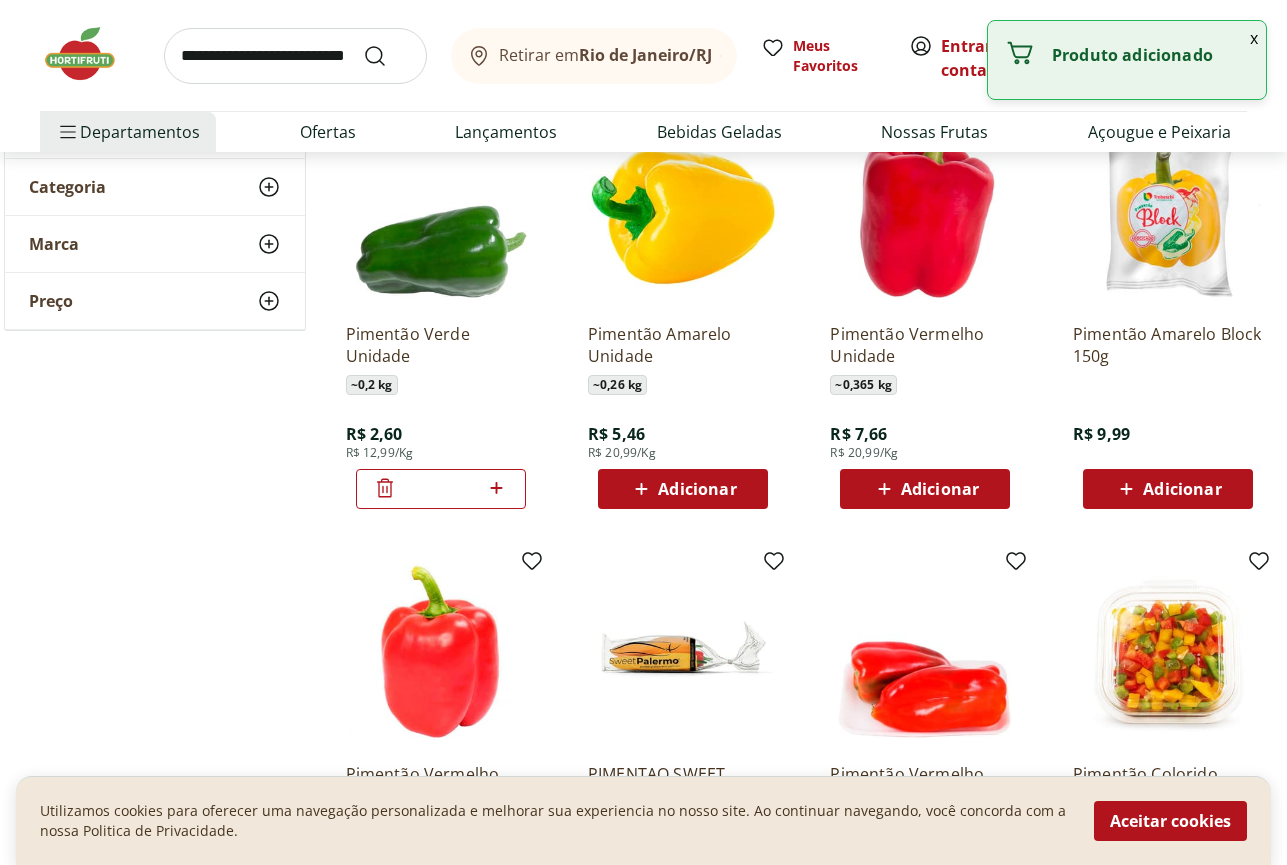 click 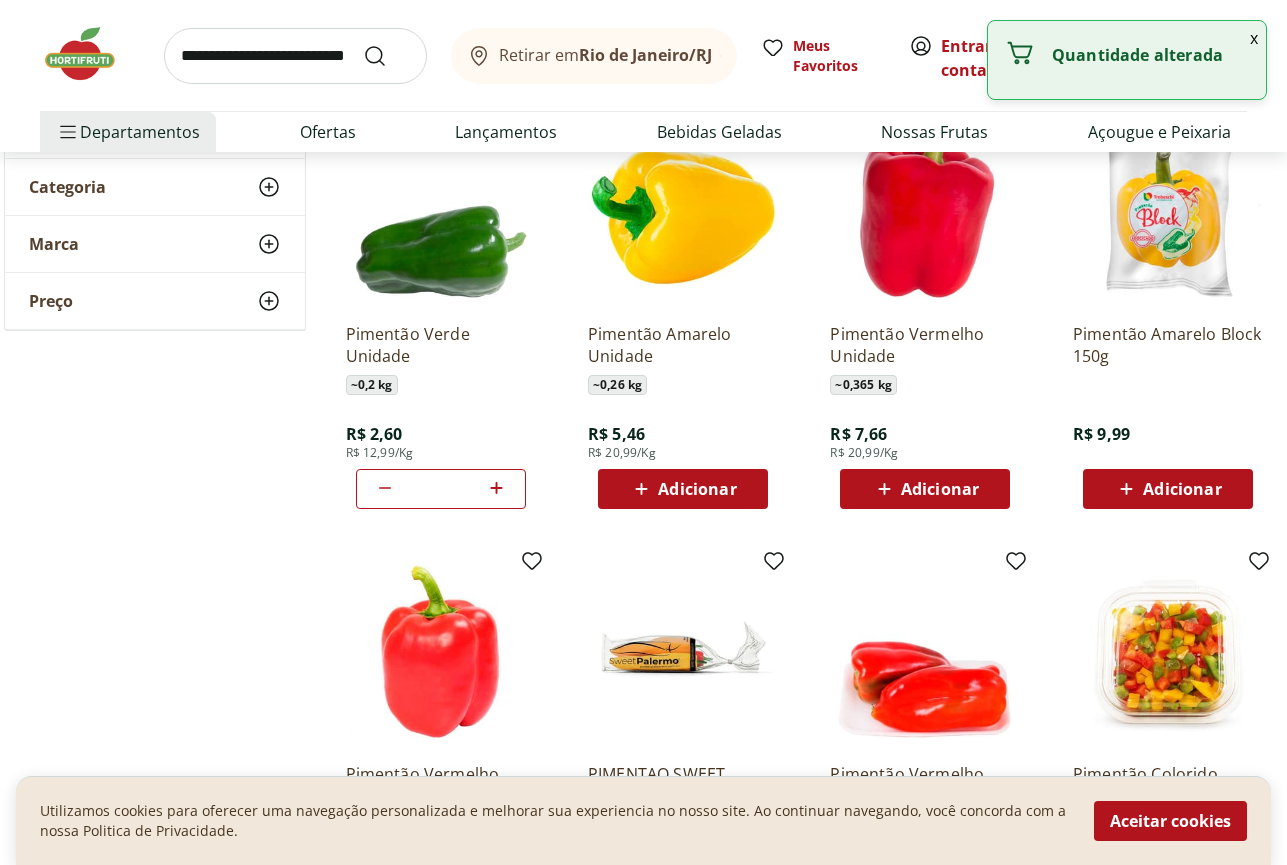 click 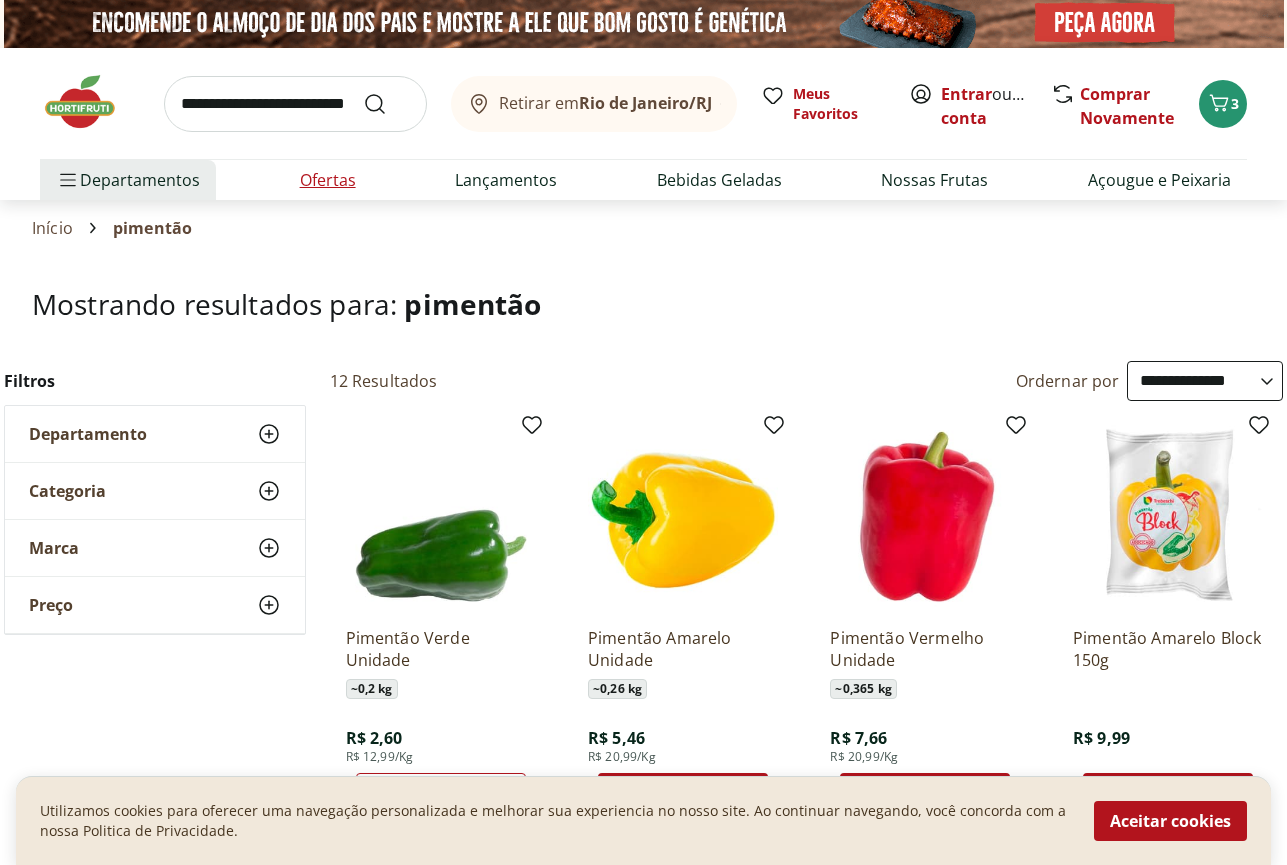scroll, scrollTop: 0, scrollLeft: 0, axis: both 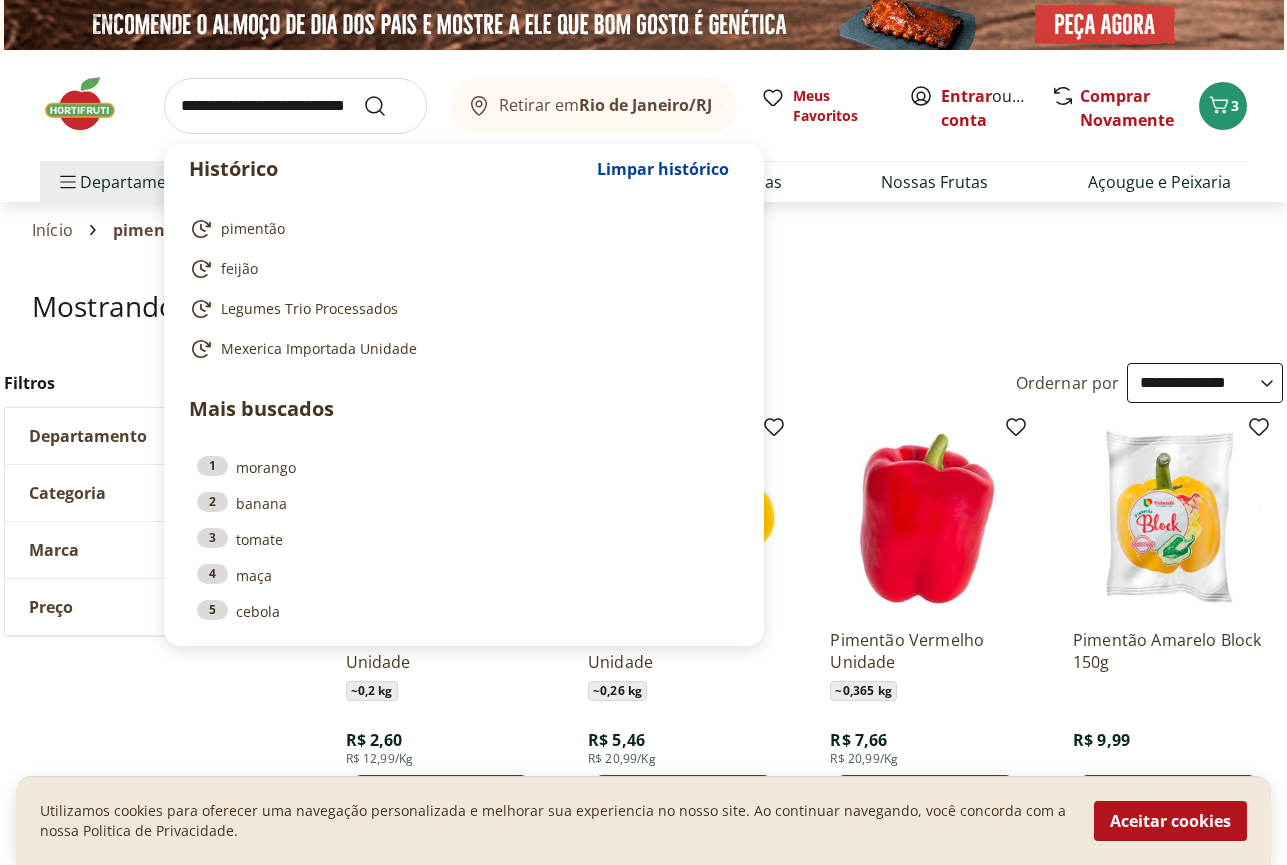 click at bounding box center (295, 106) 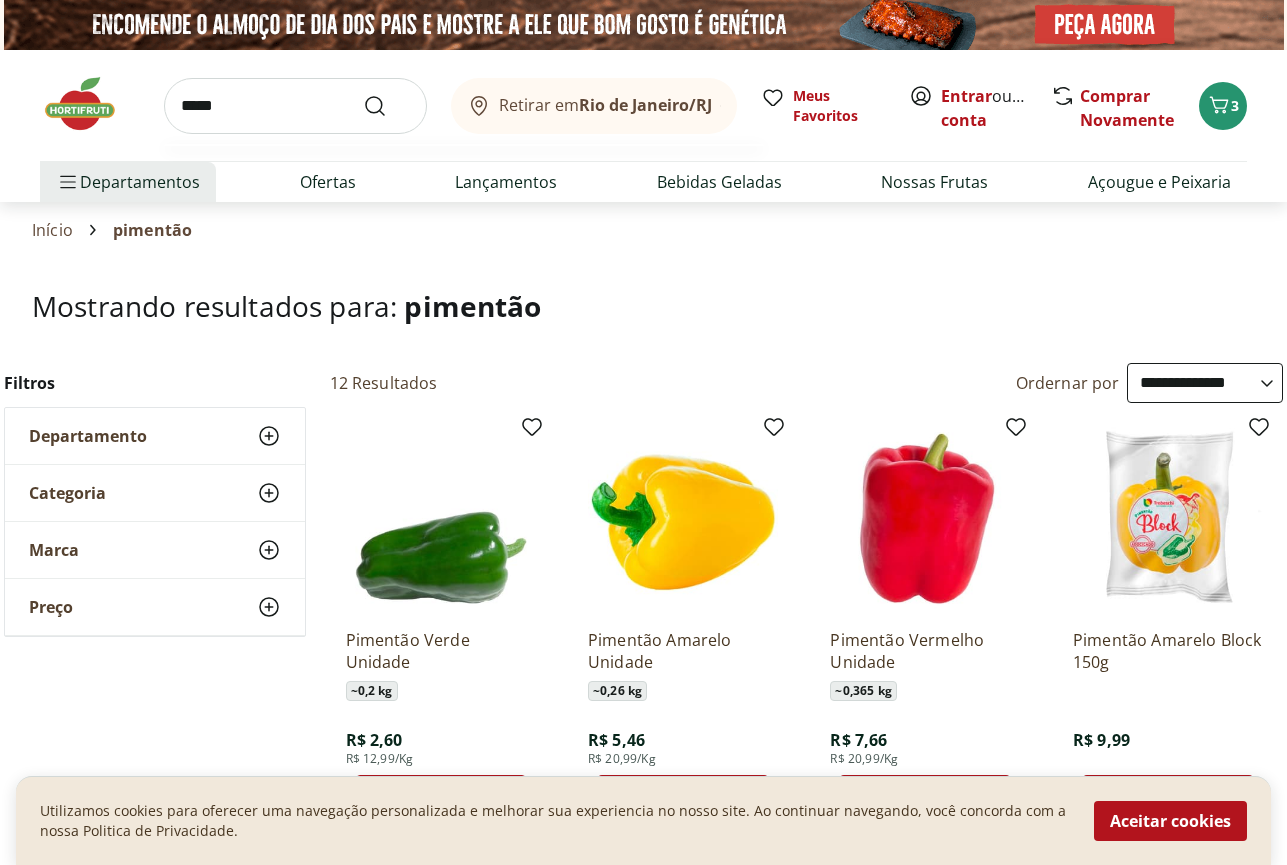 type on "*****" 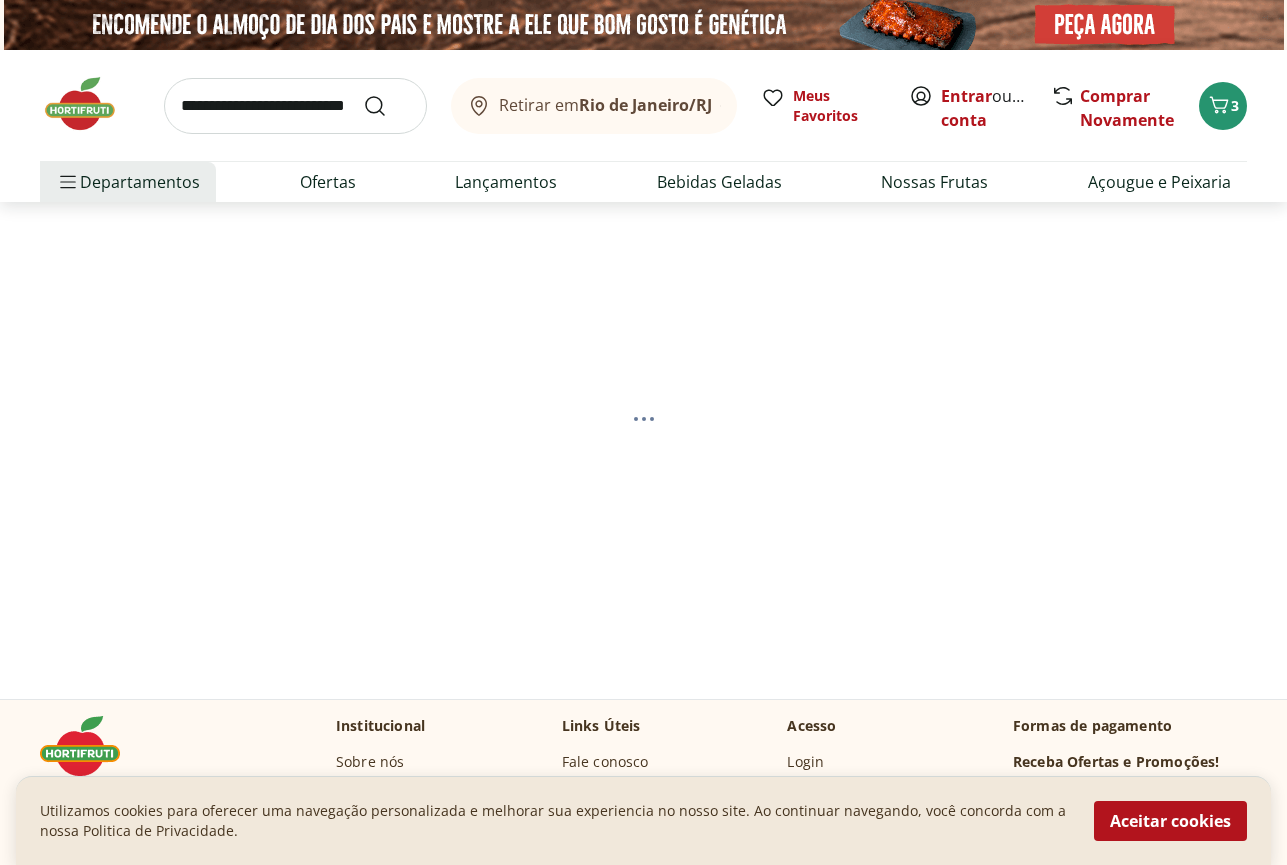 select on "**********" 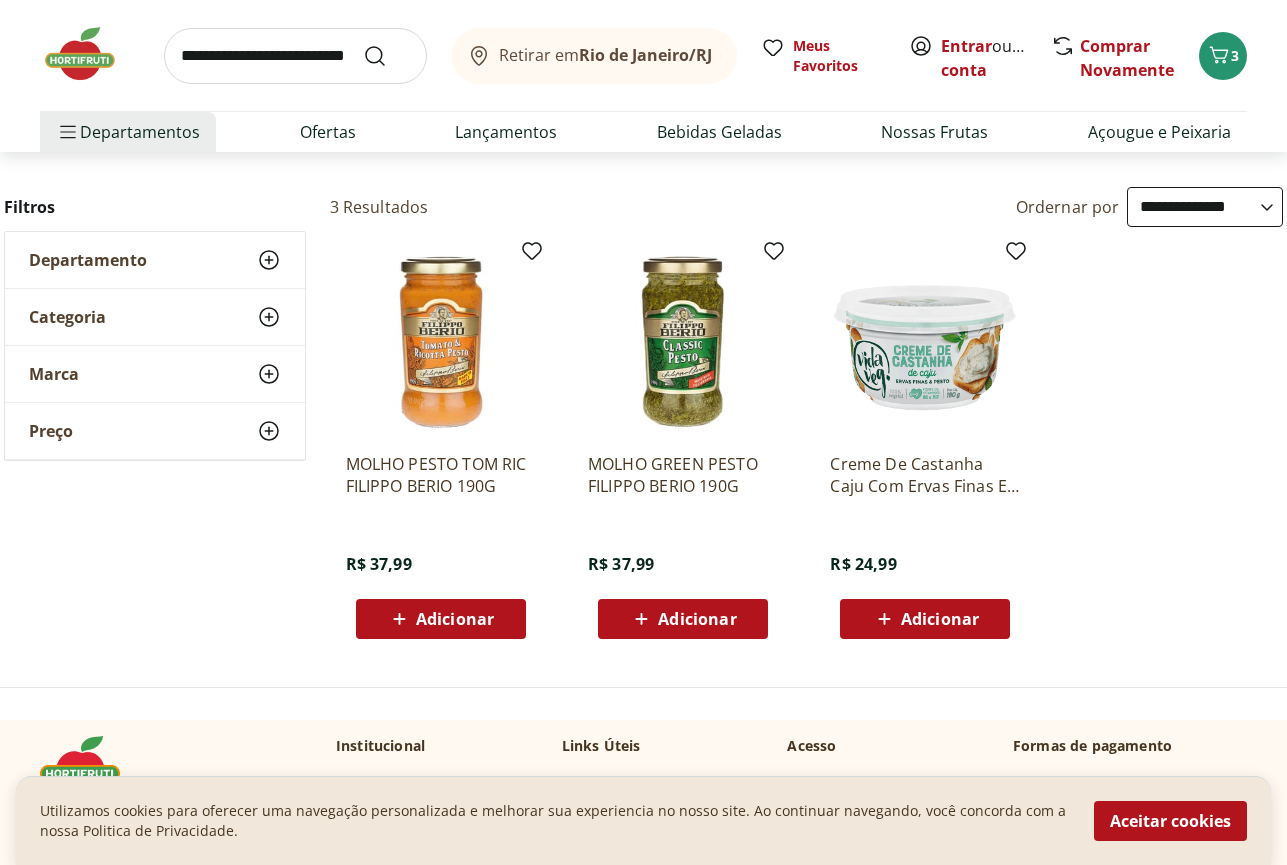 scroll, scrollTop: 204, scrollLeft: 0, axis: vertical 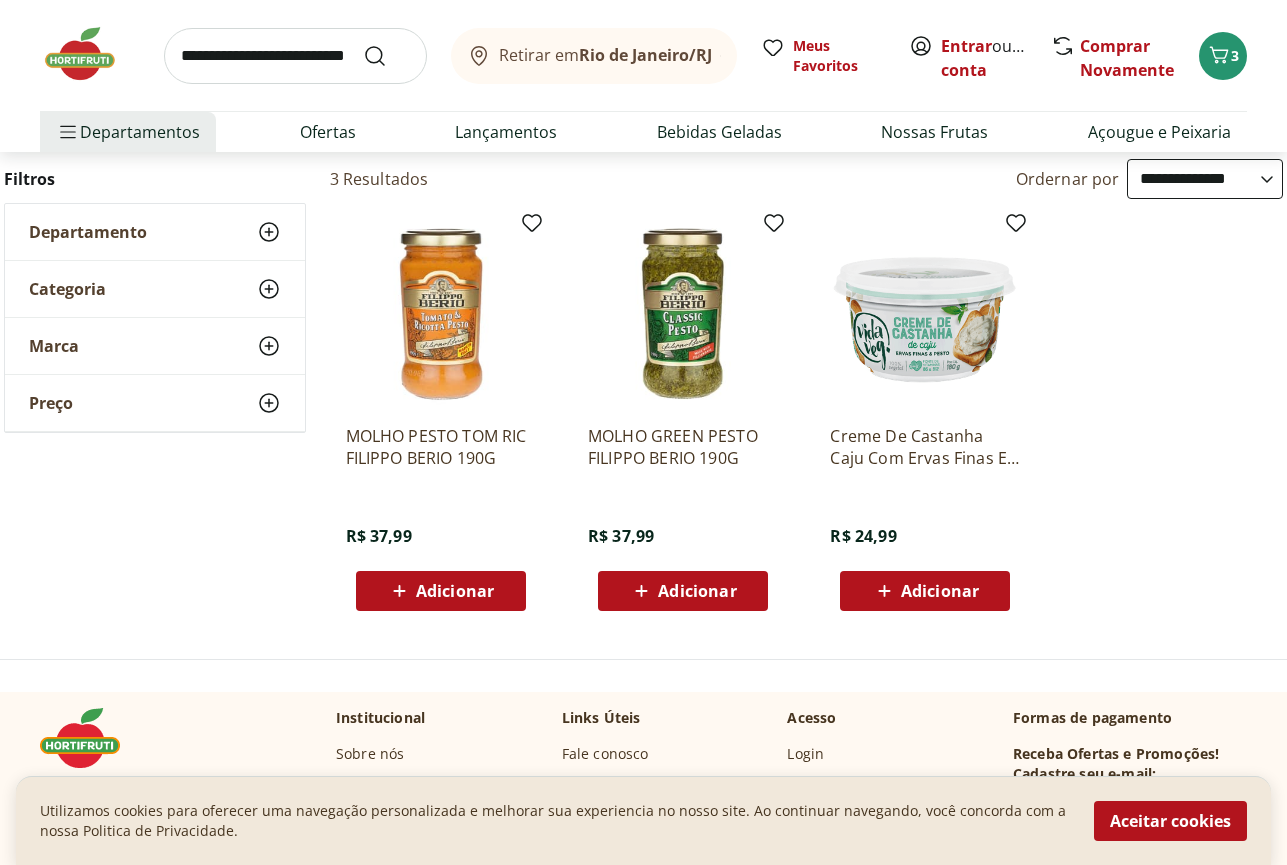 click on "Adicionar" at bounding box center (697, 591) 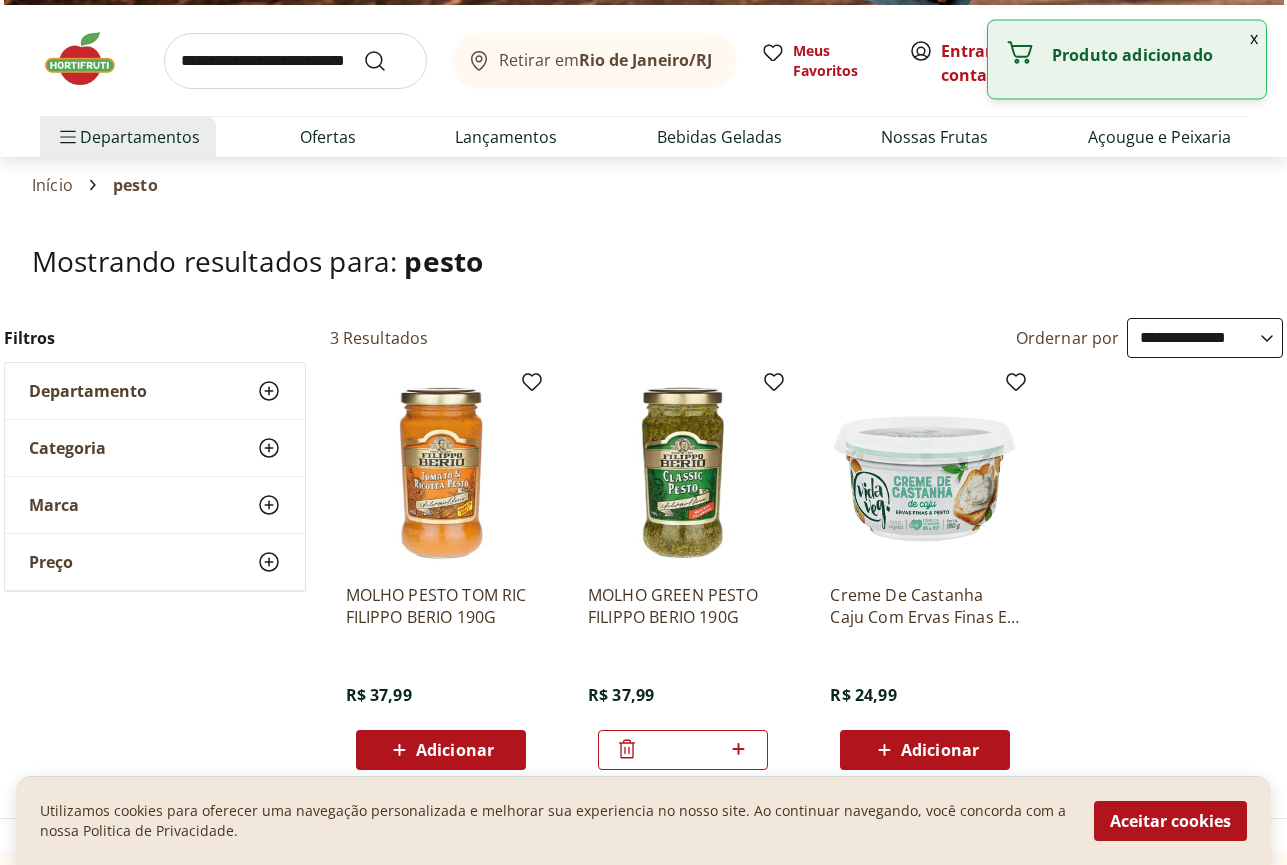 scroll, scrollTop: 0, scrollLeft: 0, axis: both 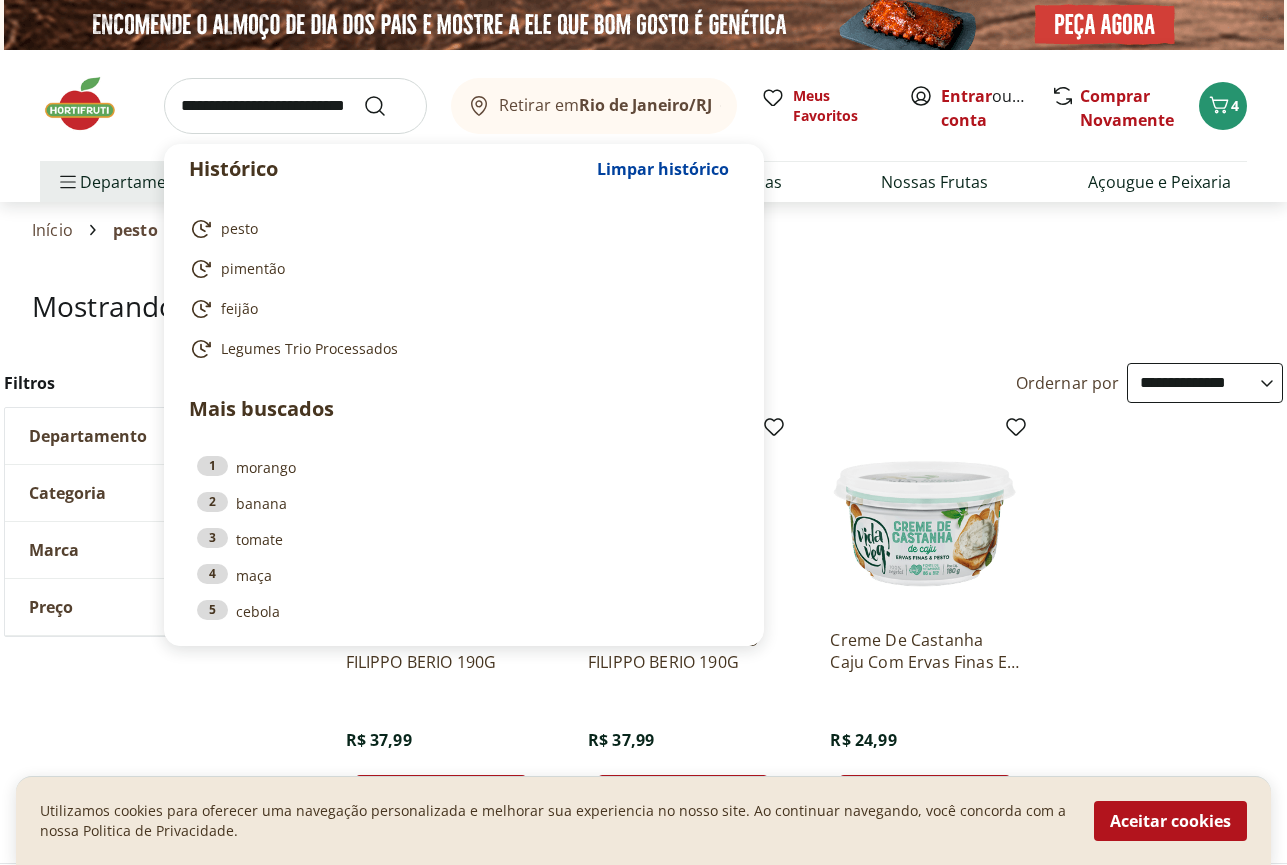 click at bounding box center (295, 106) 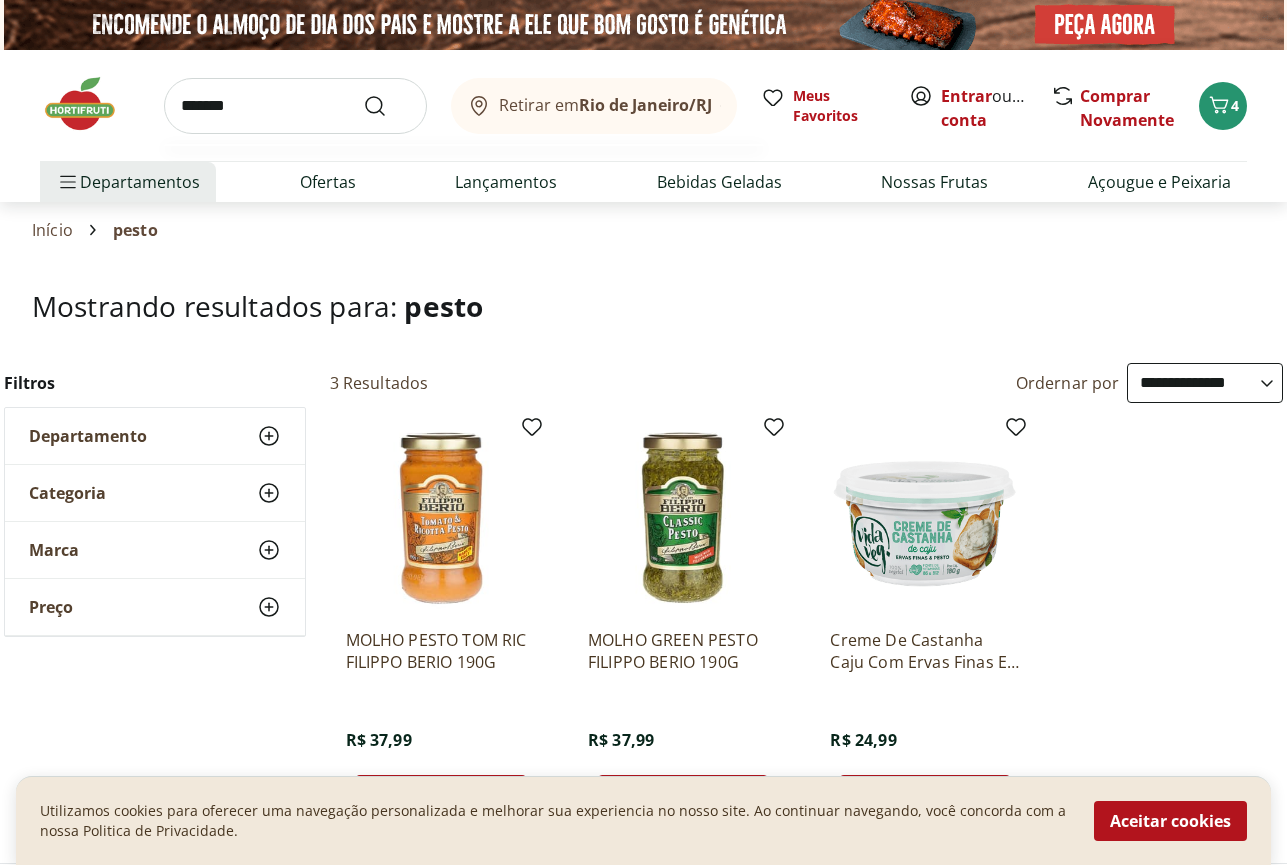 type on "*******" 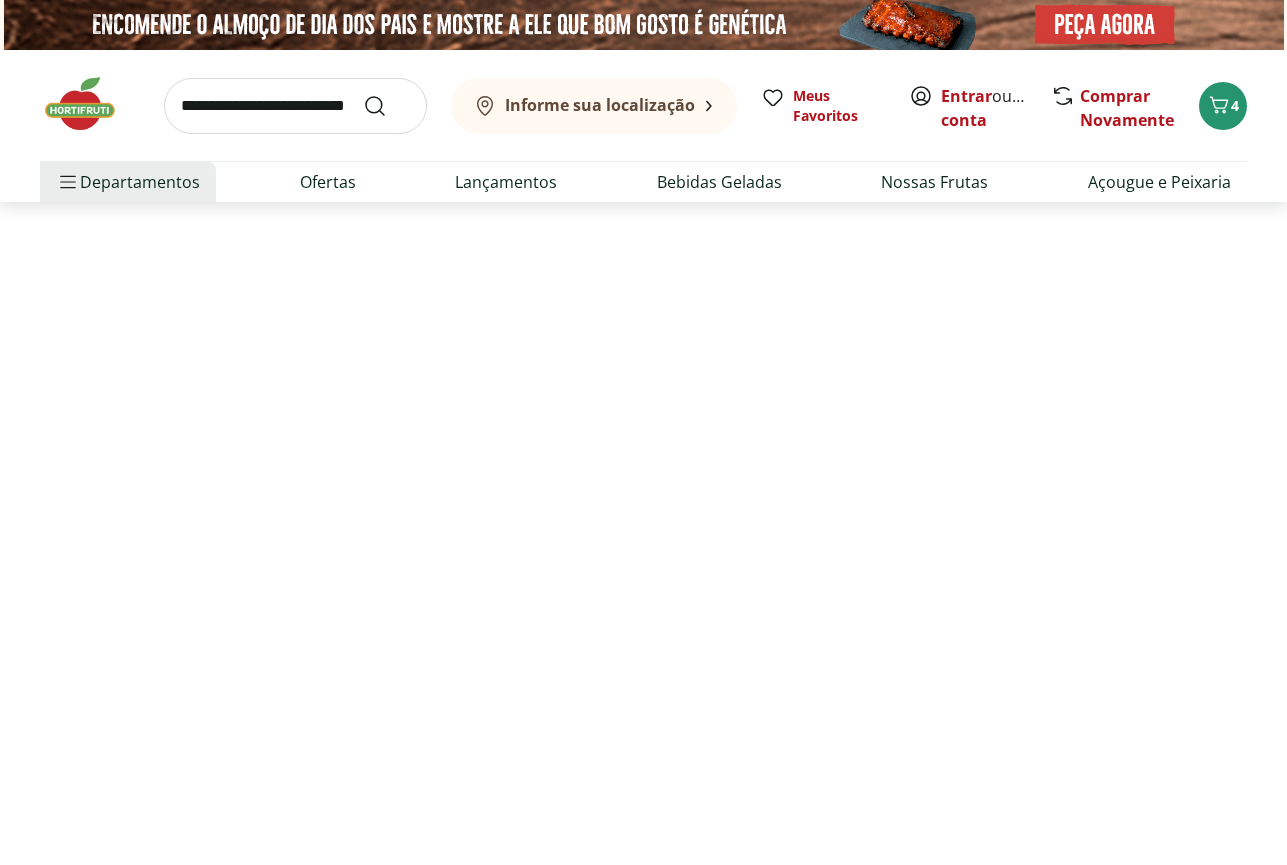 select on "**********" 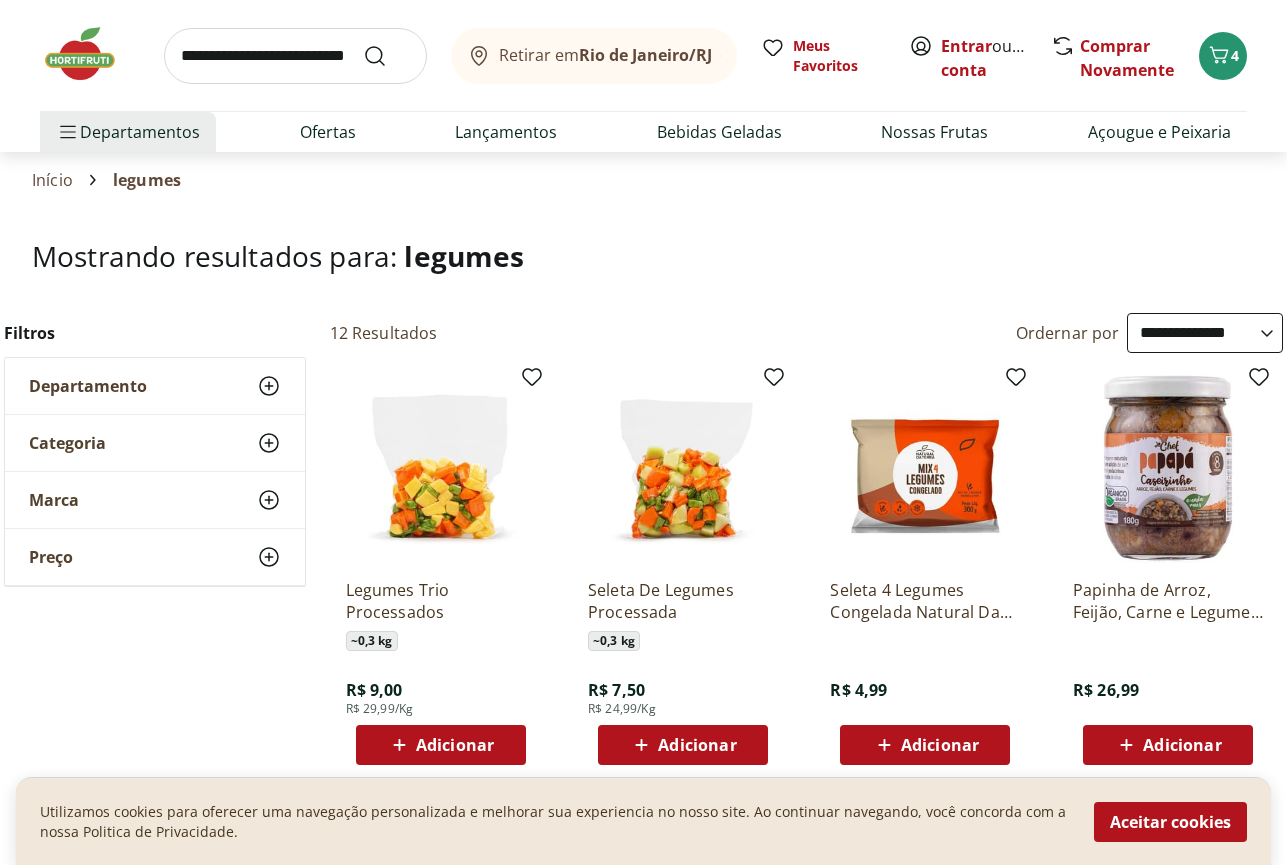 scroll, scrollTop: 0, scrollLeft: 0, axis: both 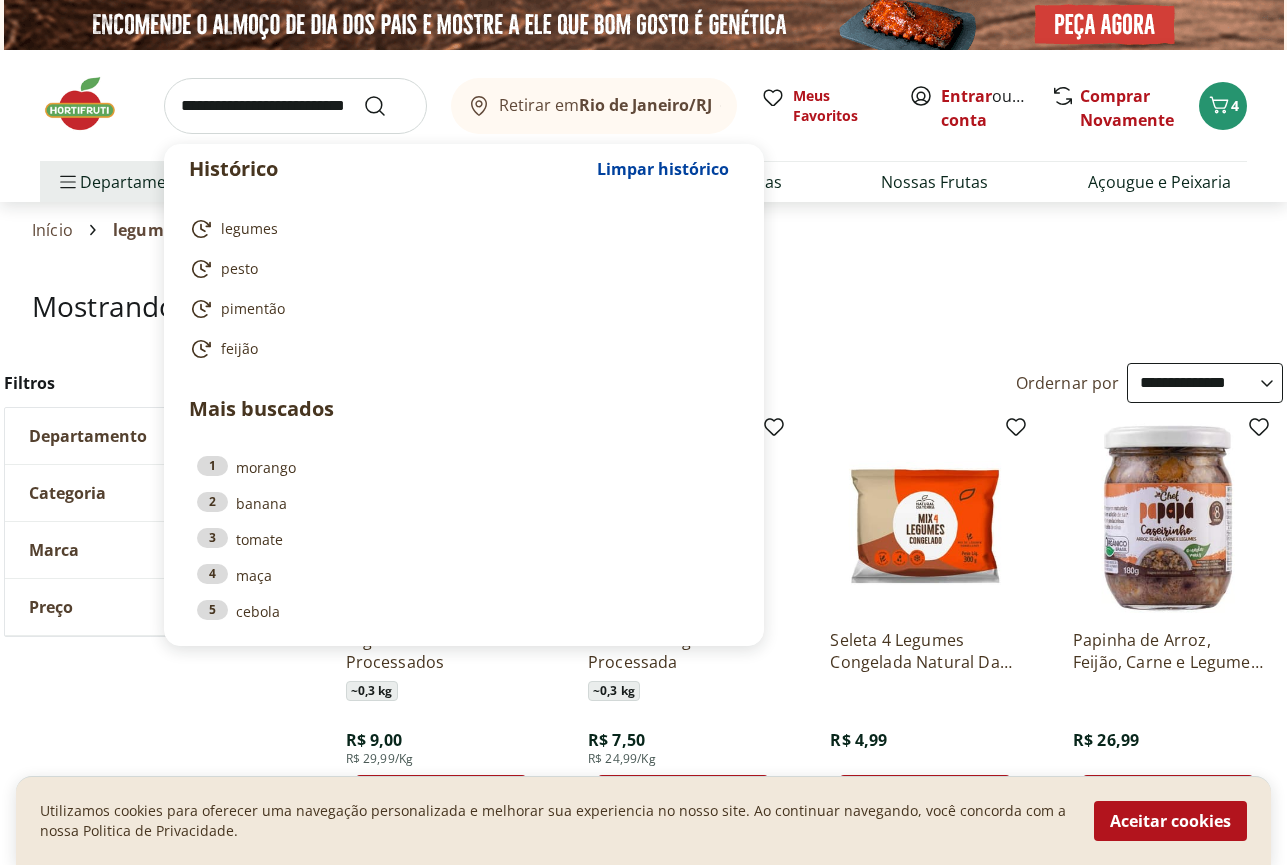 click at bounding box center (295, 106) 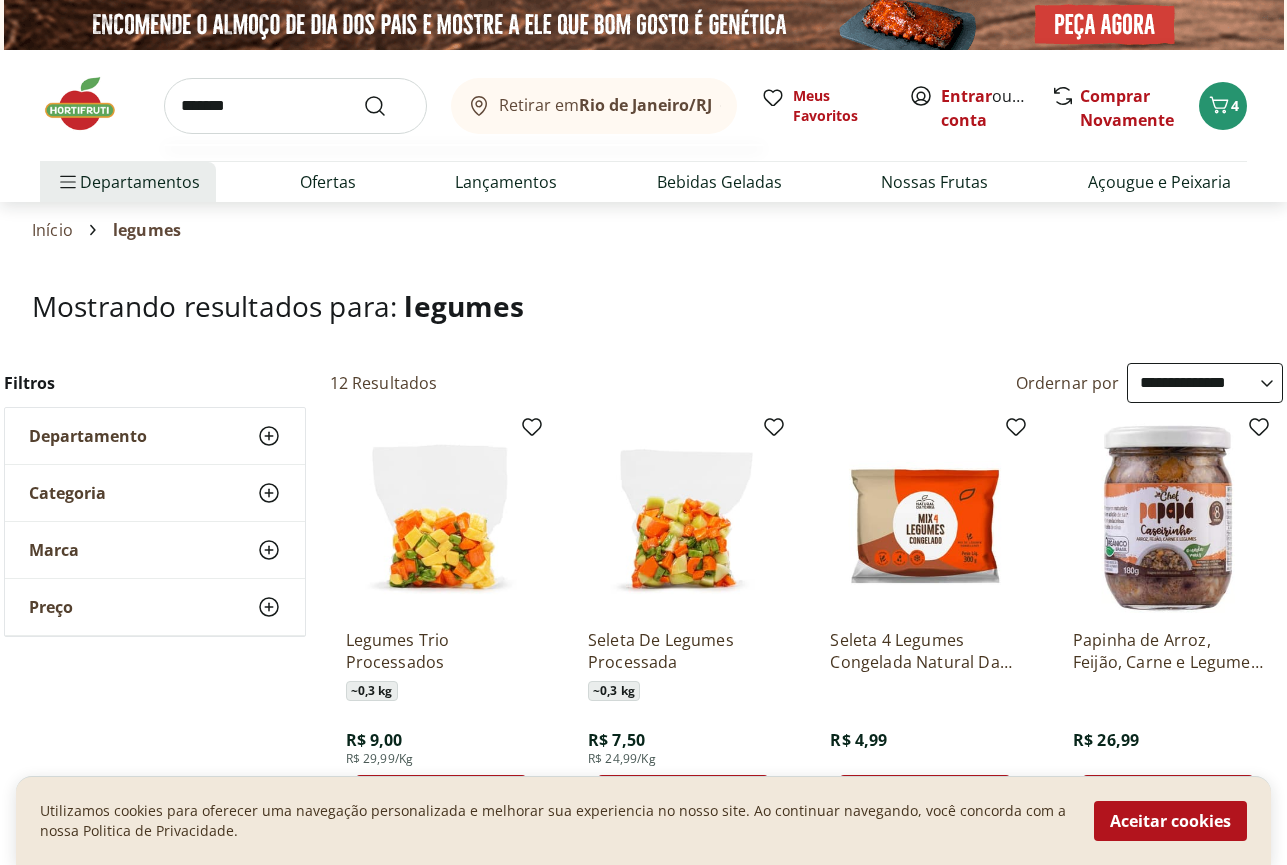 type on "*******" 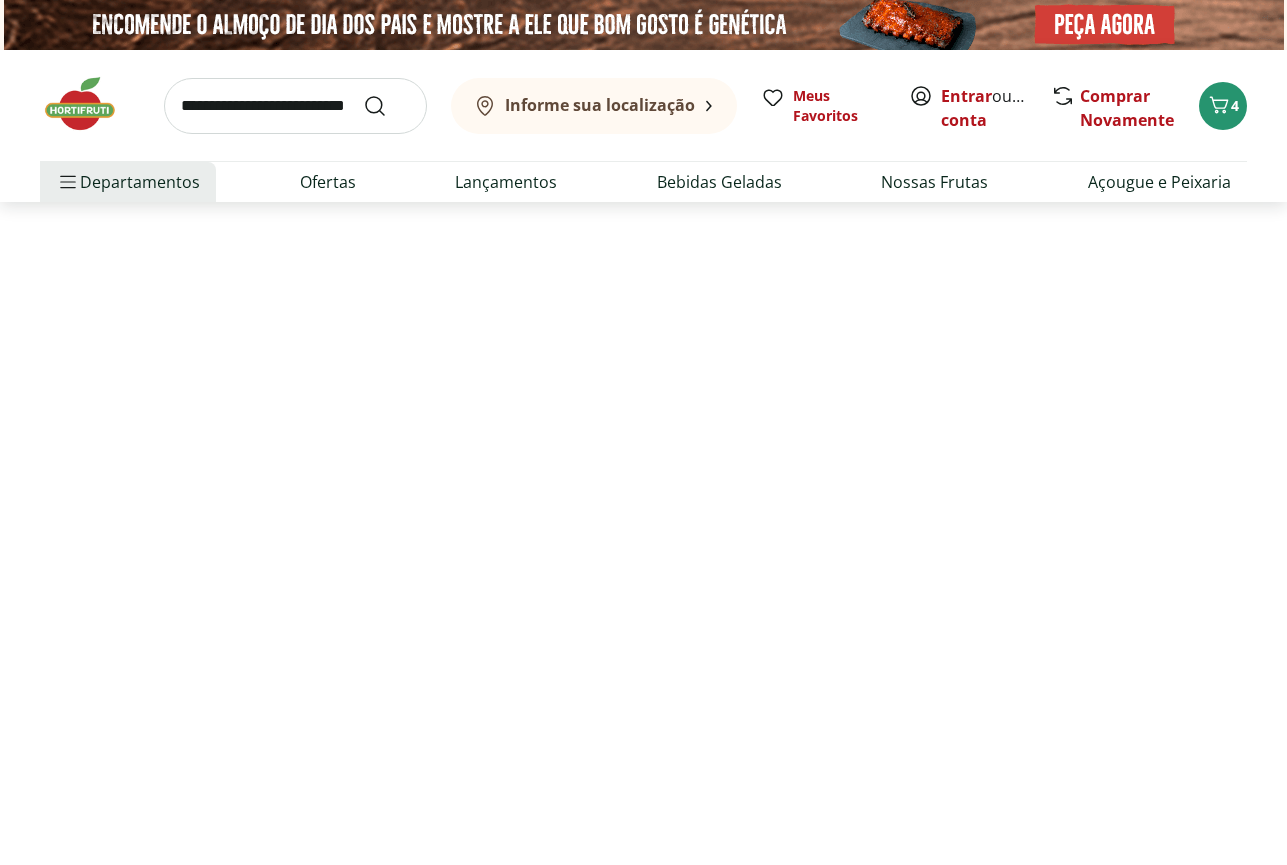 select on "**********" 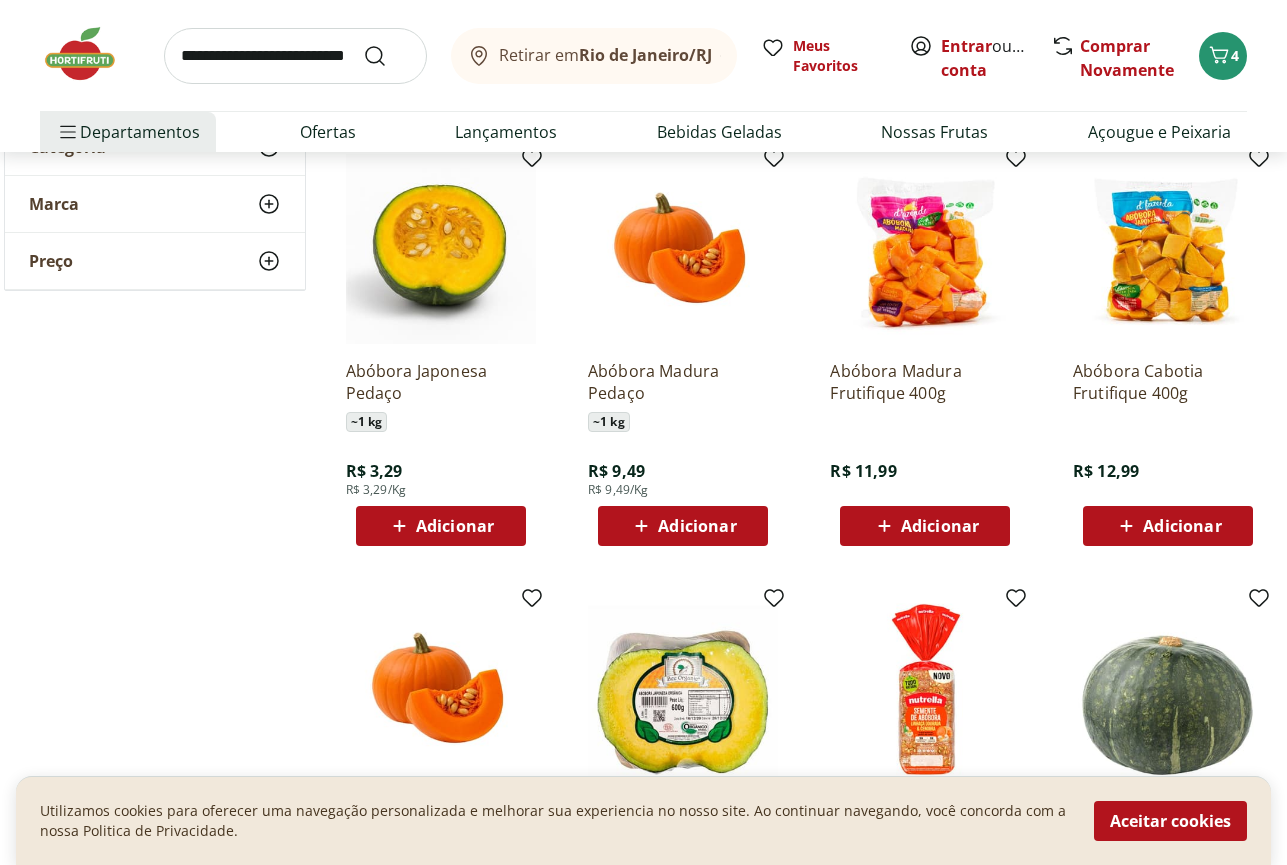 scroll, scrollTop: 714, scrollLeft: 0, axis: vertical 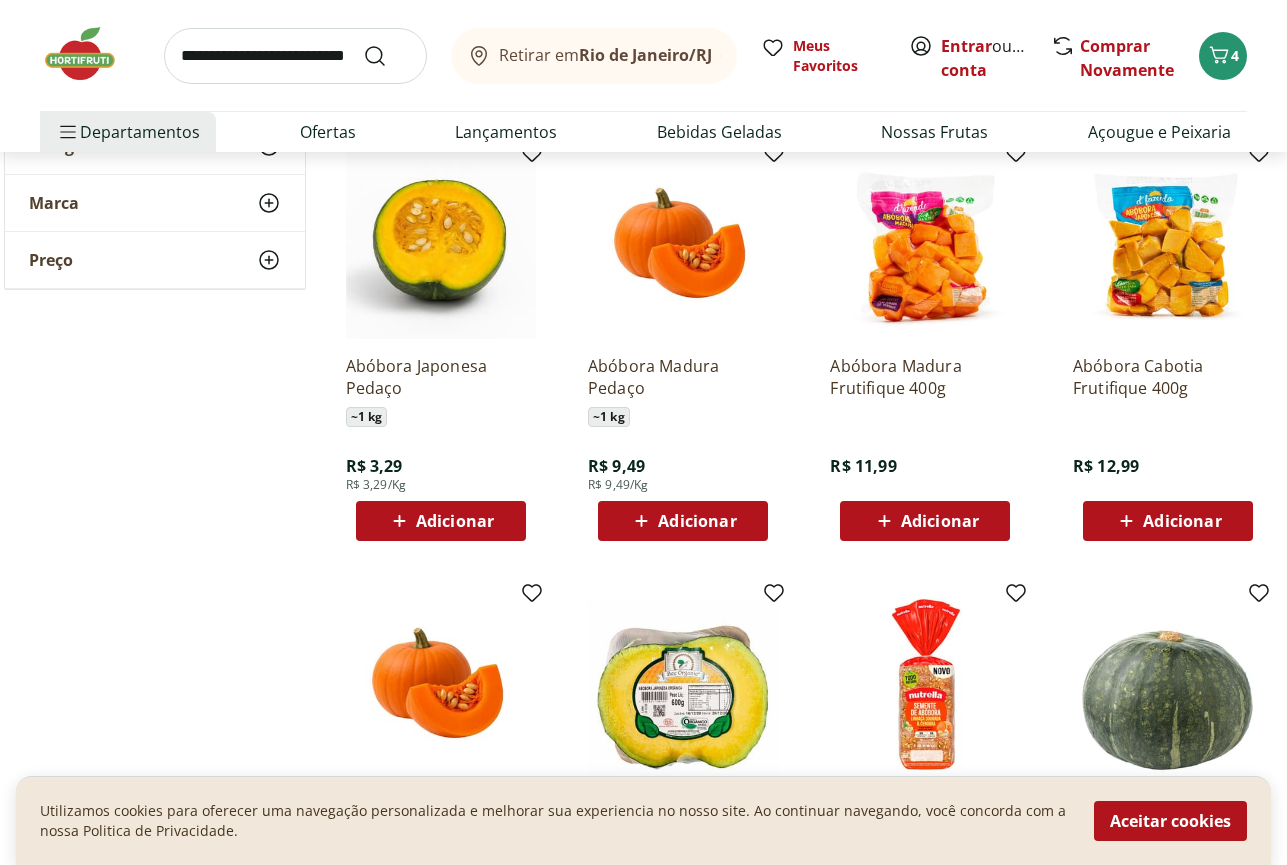 click on "Adicionar" at bounding box center (940, 521) 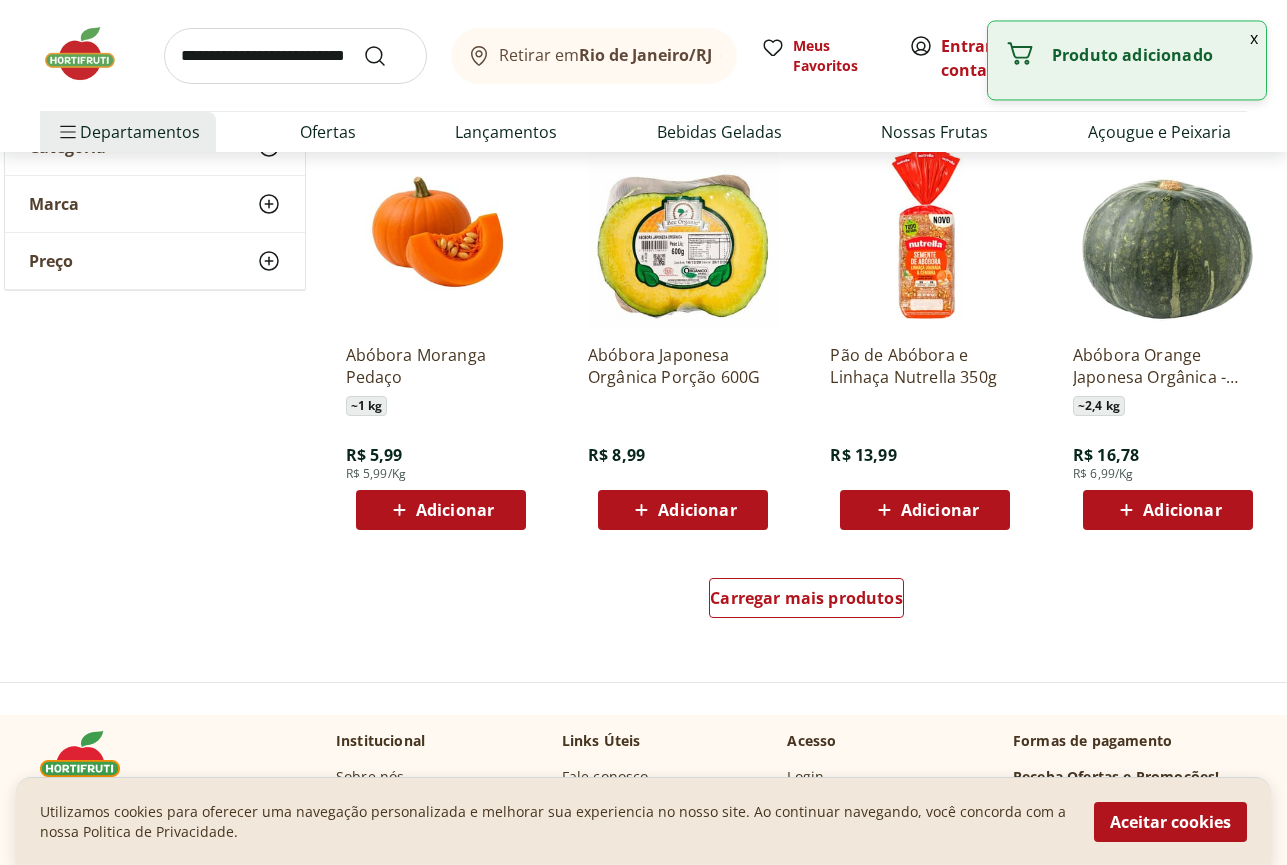scroll, scrollTop: 1326, scrollLeft: 0, axis: vertical 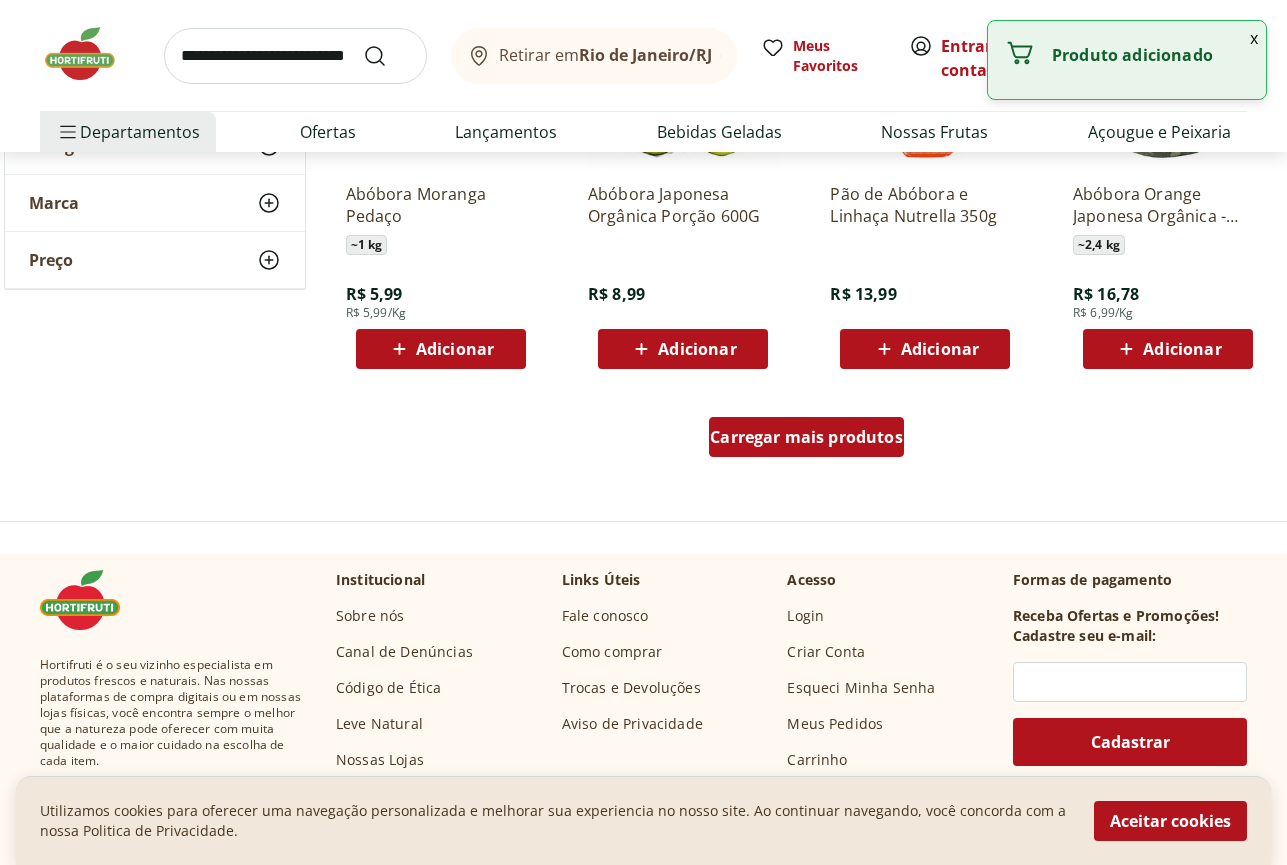 click on "Carregar mais produtos" at bounding box center (806, 437) 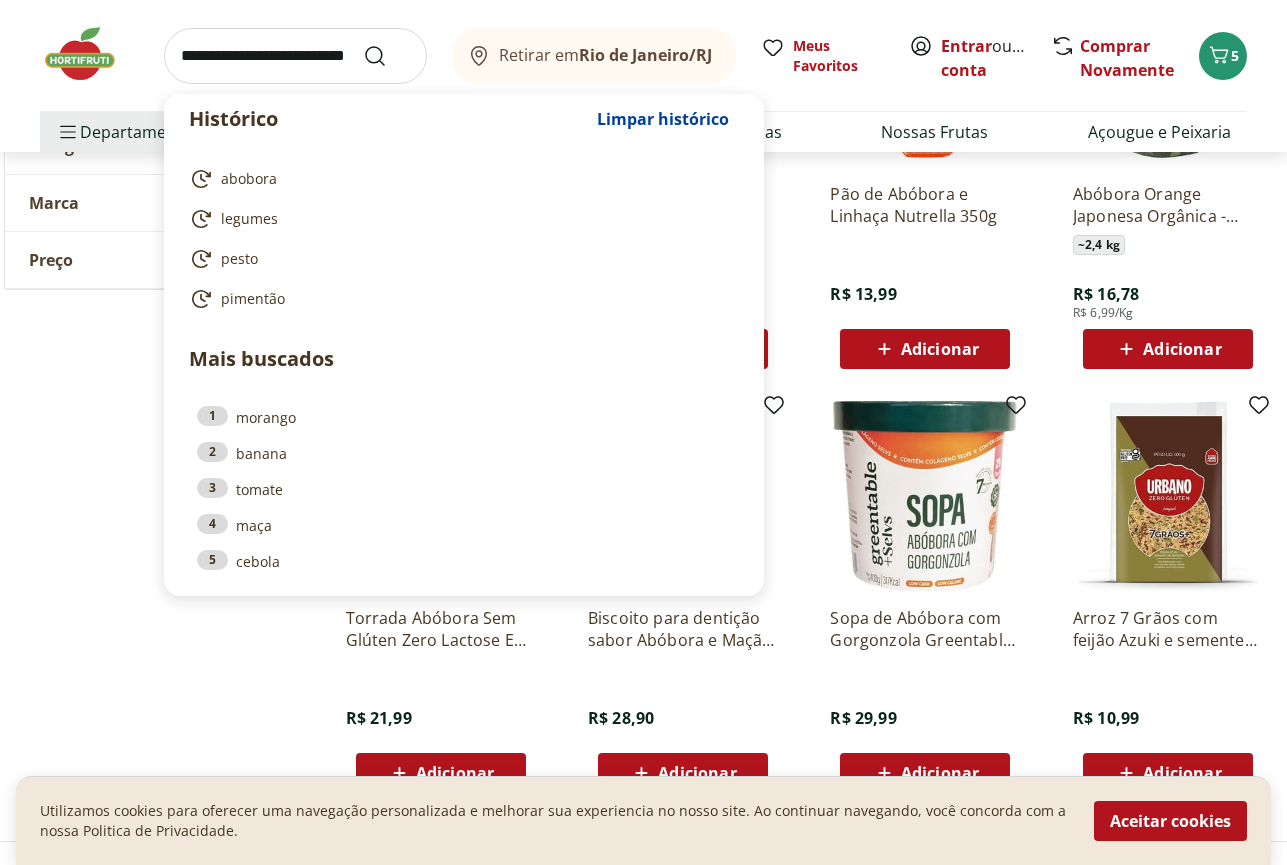 click at bounding box center (295, 56) 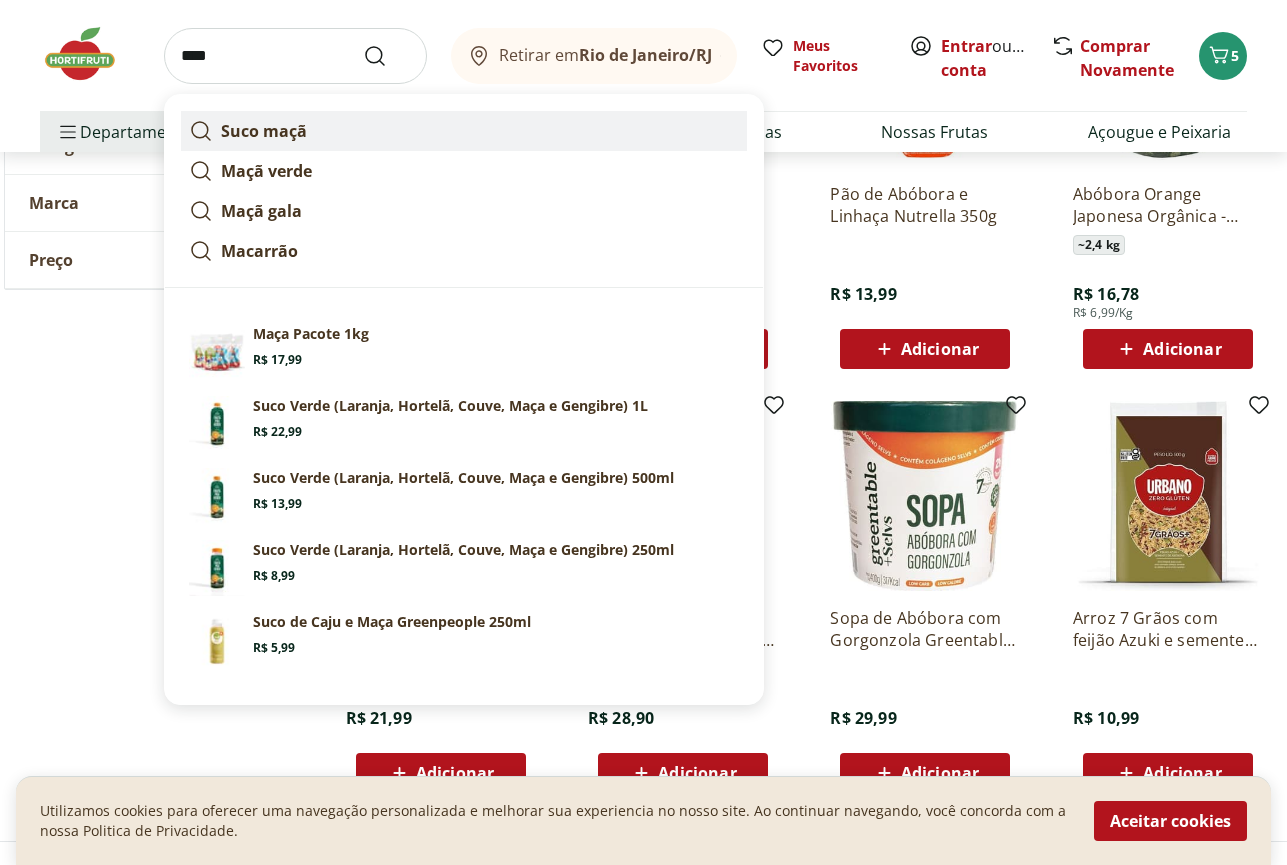 type on "****" 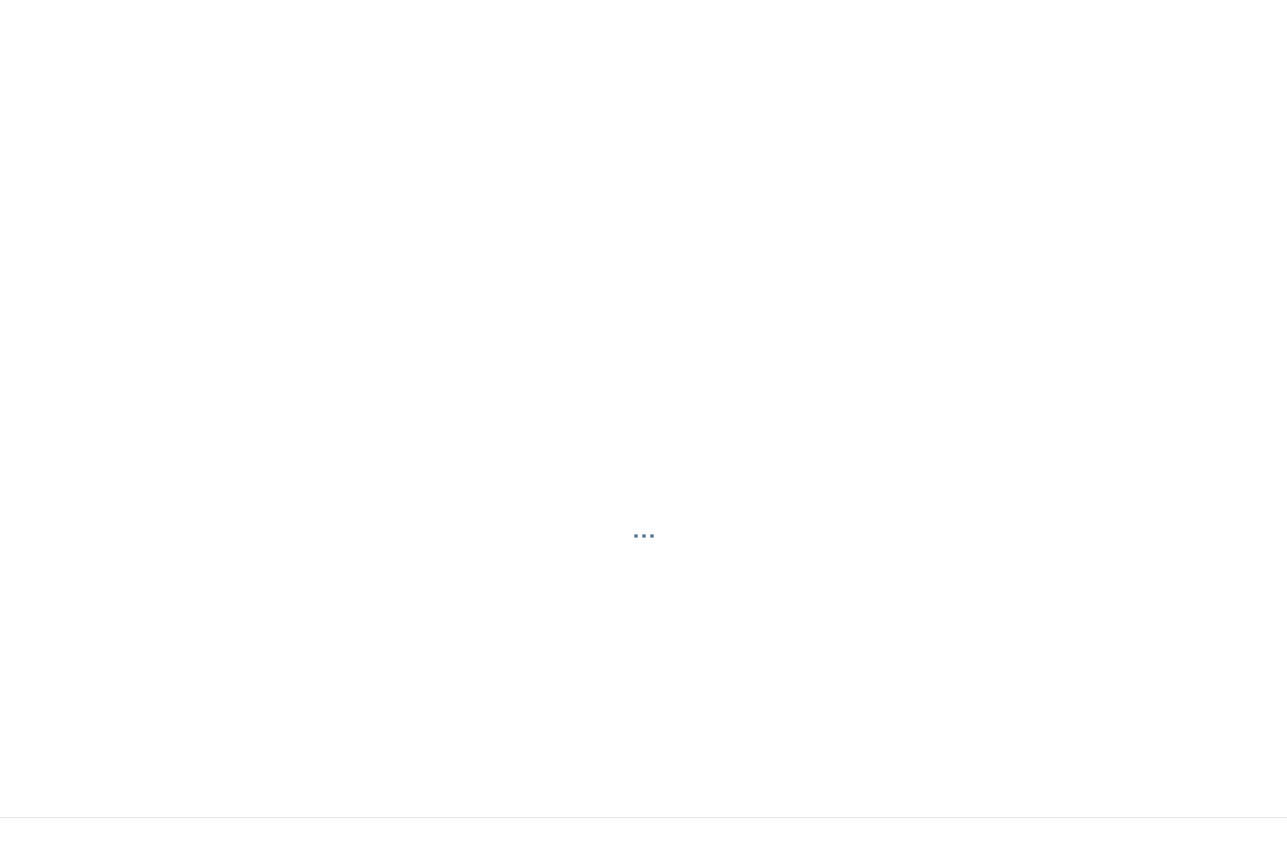 scroll, scrollTop: 0, scrollLeft: 0, axis: both 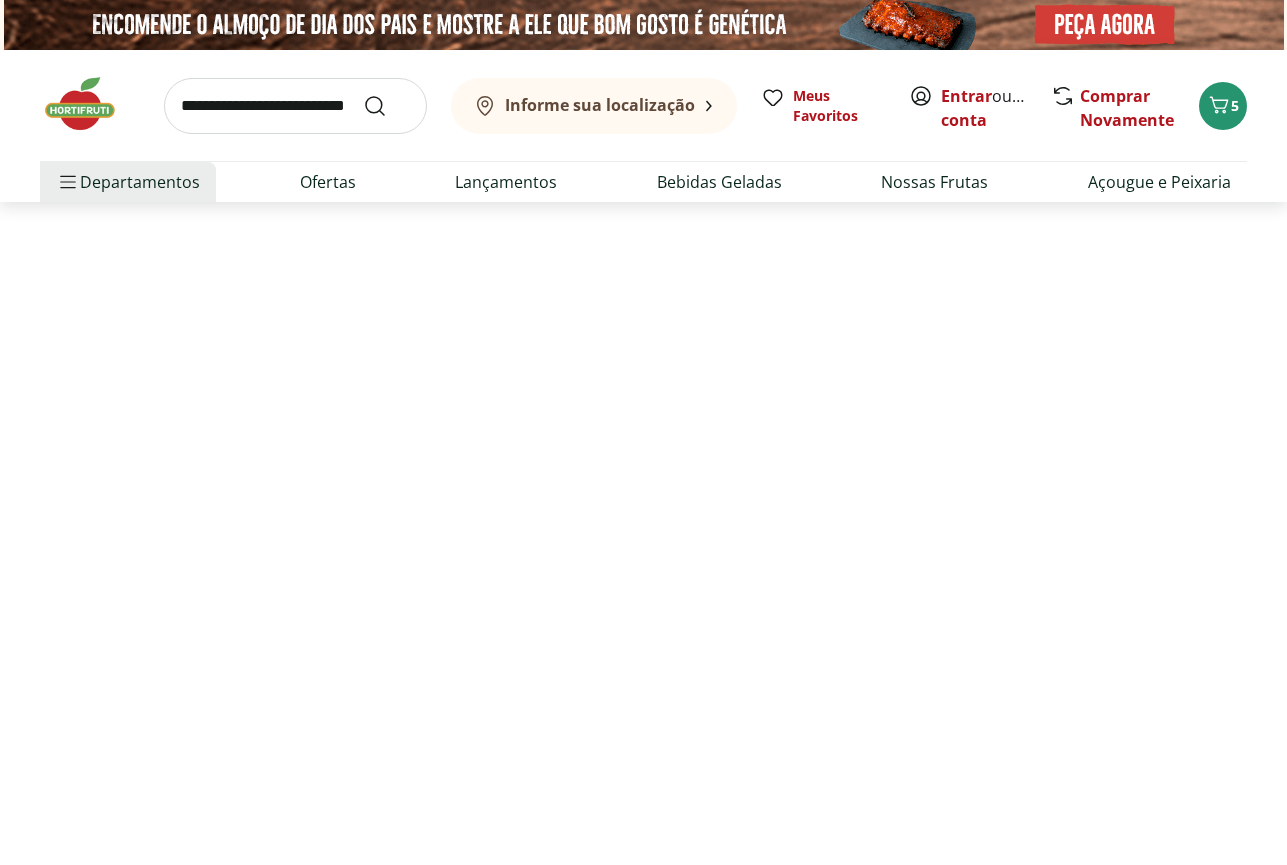 select on "**********" 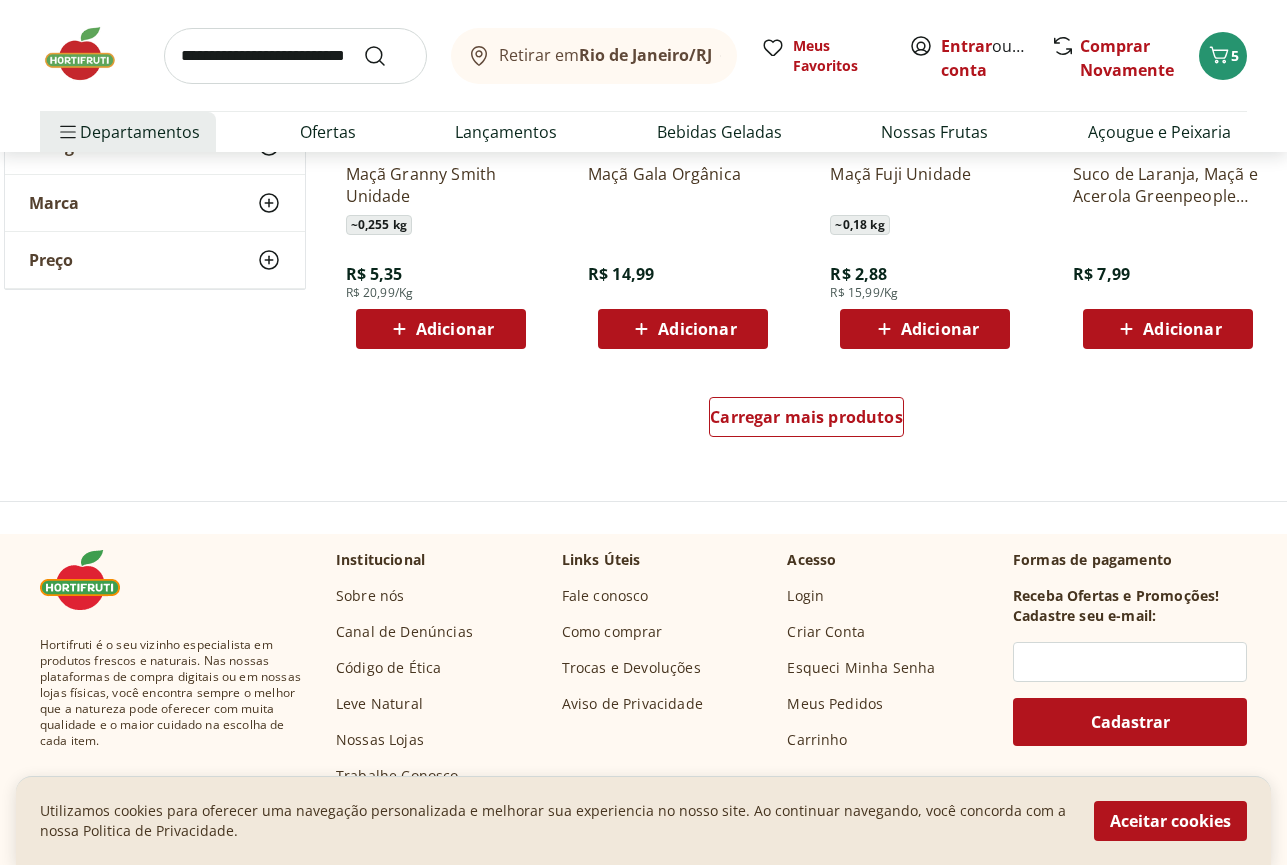 scroll, scrollTop: 2652, scrollLeft: 0, axis: vertical 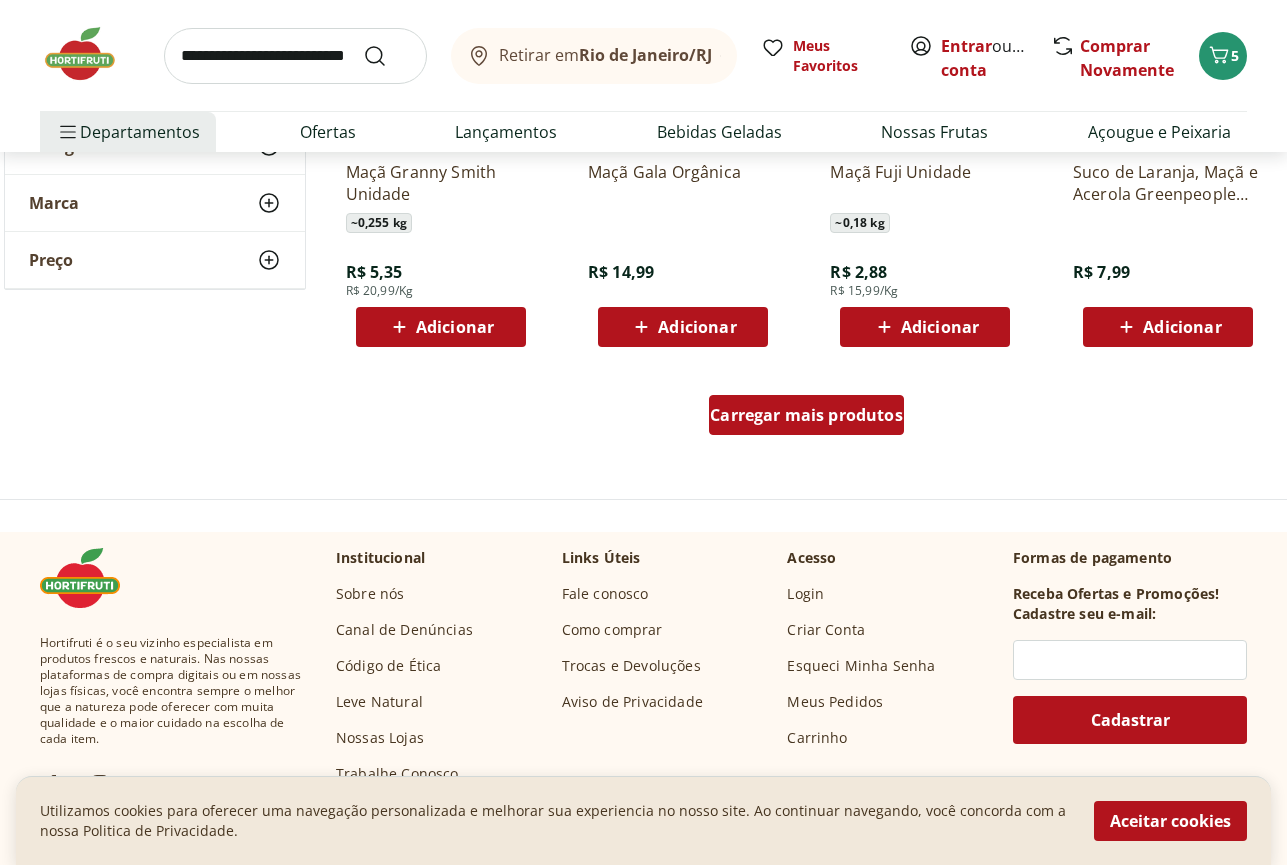 click on "Carregar mais produtos" at bounding box center (806, 415) 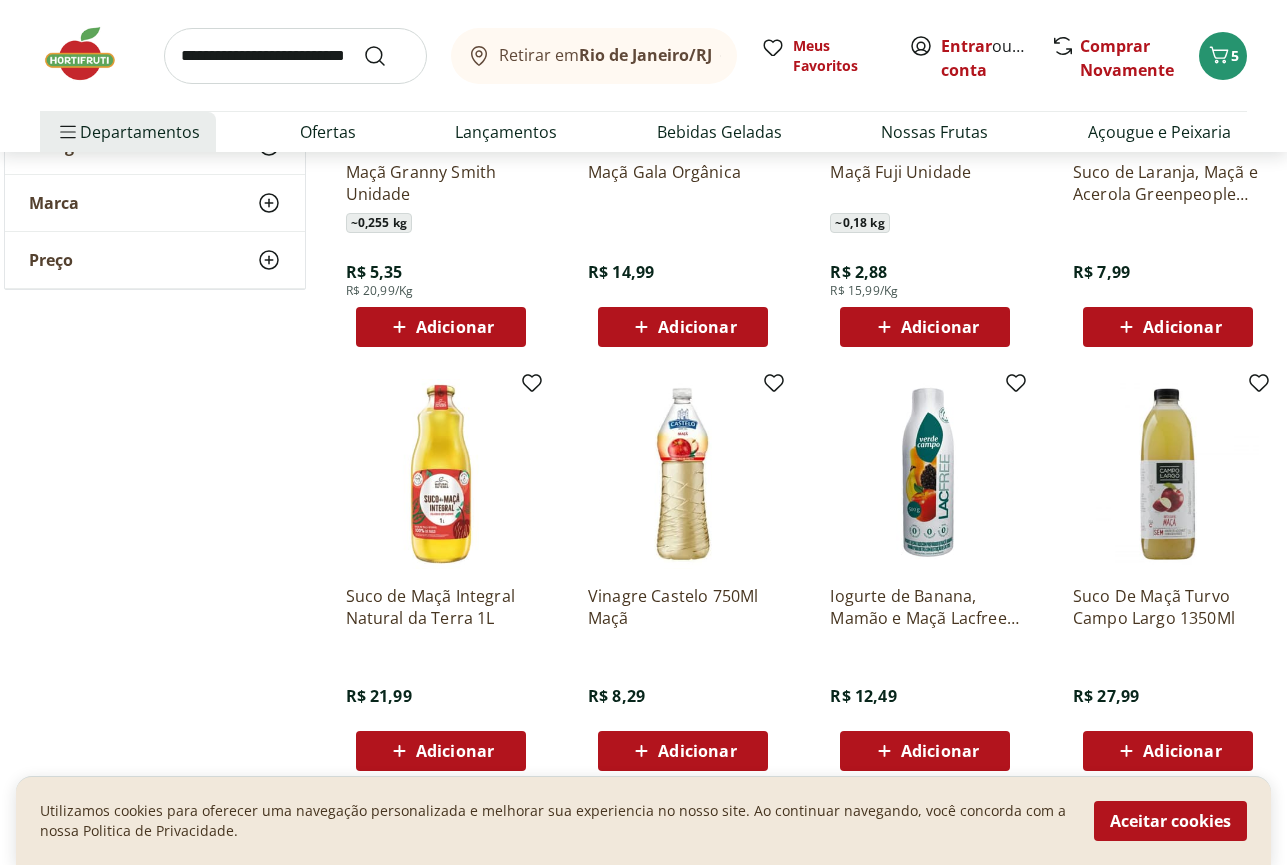 click at bounding box center [295, 56] 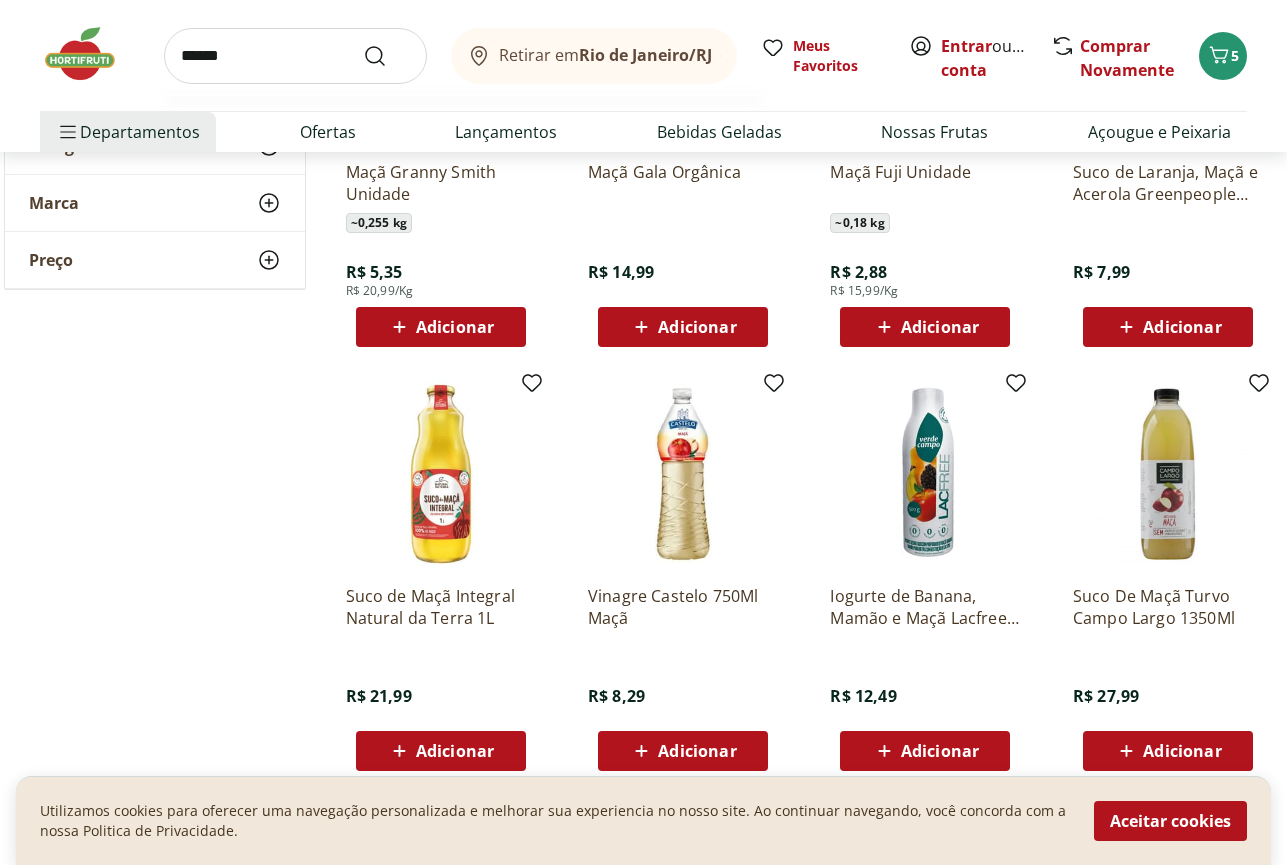 type on "******" 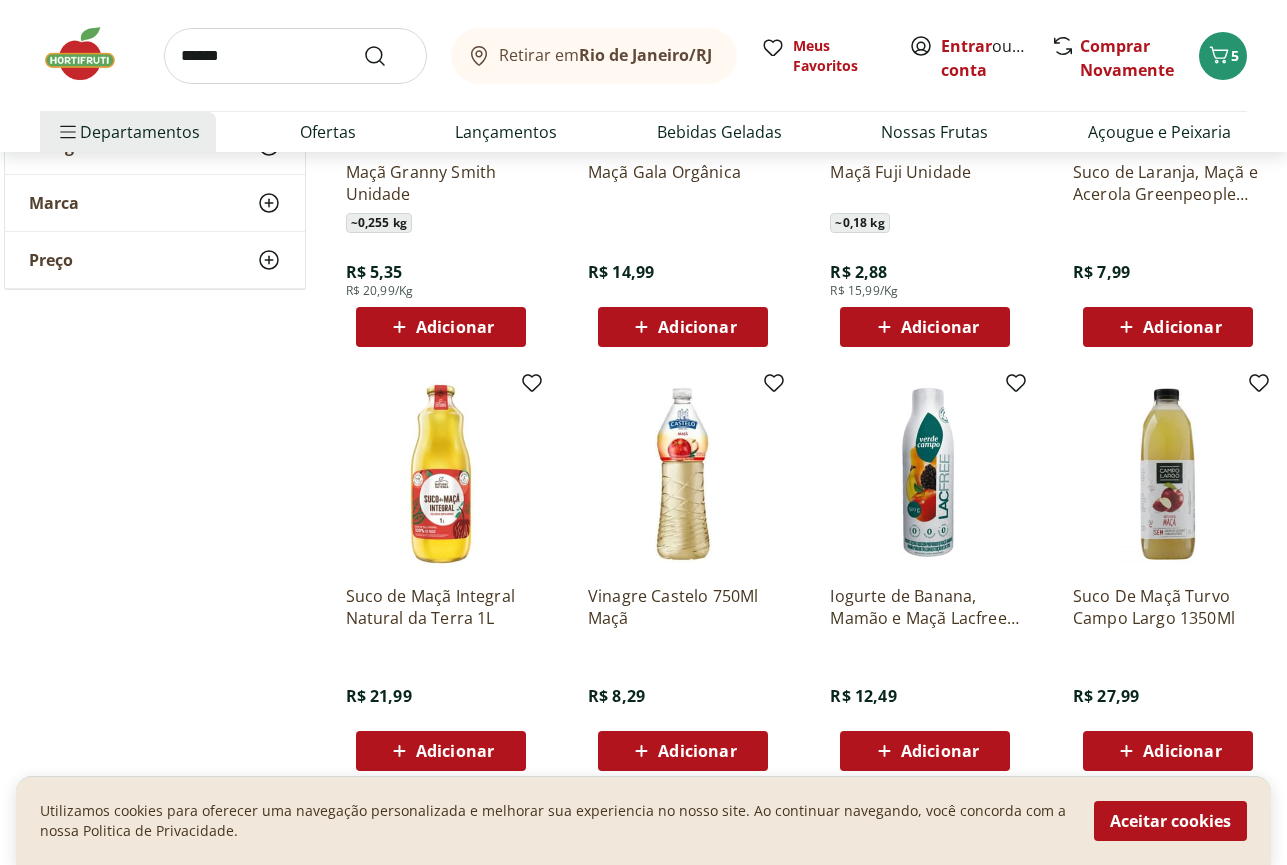 scroll, scrollTop: 0, scrollLeft: 0, axis: both 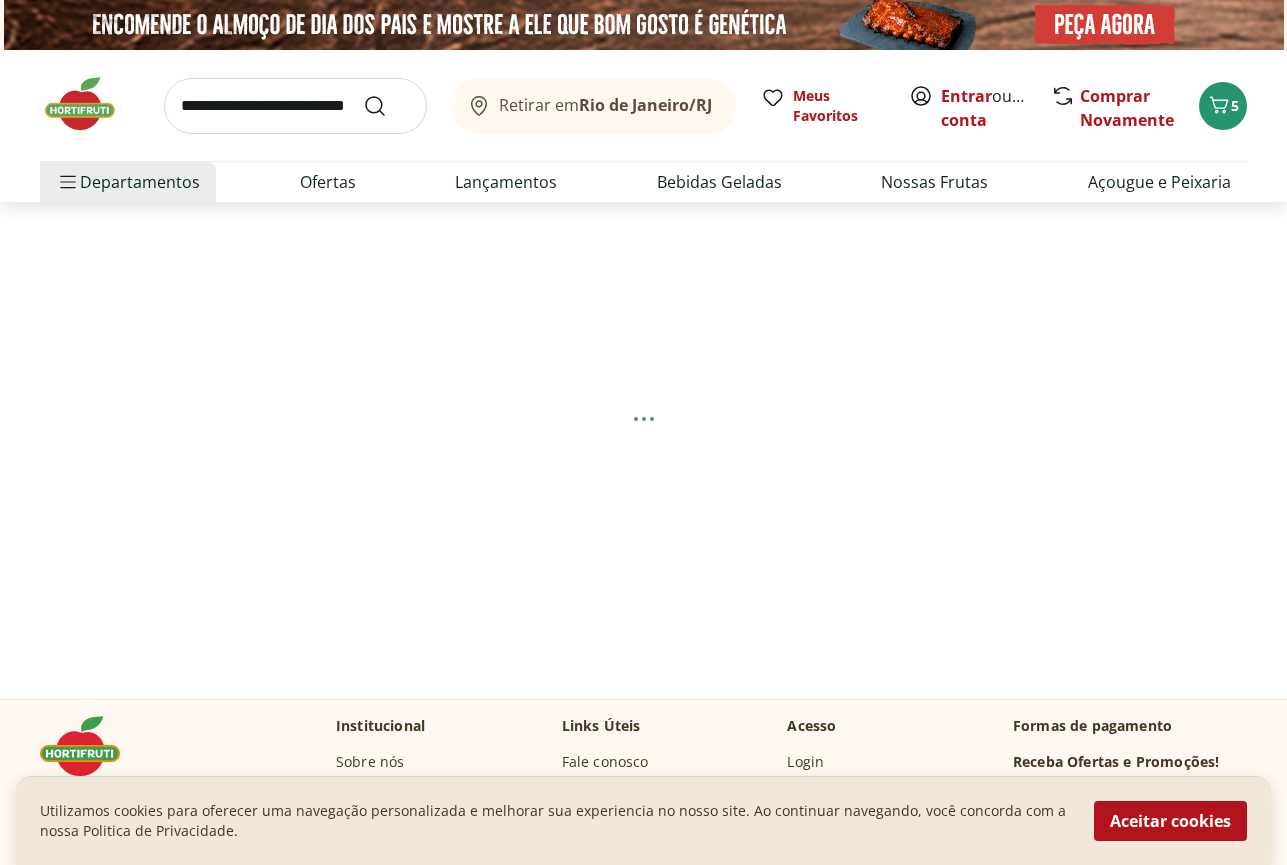select on "**********" 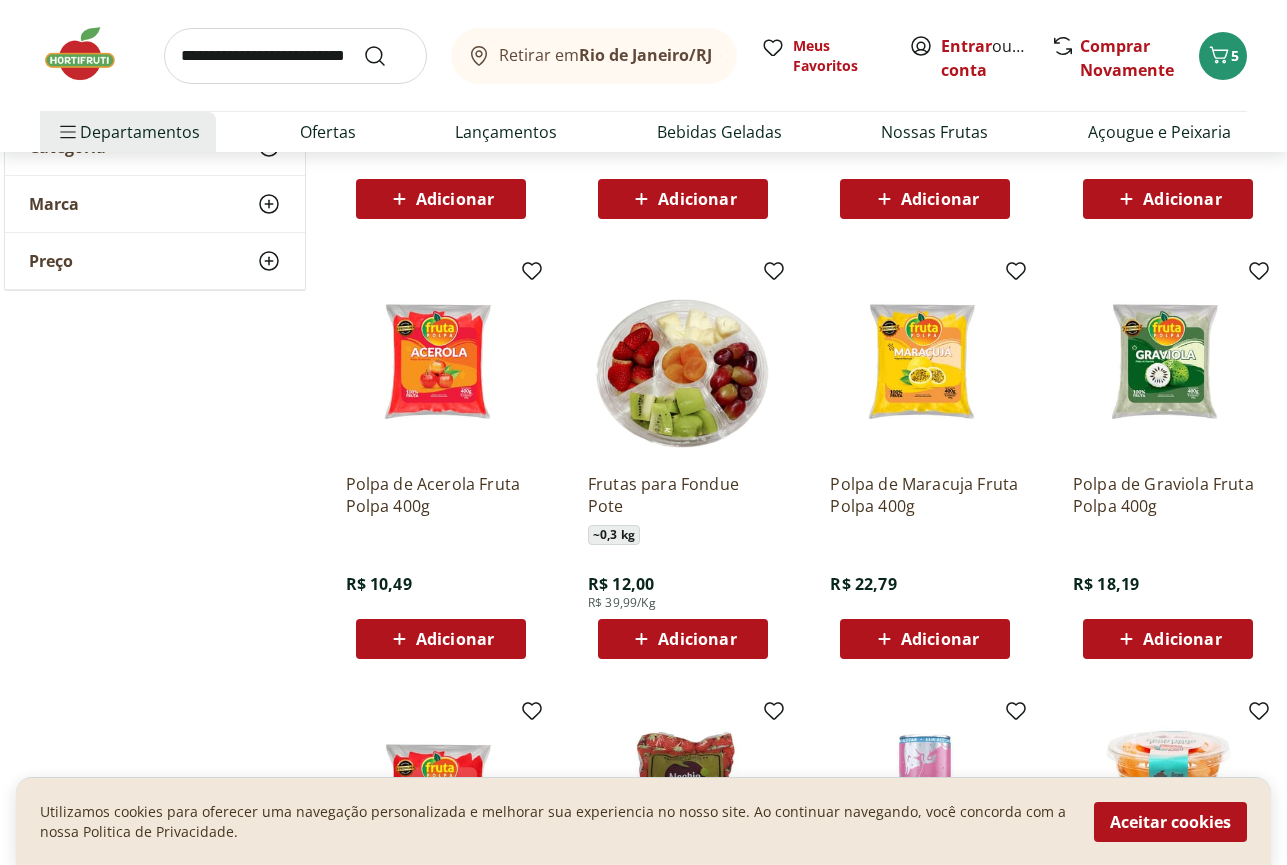 scroll, scrollTop: 612, scrollLeft: 0, axis: vertical 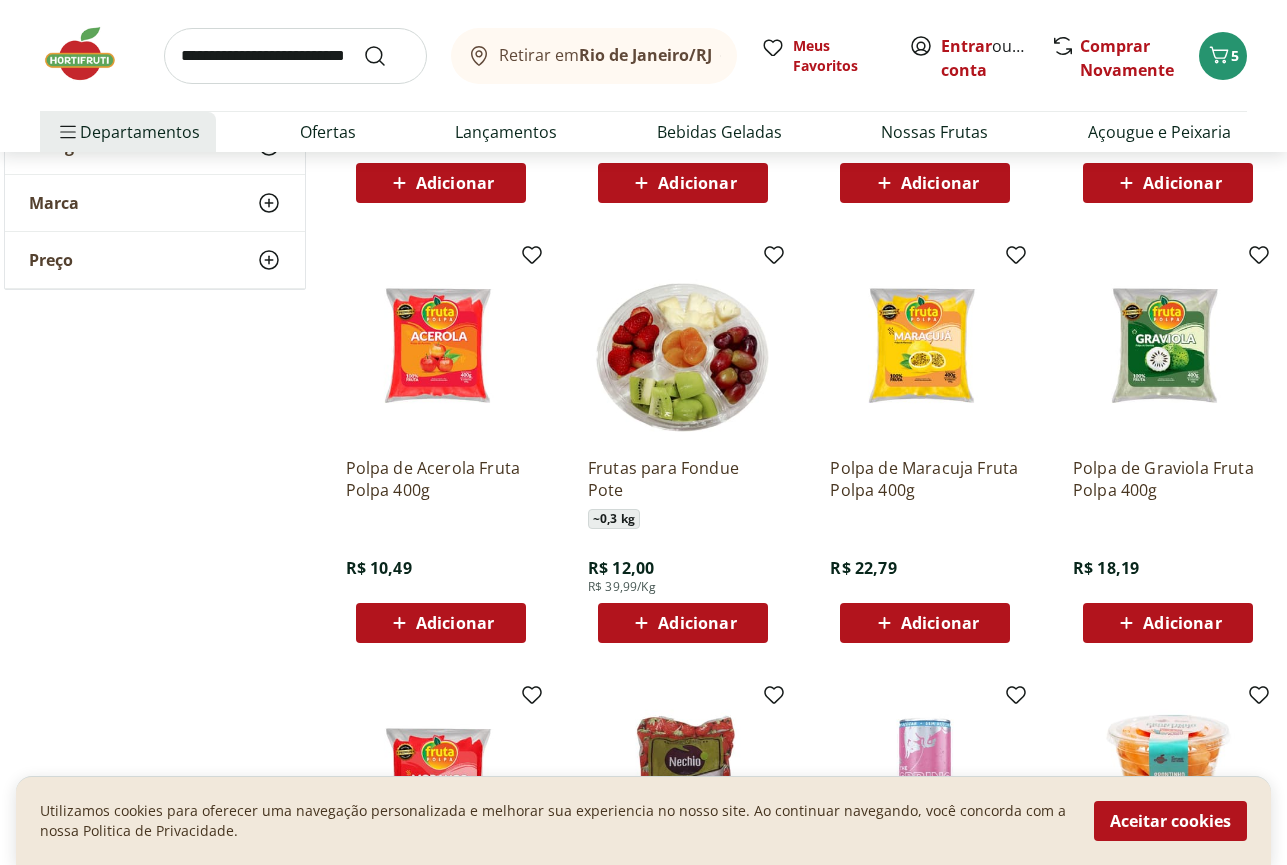 click on "Adicionar" at bounding box center (455, 623) 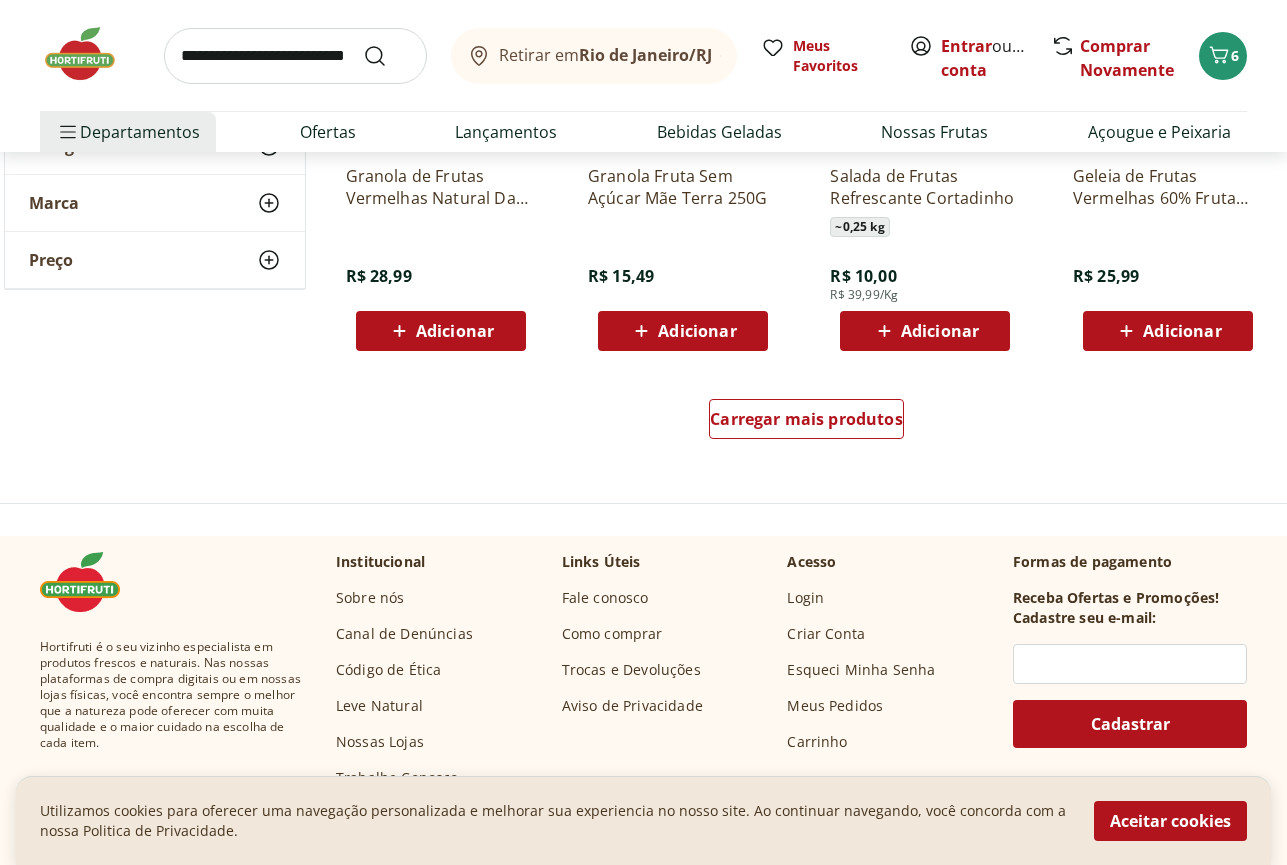 scroll, scrollTop: 3978, scrollLeft: 0, axis: vertical 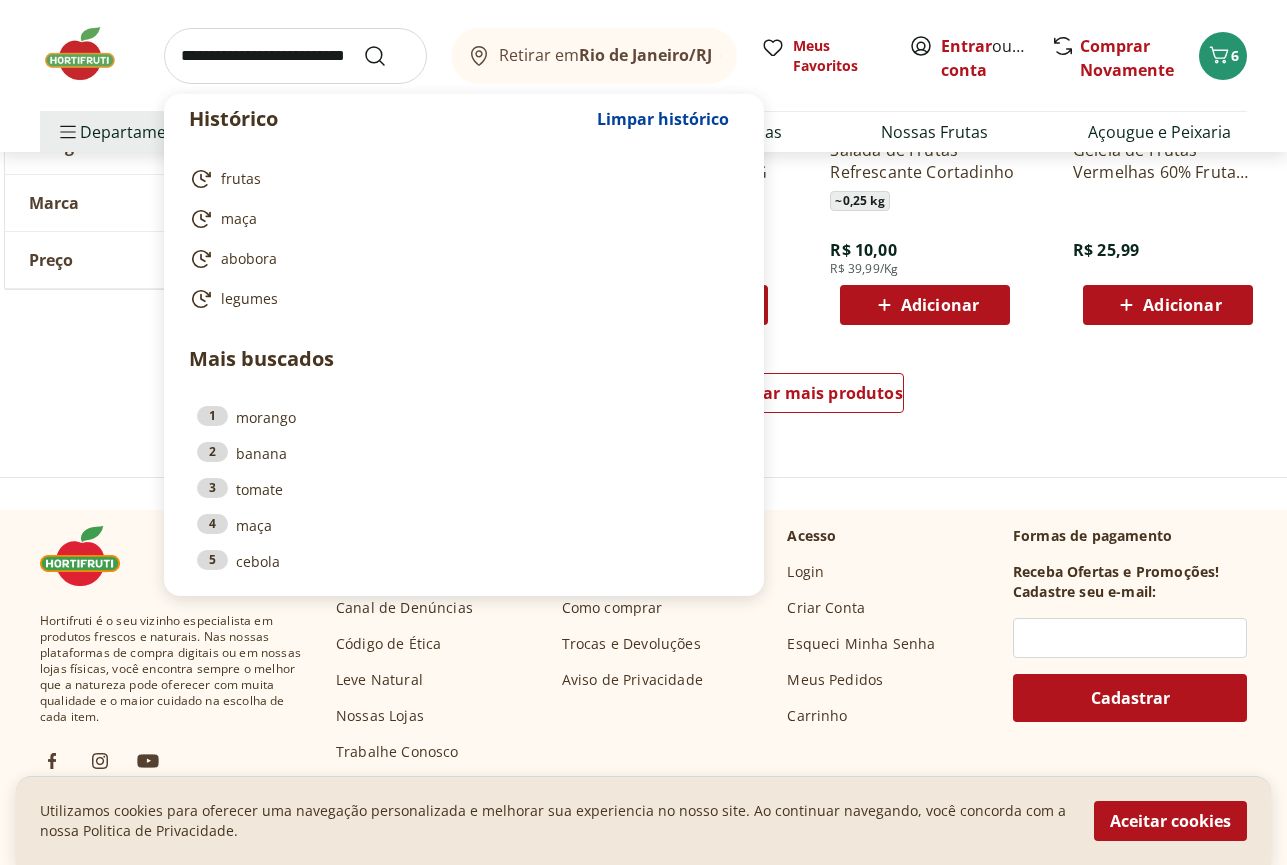 click at bounding box center [295, 56] 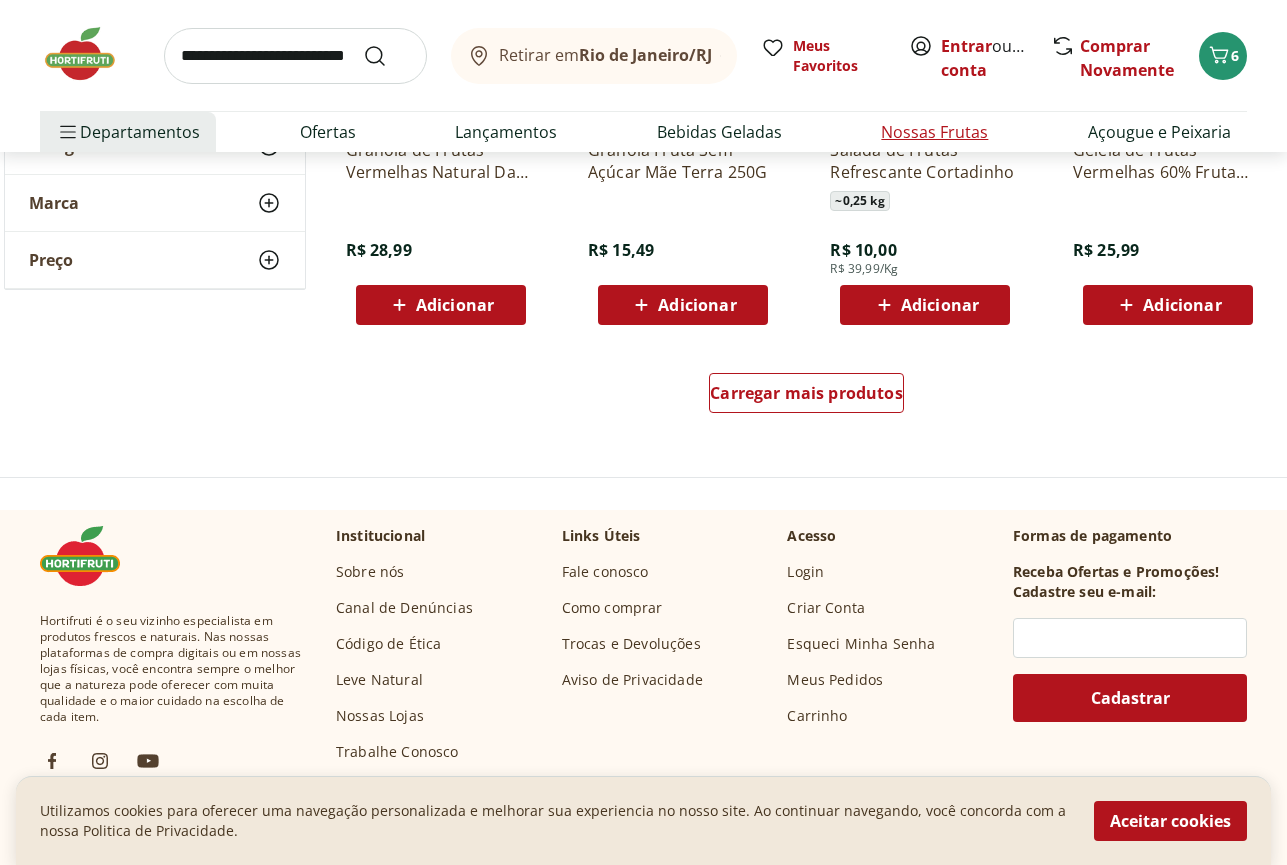 click on "Nossas Frutas" at bounding box center [934, 132] 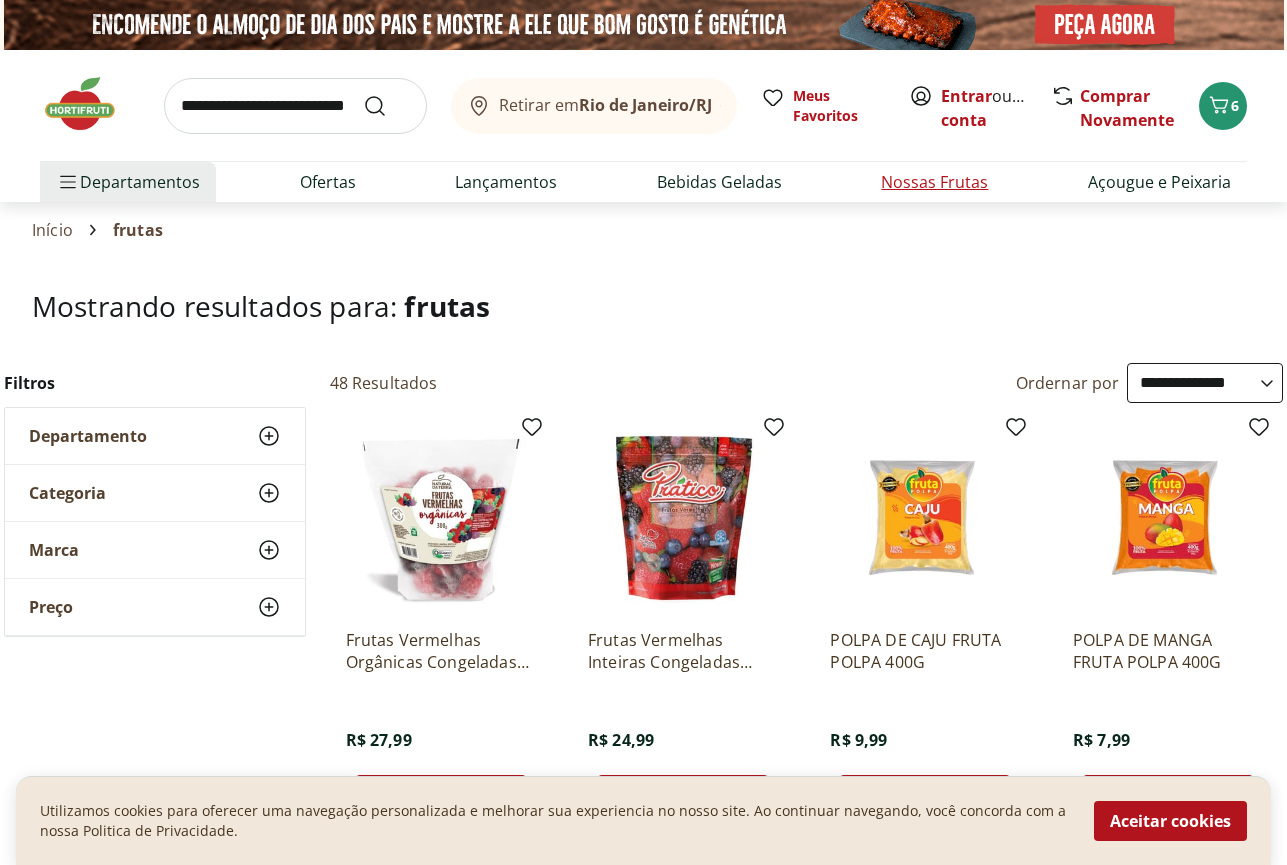 select on "**********" 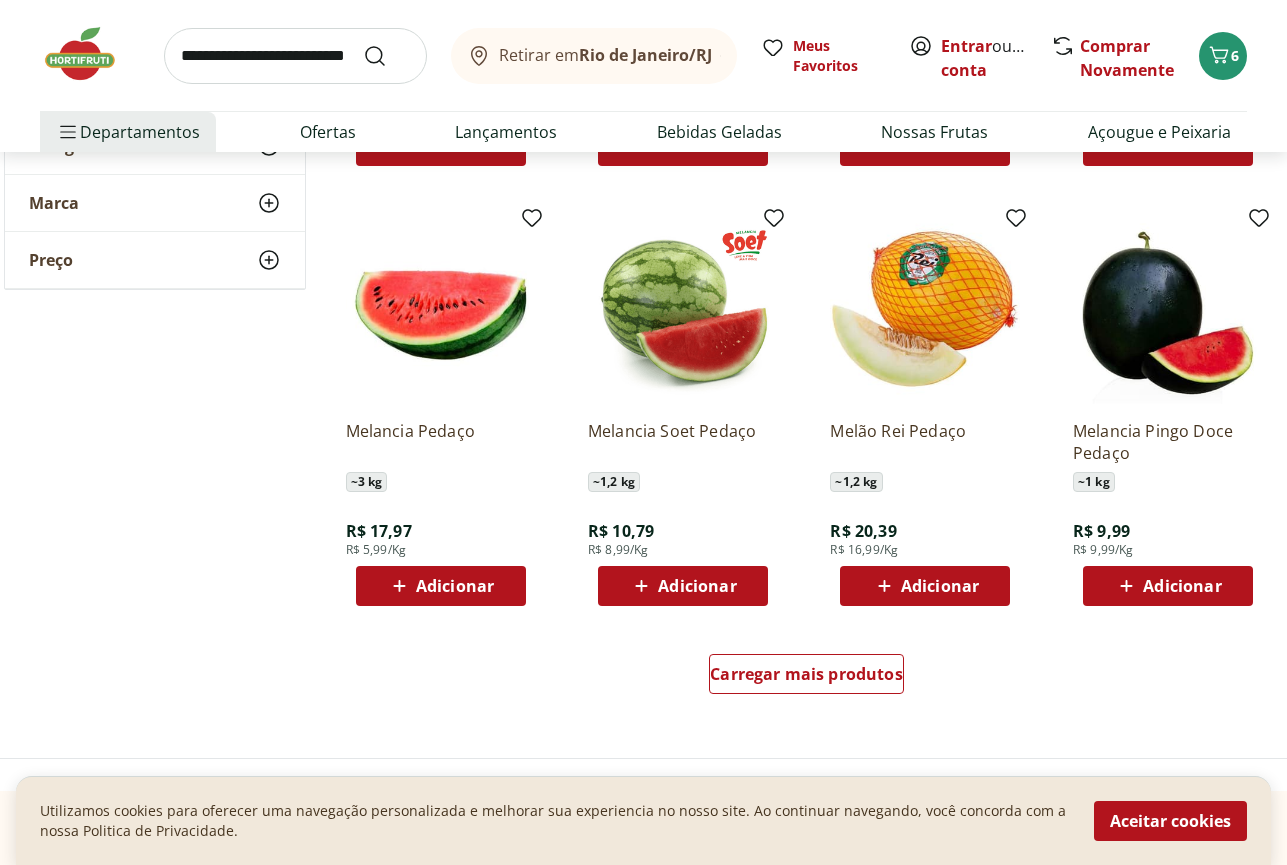 scroll, scrollTop: 1020, scrollLeft: 0, axis: vertical 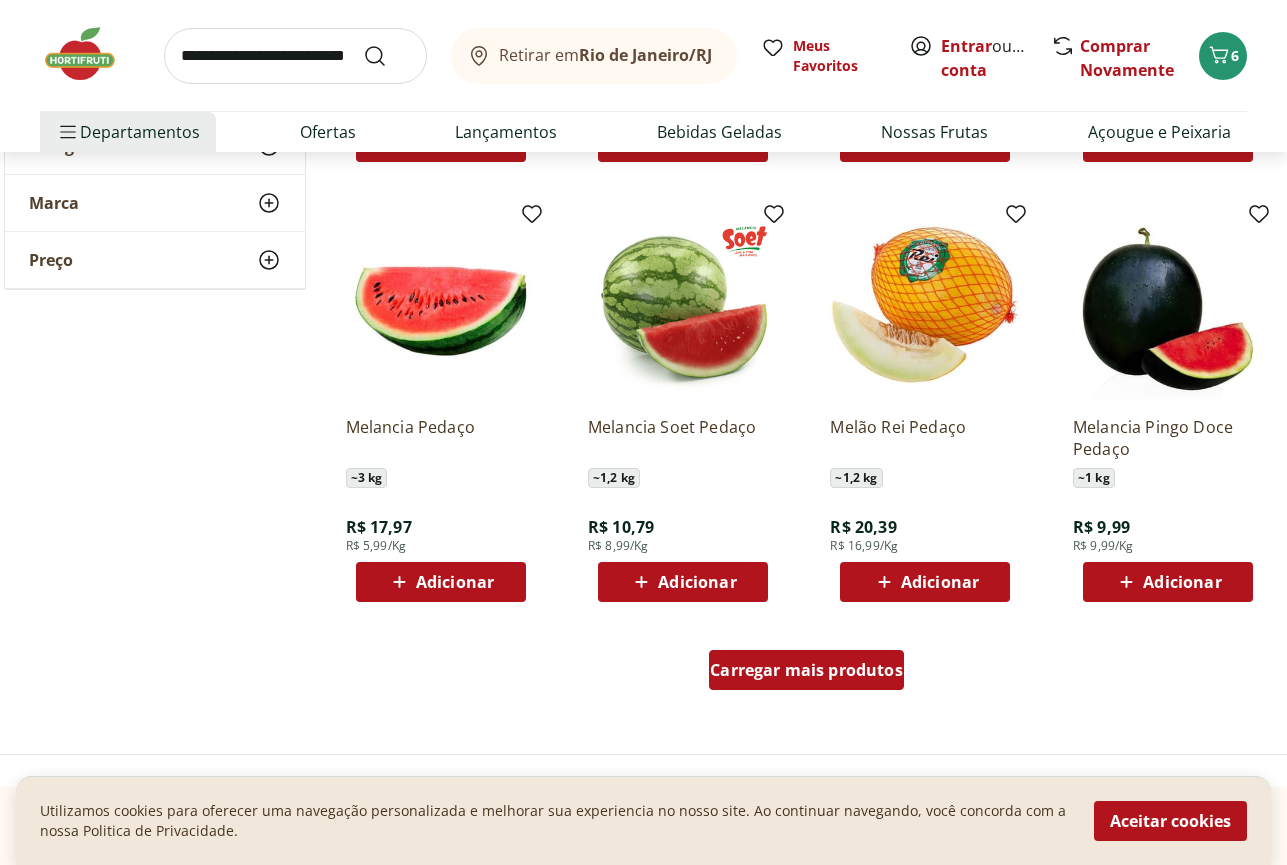click on "Carregar mais produtos" at bounding box center (806, 670) 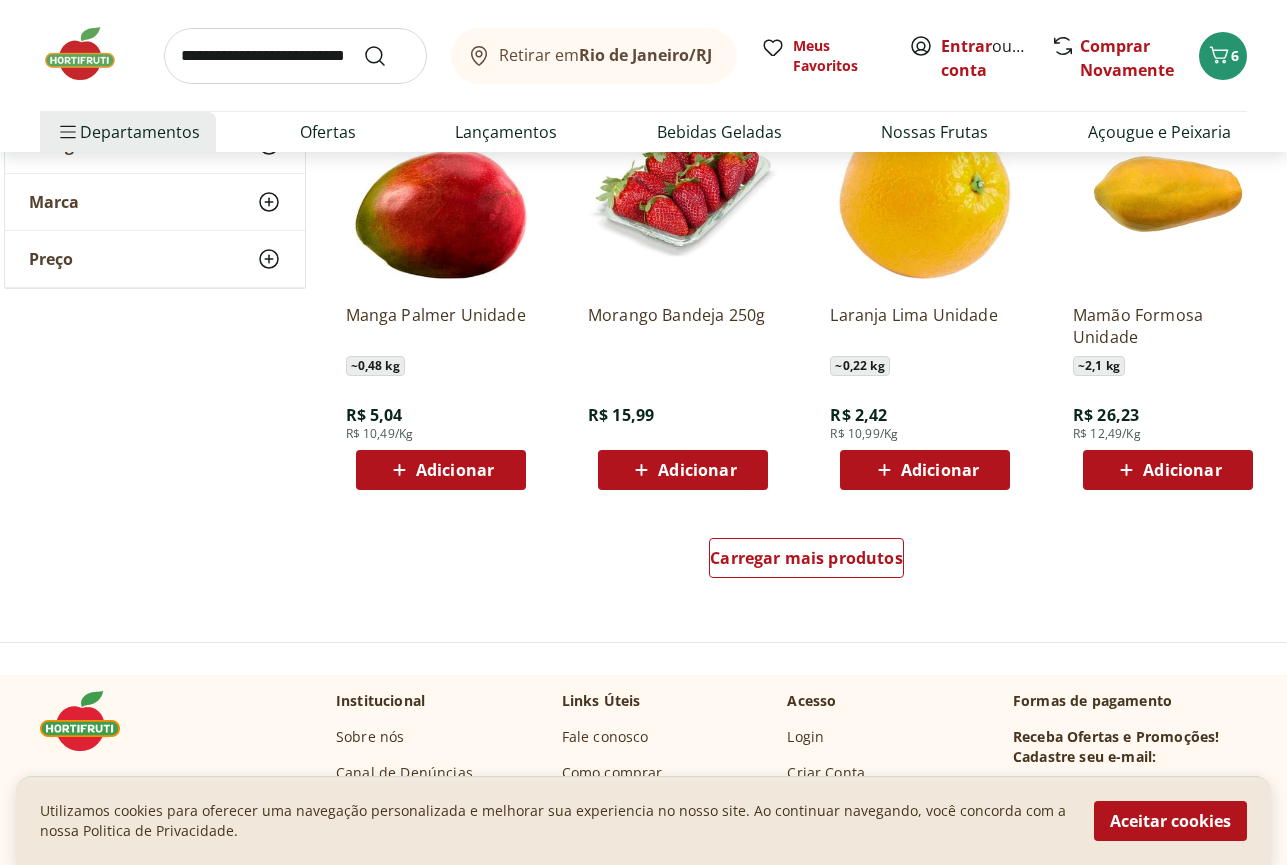 scroll, scrollTop: 2448, scrollLeft: 0, axis: vertical 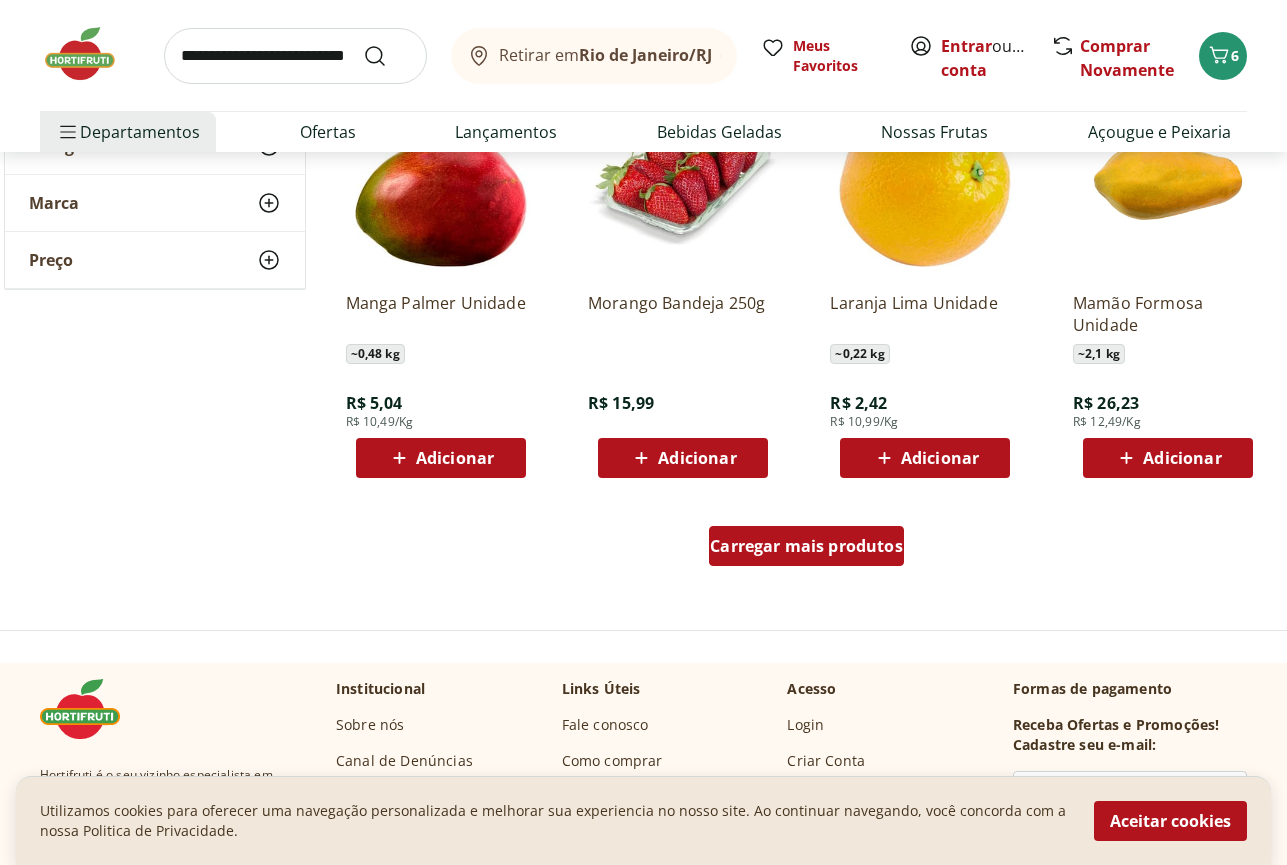 click on "Carregar mais produtos" at bounding box center (806, 546) 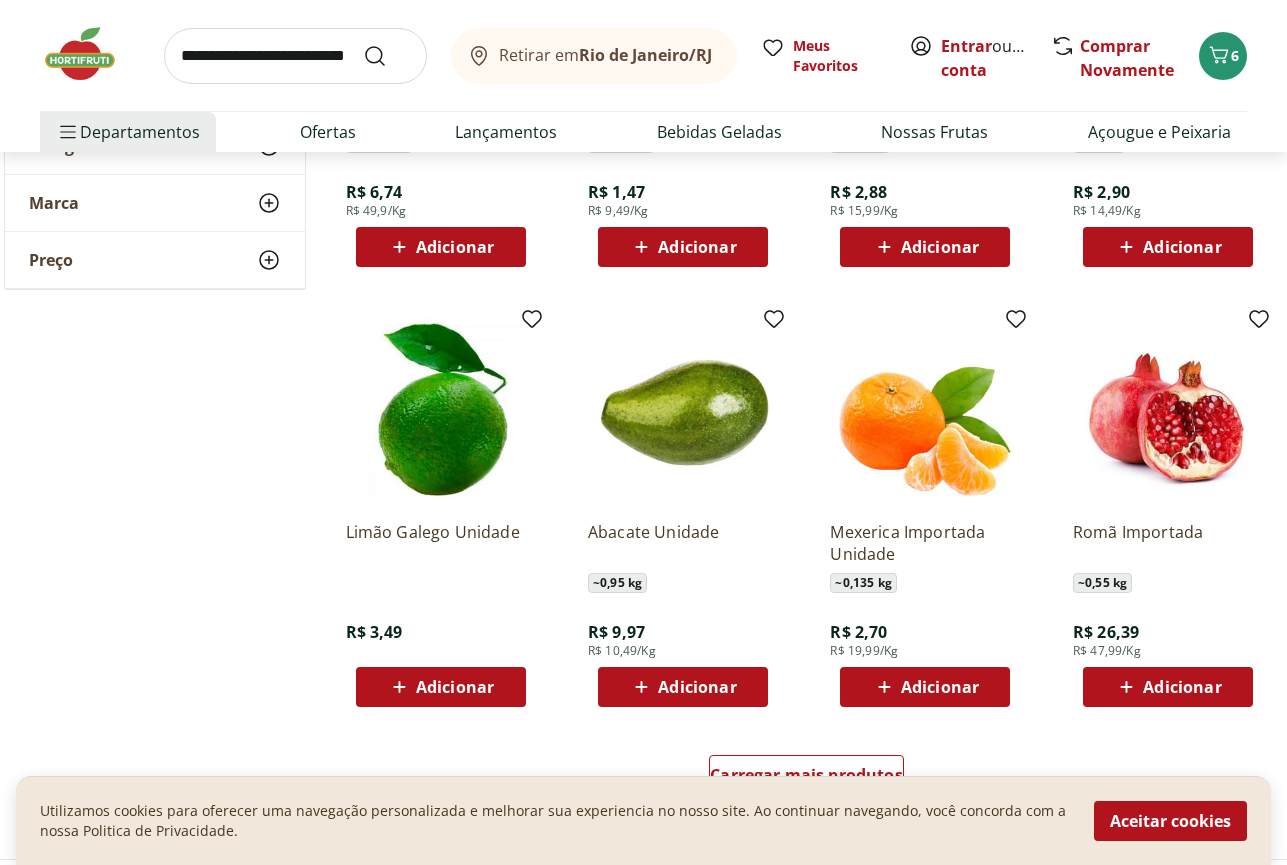 scroll, scrollTop: 3570, scrollLeft: 0, axis: vertical 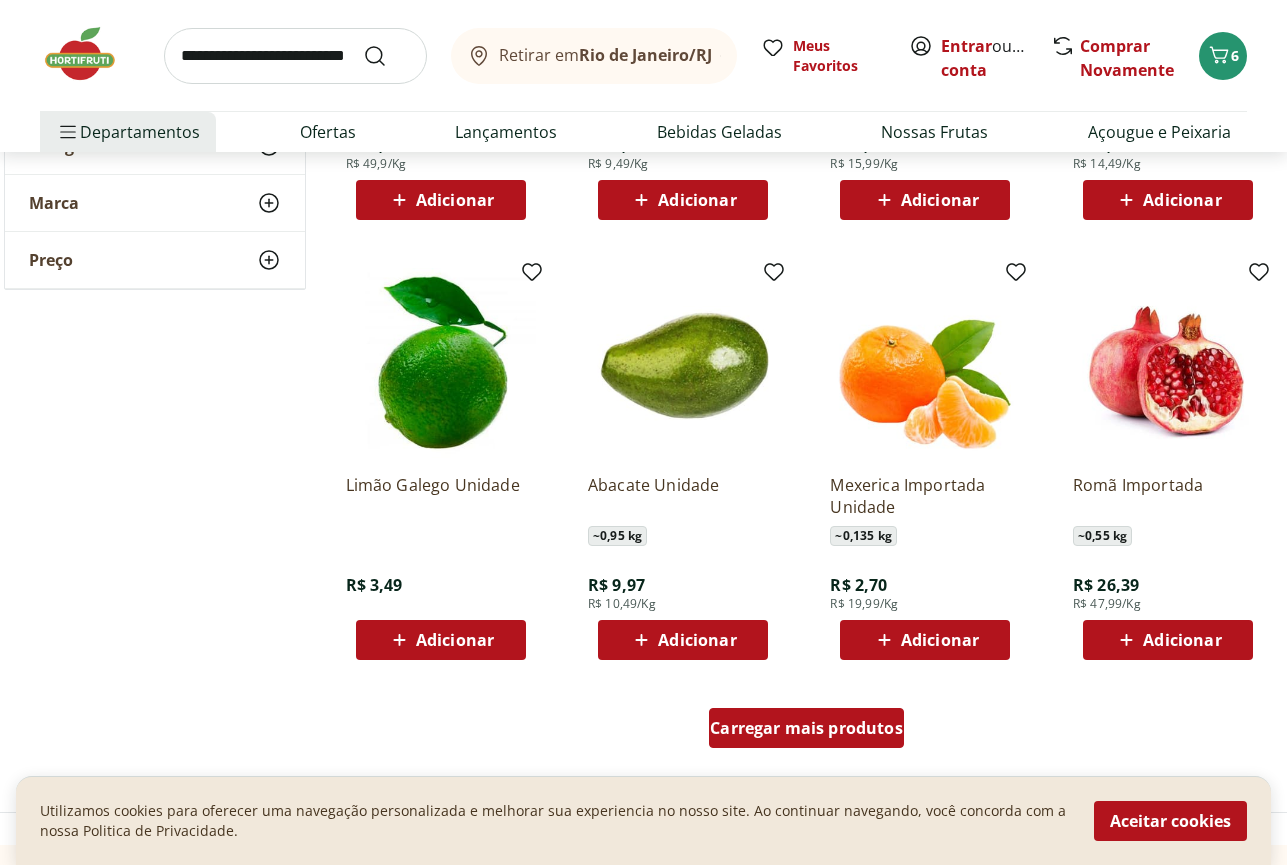 click on "Carregar mais produtos" at bounding box center (806, 728) 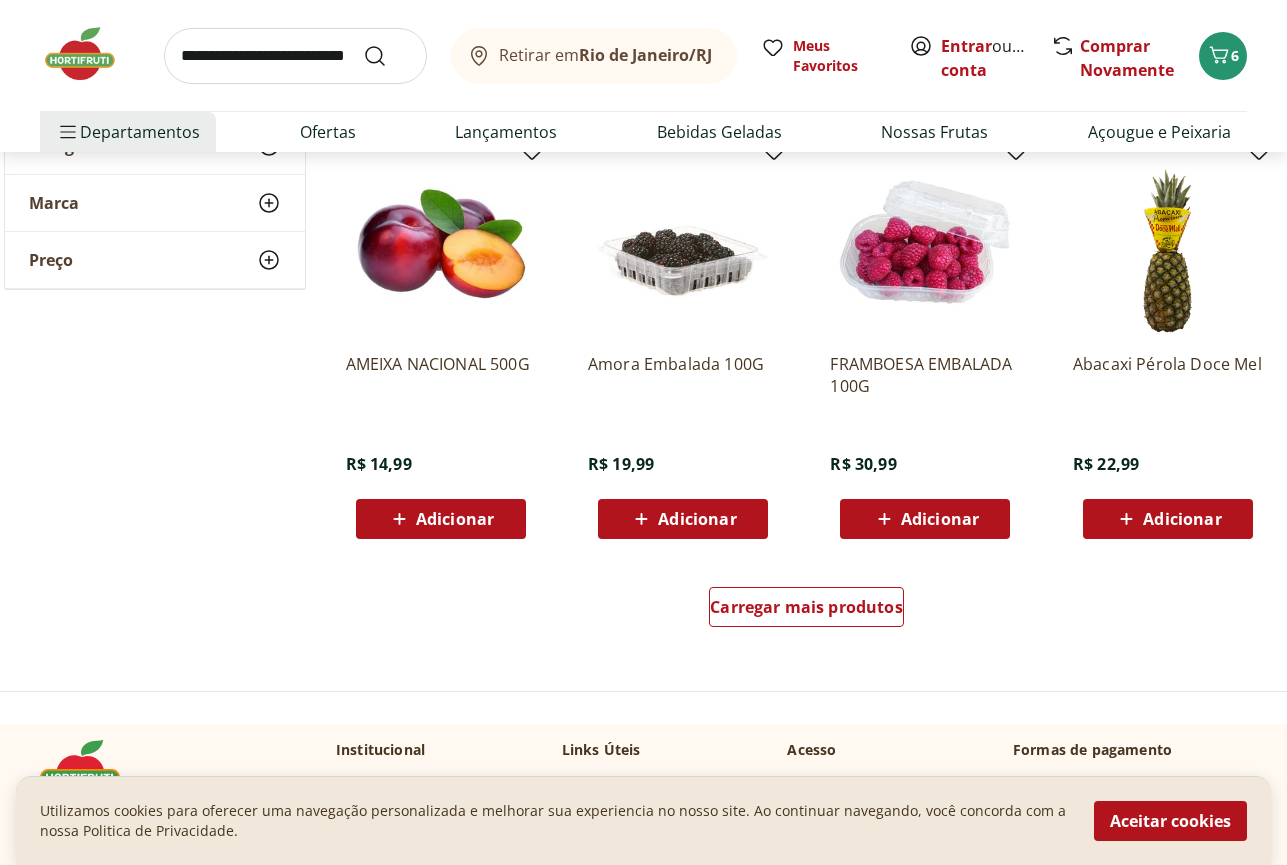 scroll, scrollTop: 4998, scrollLeft: 0, axis: vertical 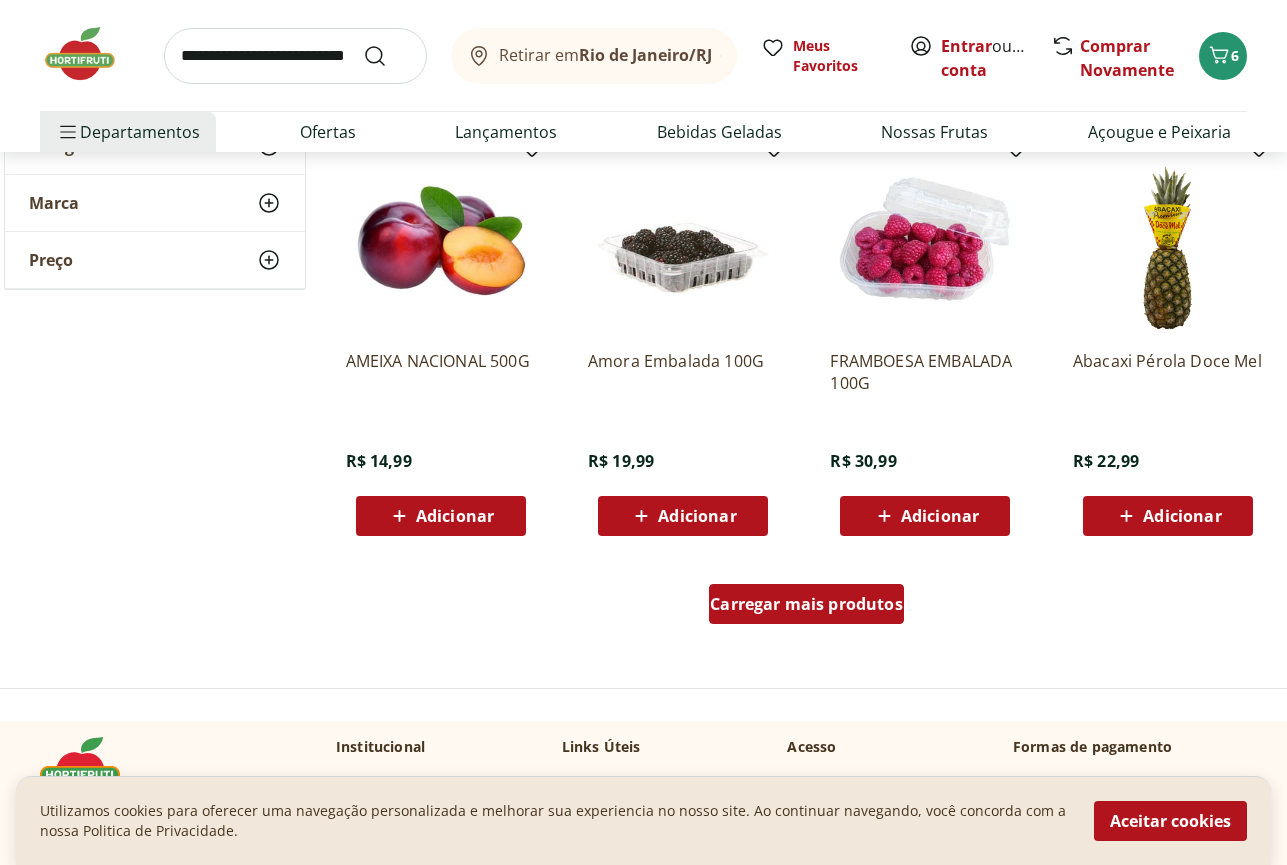 click on "Carregar mais produtos" at bounding box center [806, 604] 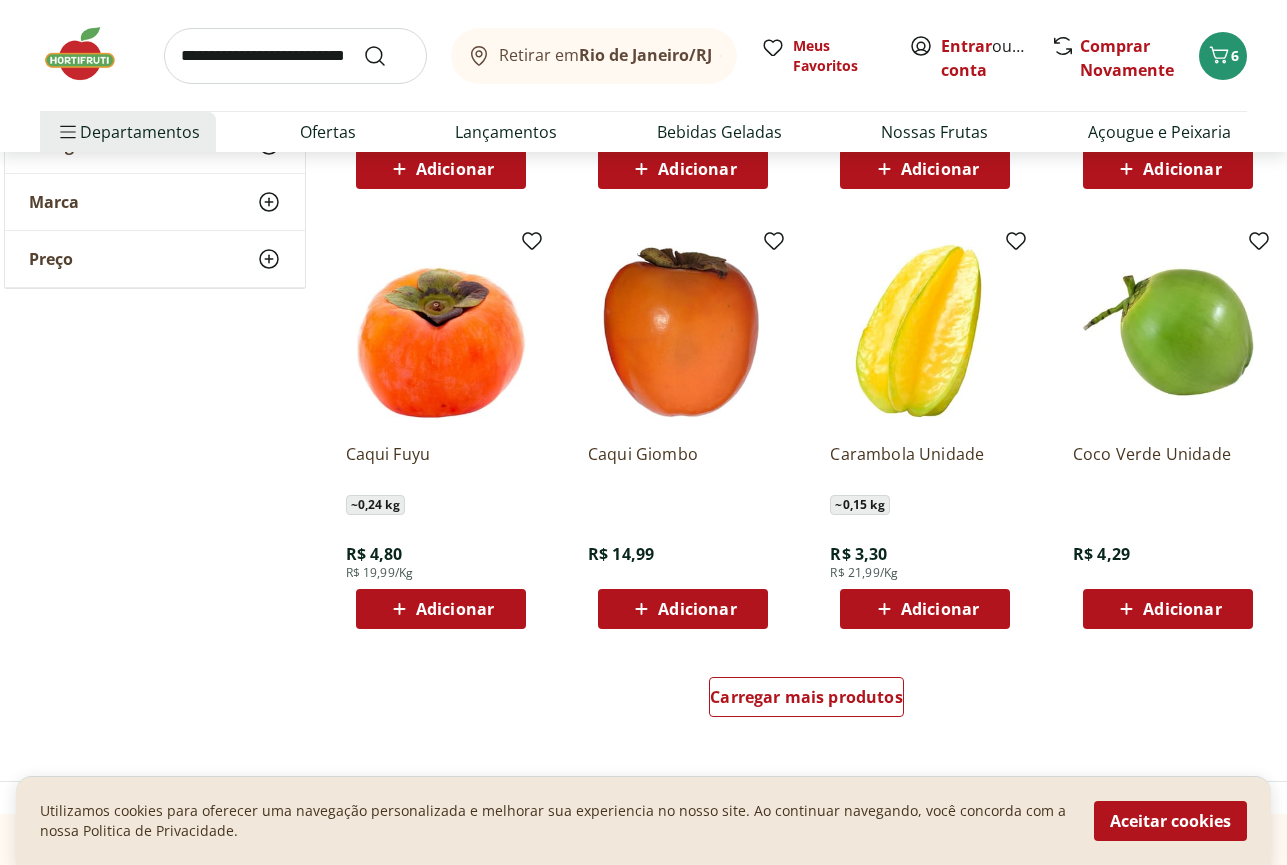 scroll, scrollTop: 6222, scrollLeft: 0, axis: vertical 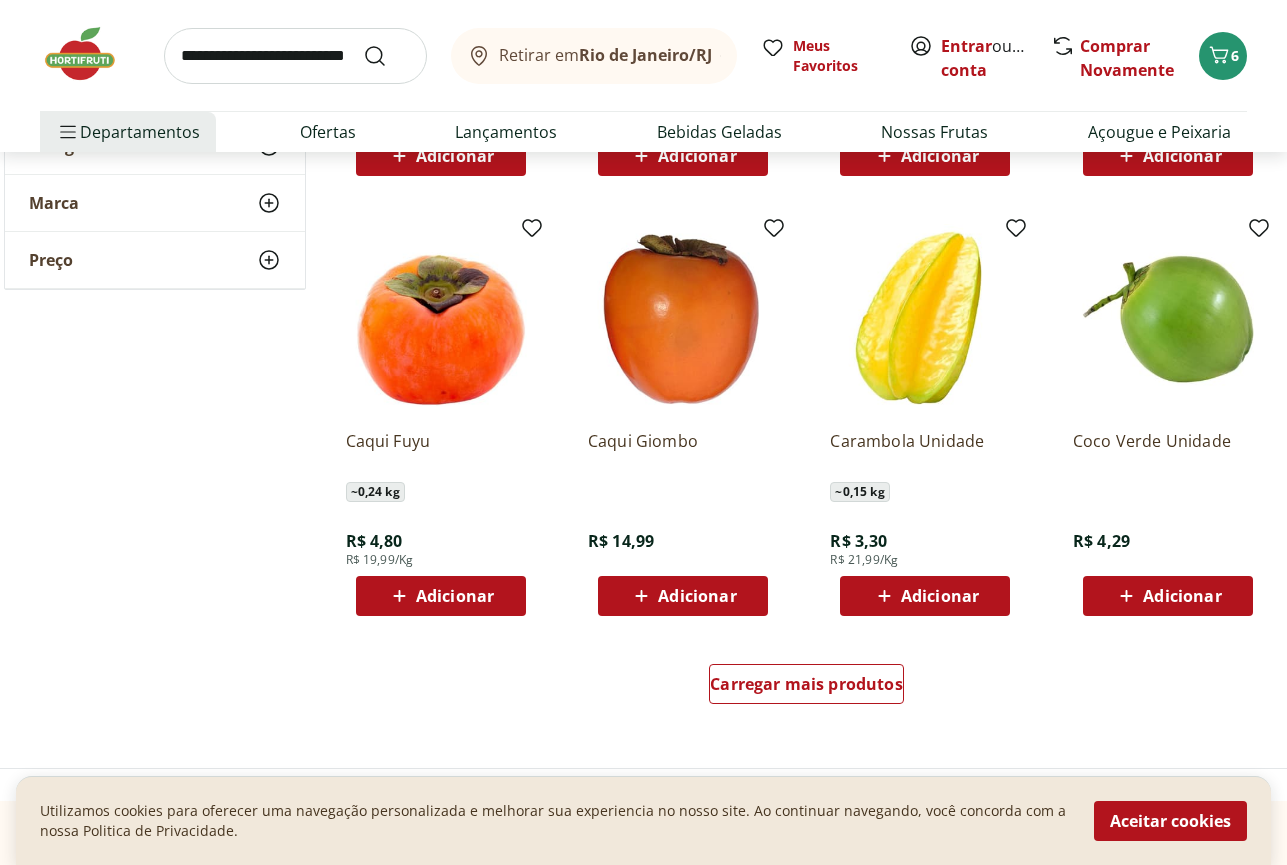 click on "Adicionar" at bounding box center [455, 596] 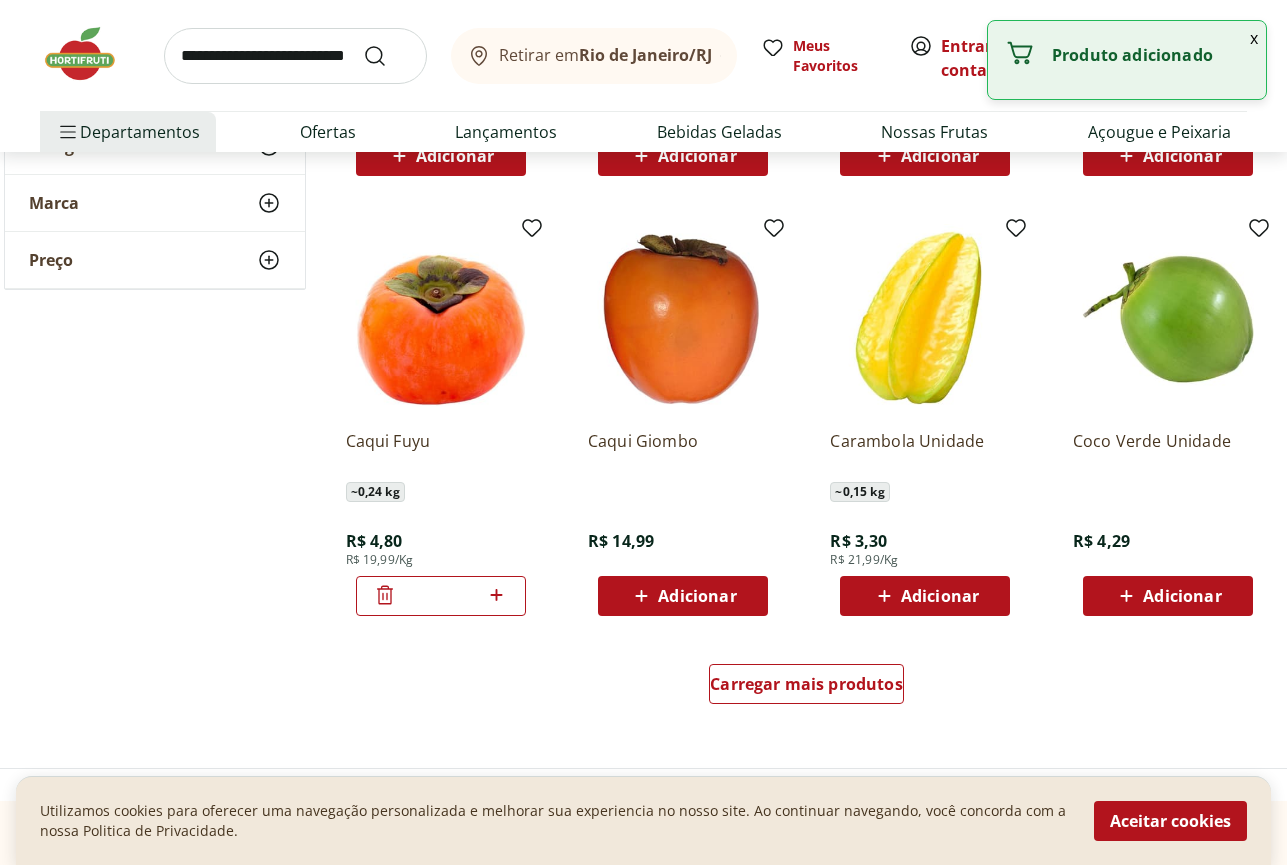 click 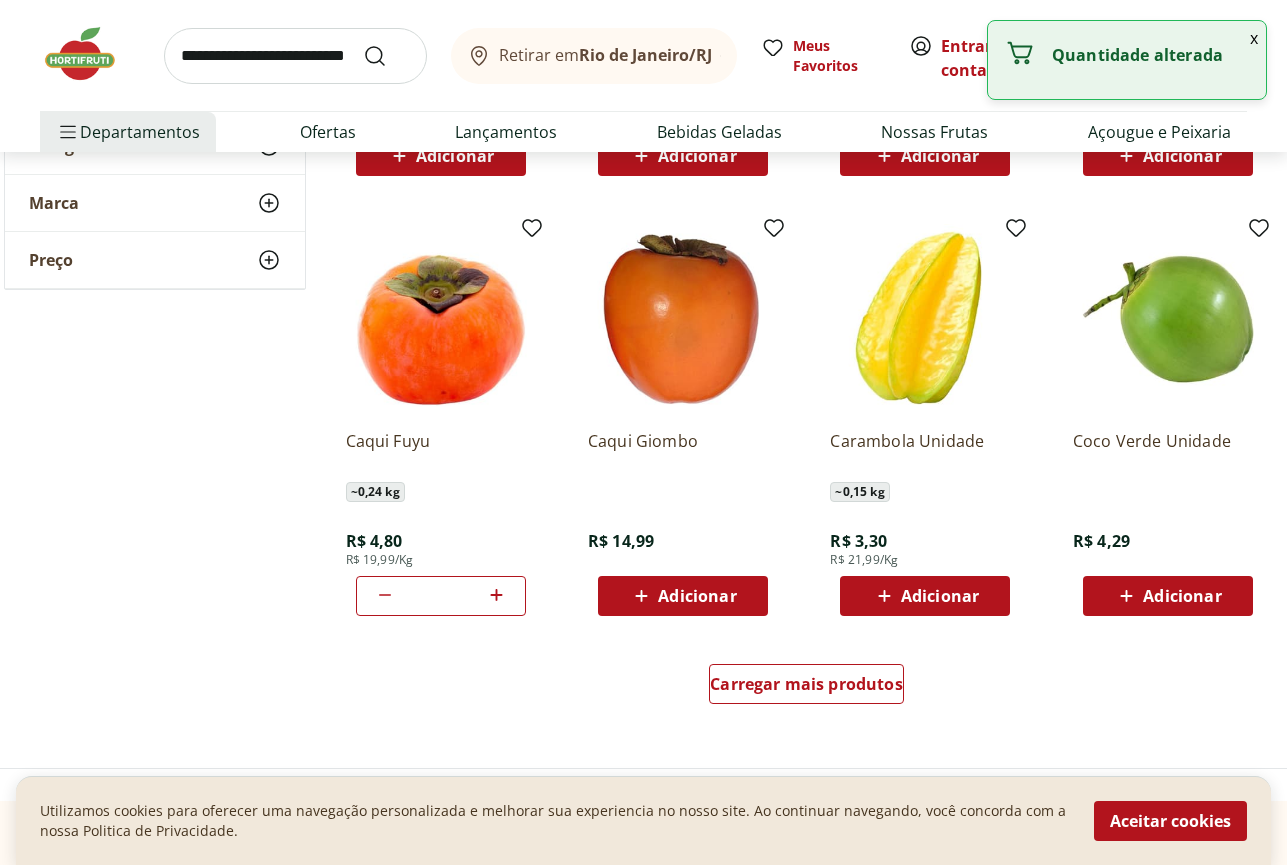 click 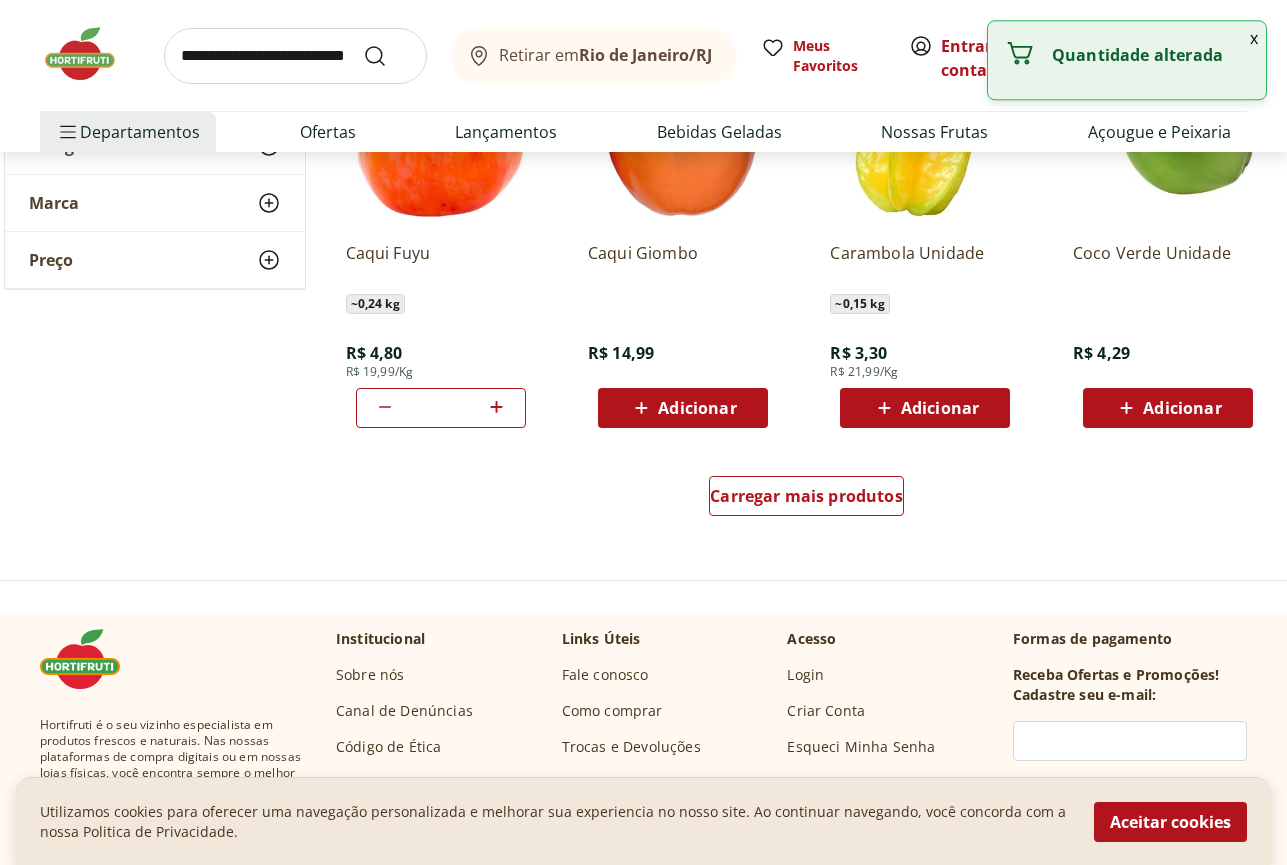 scroll, scrollTop: 6426, scrollLeft: 0, axis: vertical 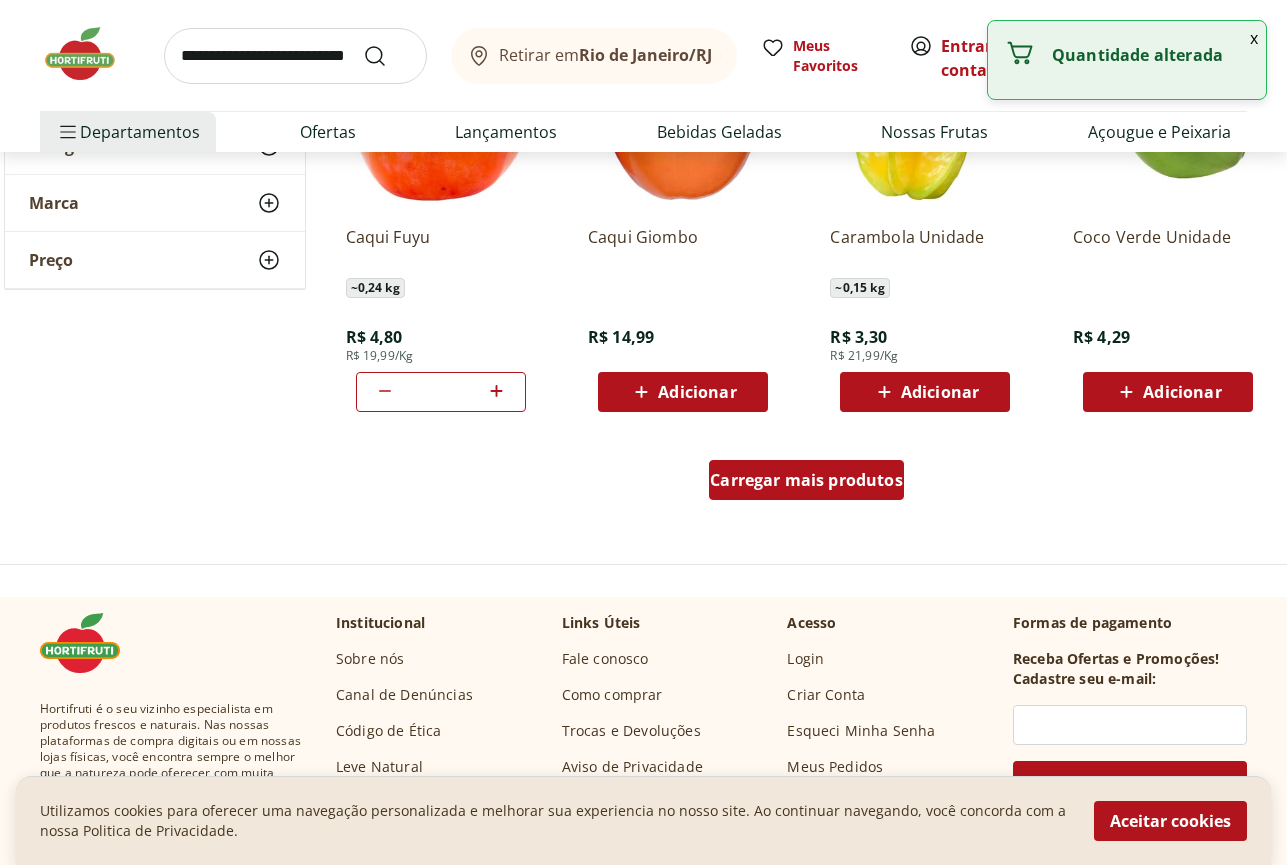 click on "Carregar mais produtos" at bounding box center [806, 480] 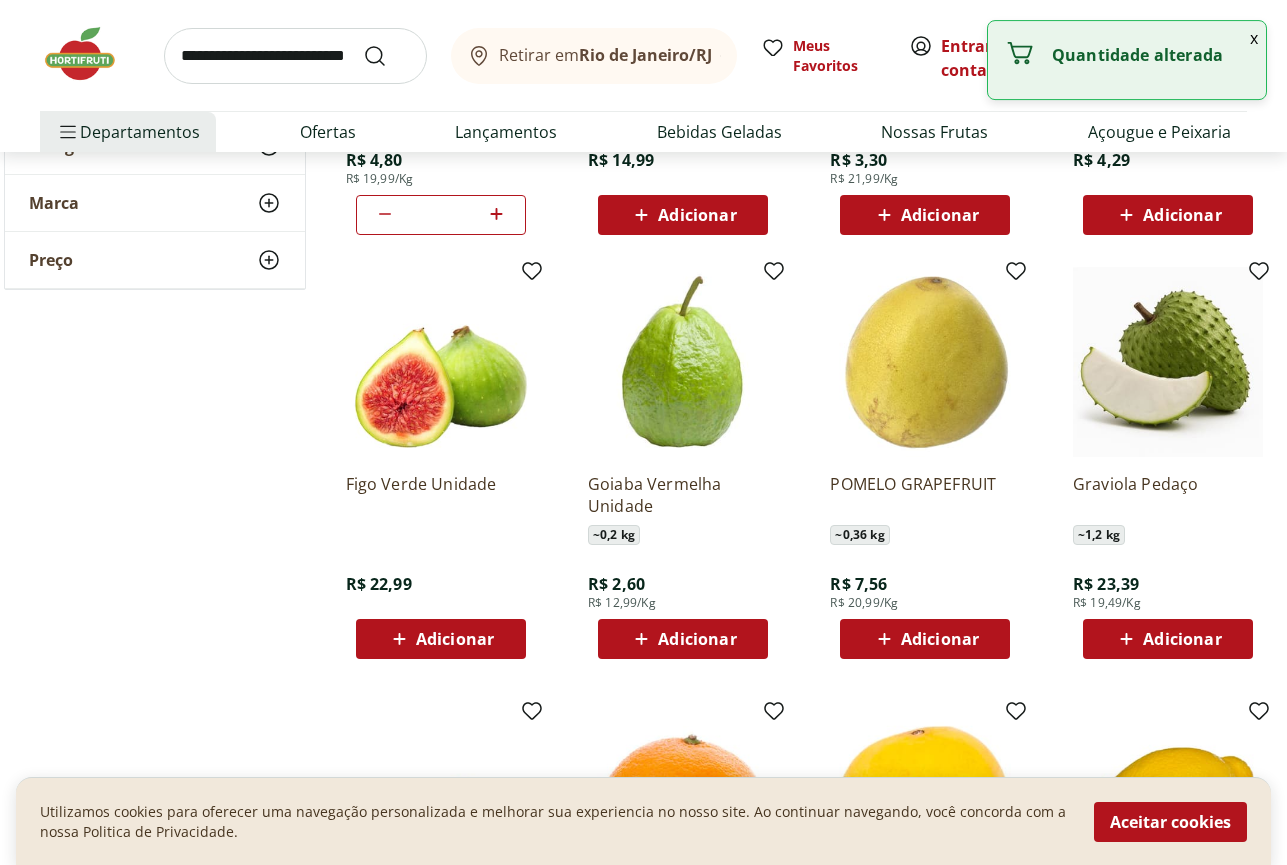 scroll, scrollTop: 6630, scrollLeft: 0, axis: vertical 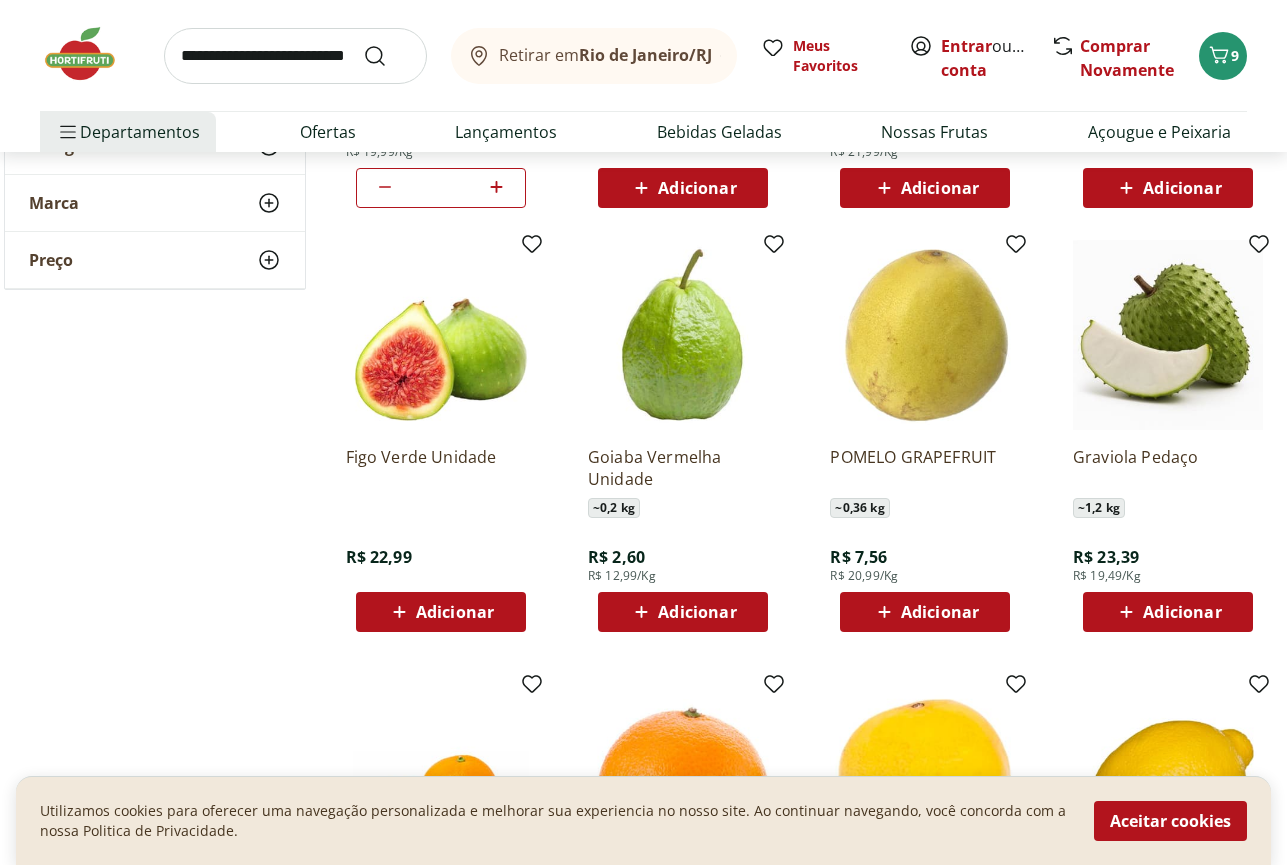 click on "Adicionar" at bounding box center [683, 612] 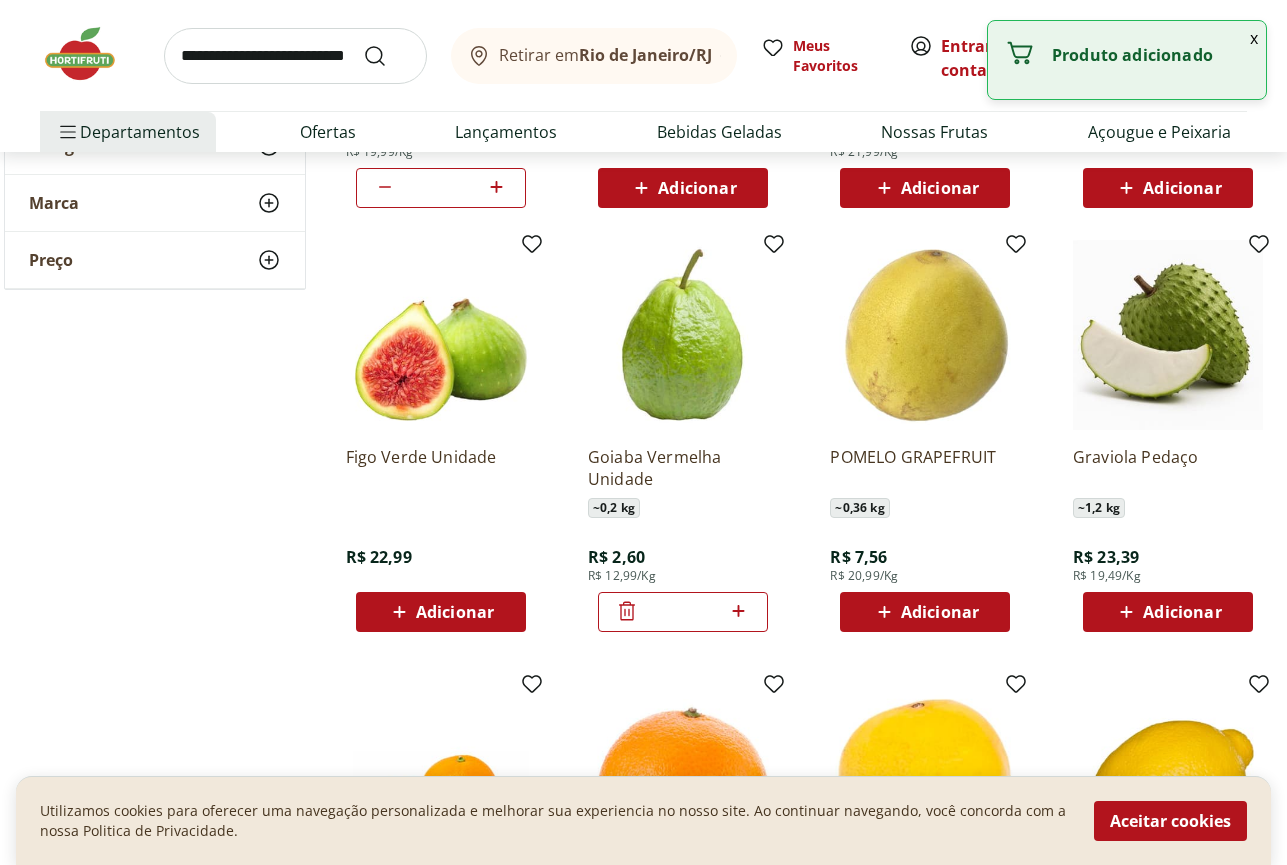 click 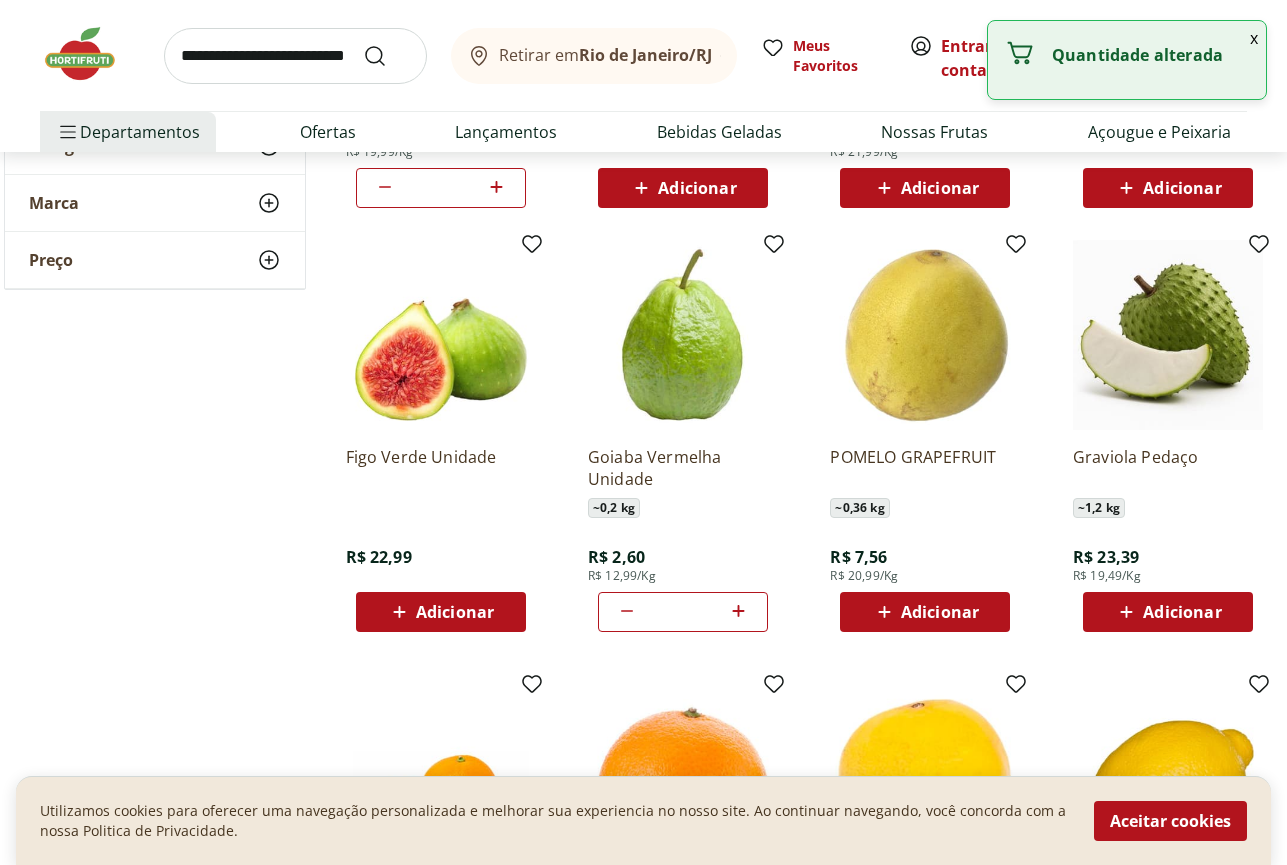 click 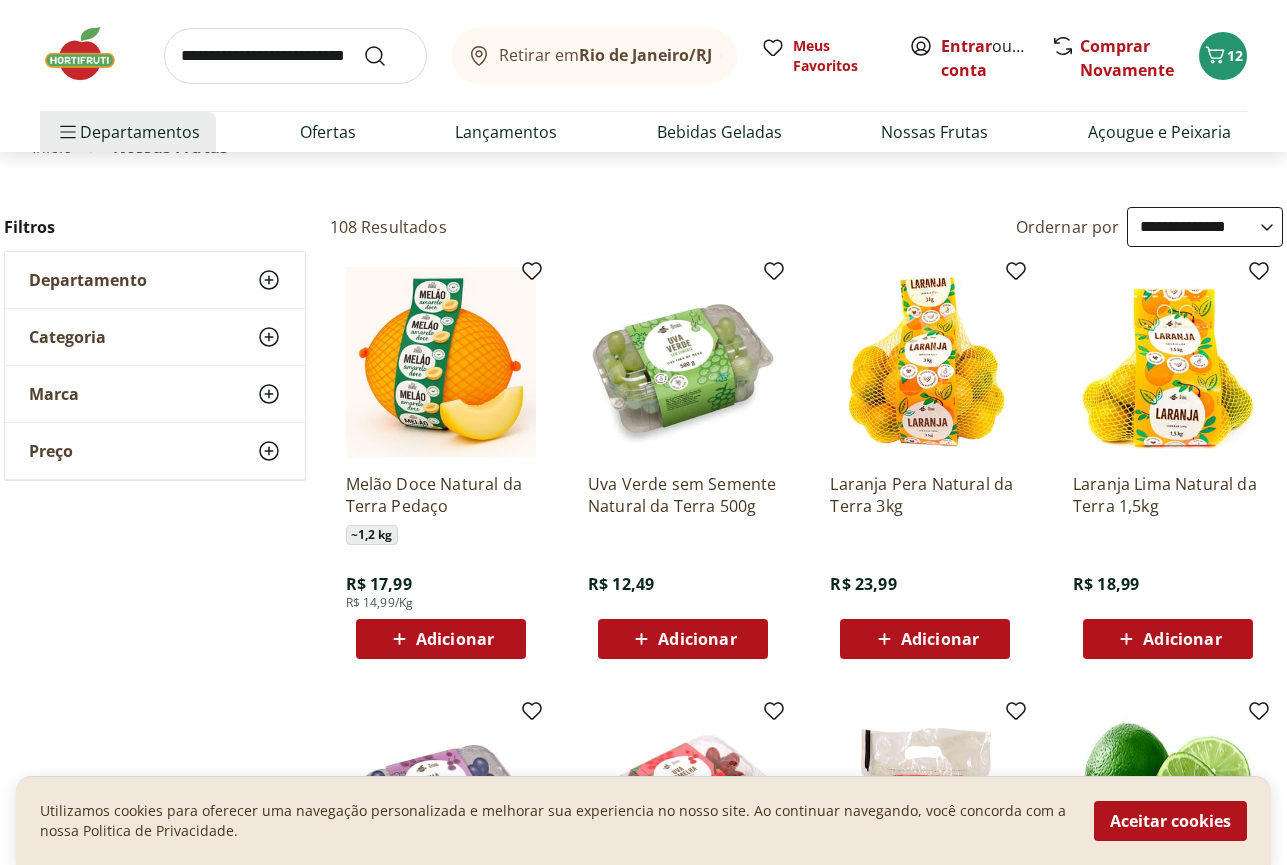 scroll, scrollTop: 0, scrollLeft: 0, axis: both 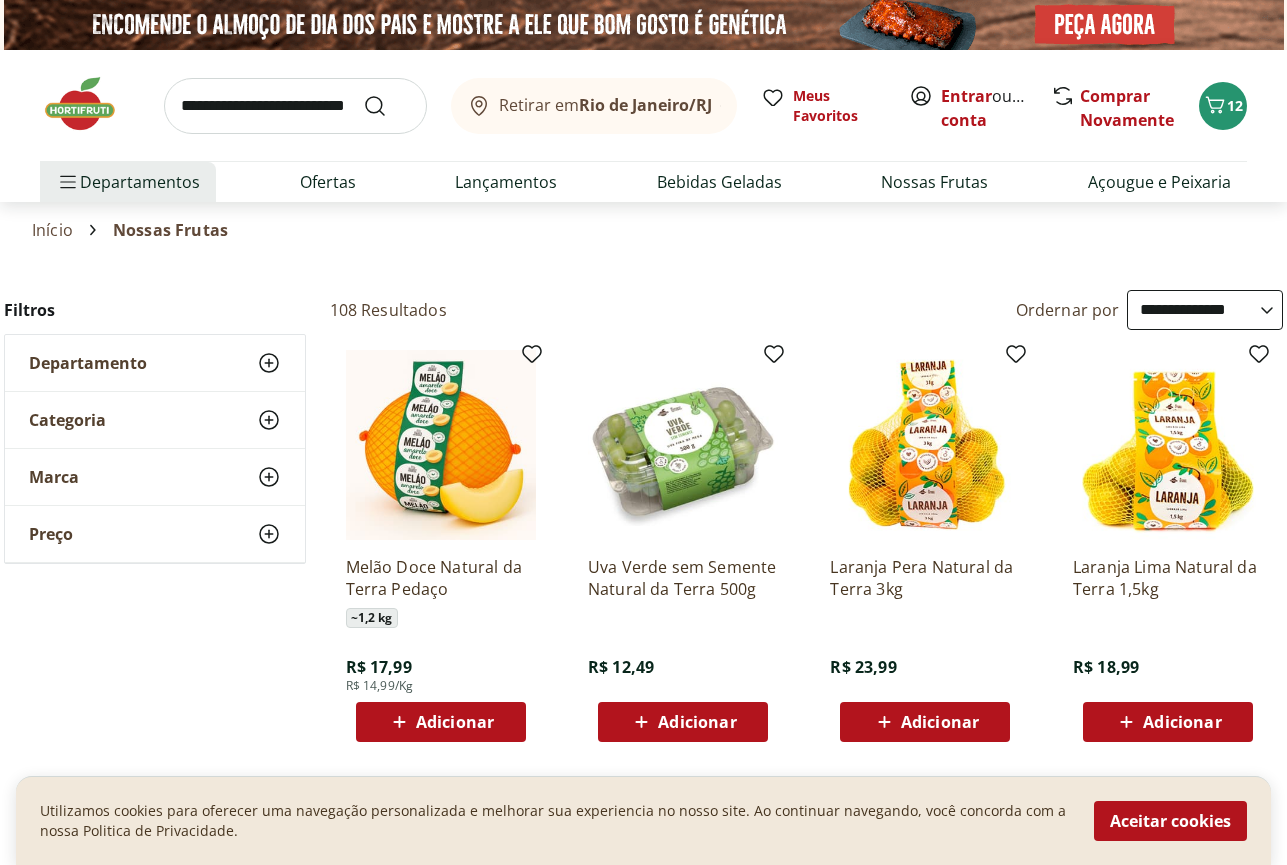 click at bounding box center [295, 106] 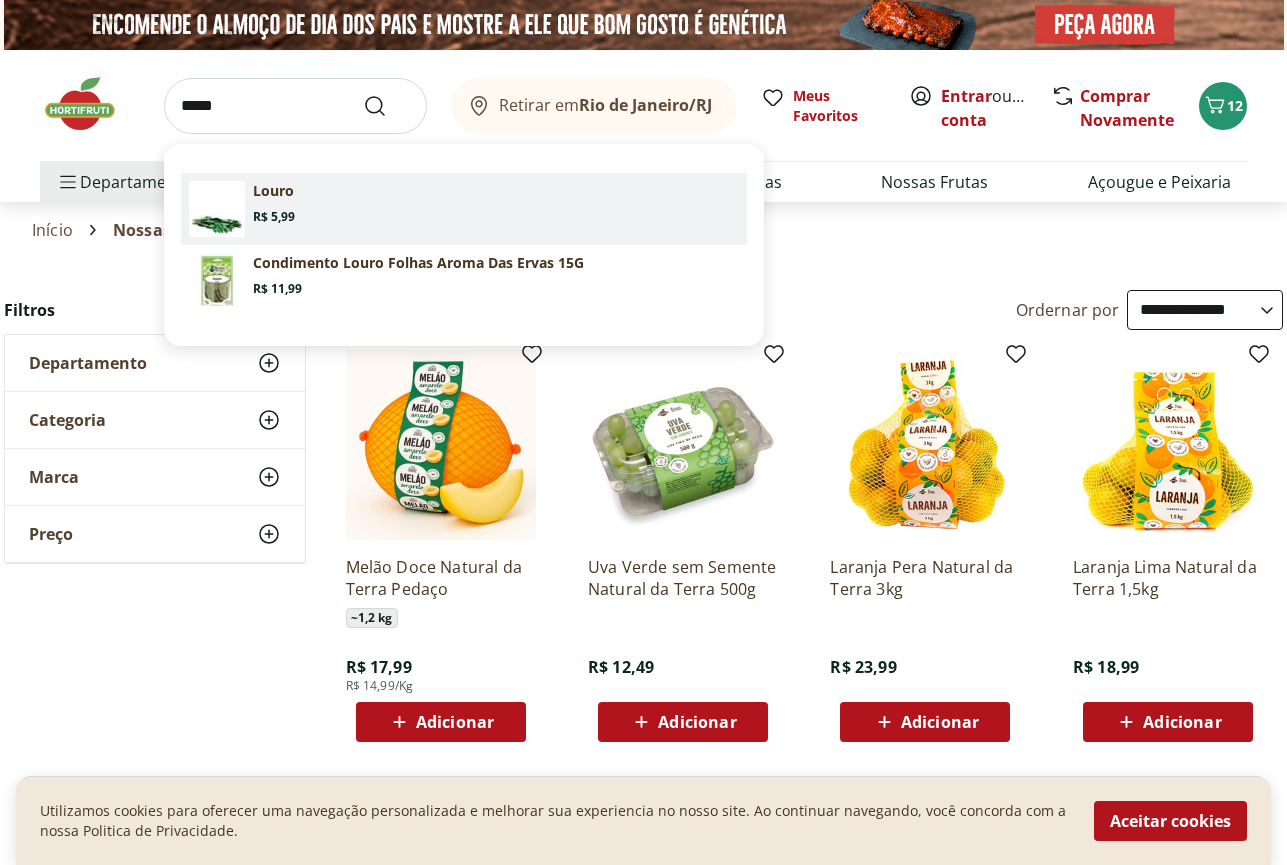 click on "[FIRST] [LAST]: R$ 5,99" at bounding box center (496, 203) 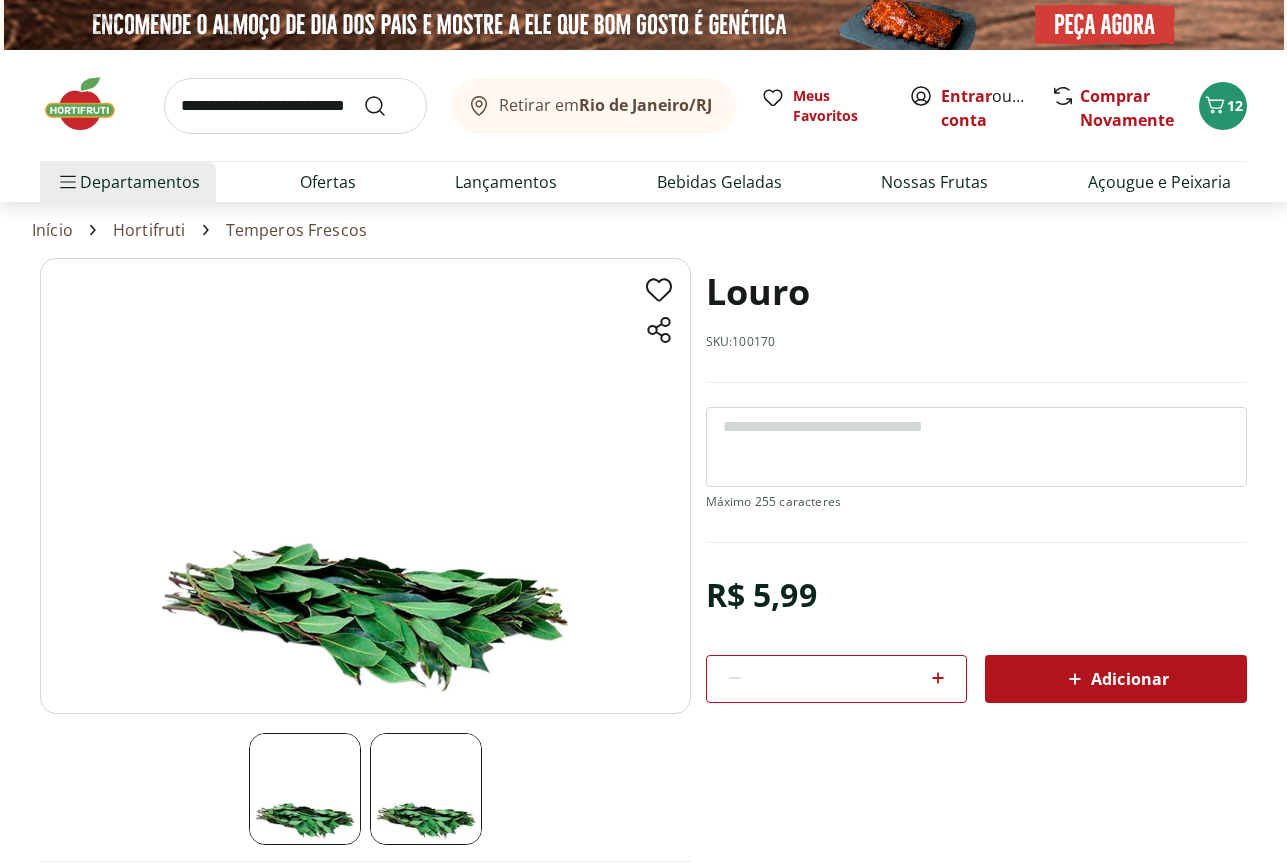 scroll, scrollTop: 0, scrollLeft: 0, axis: both 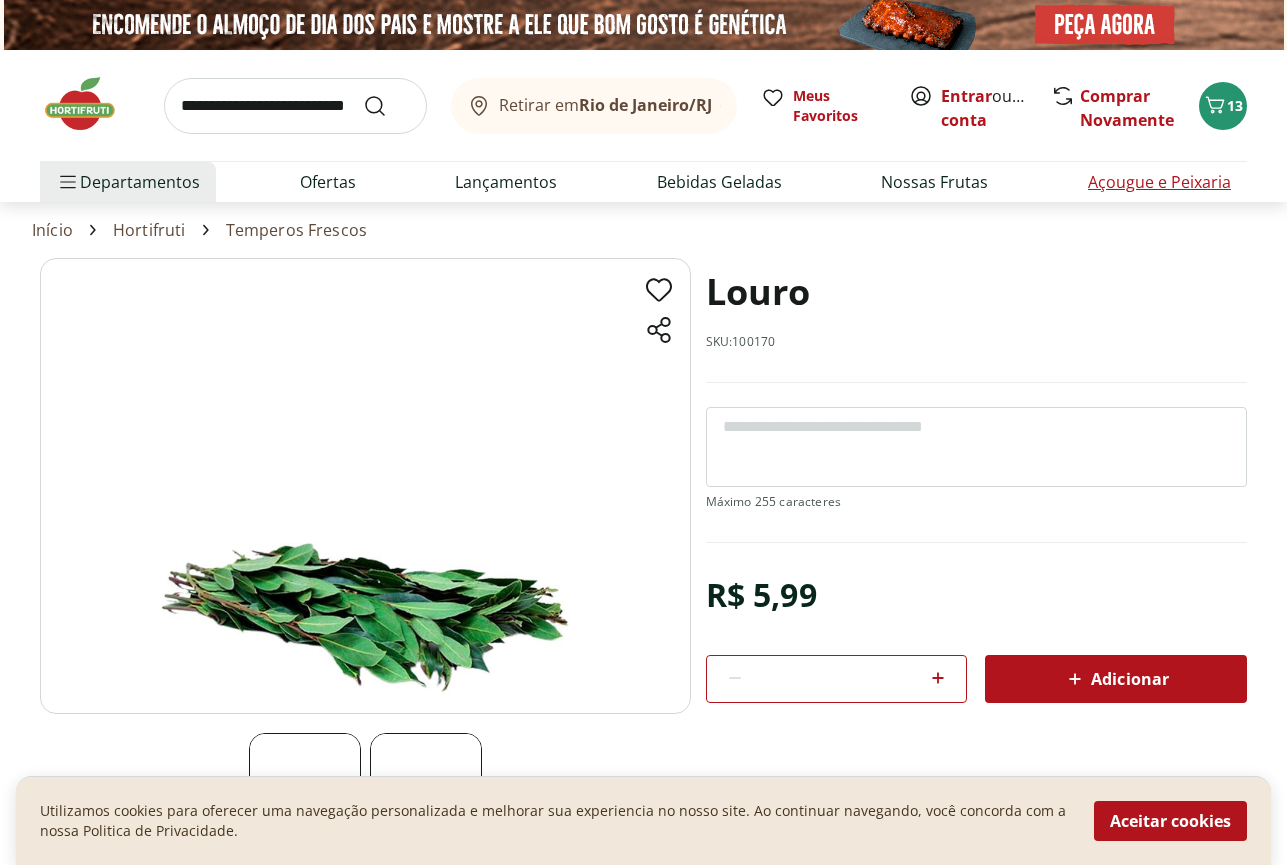 click on "Açougue e Peixaria" at bounding box center [1159, 182] 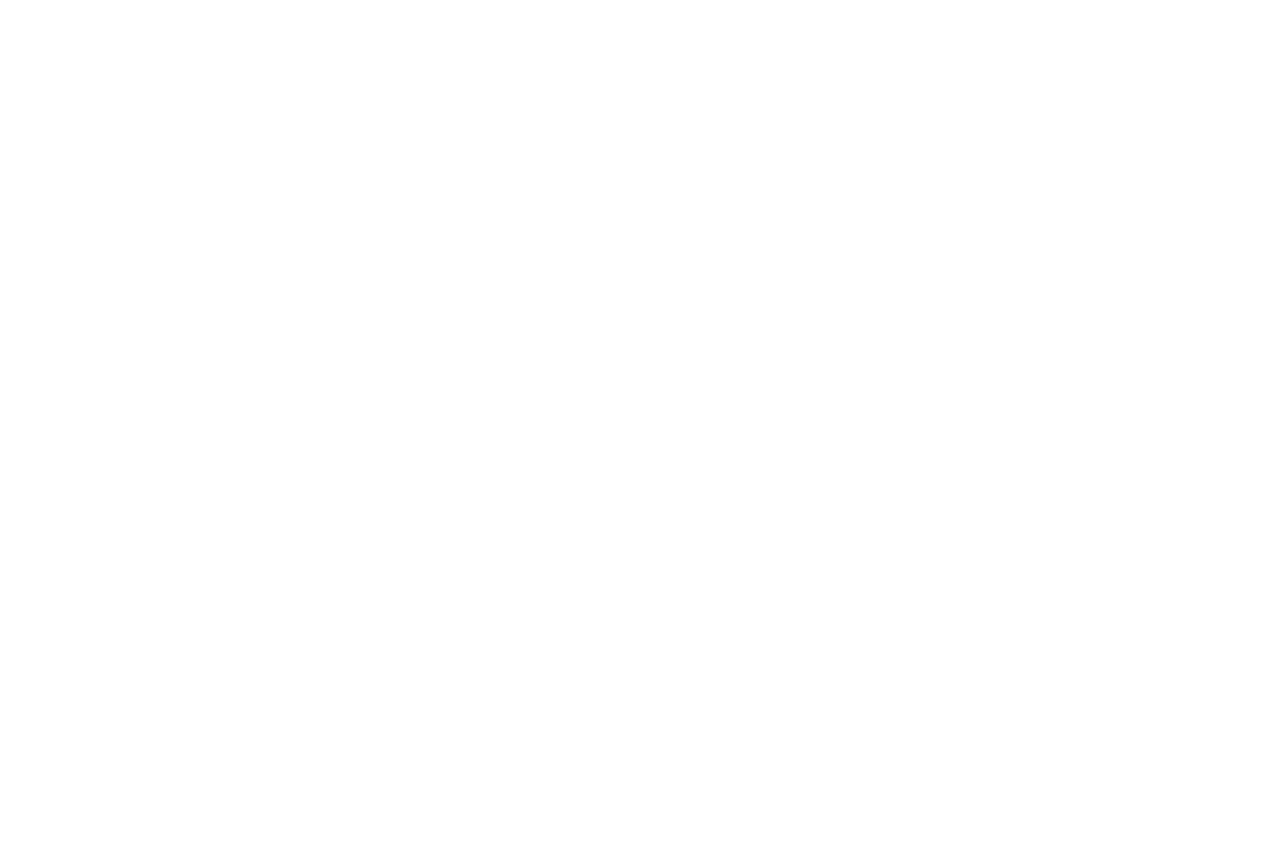 select on "**********" 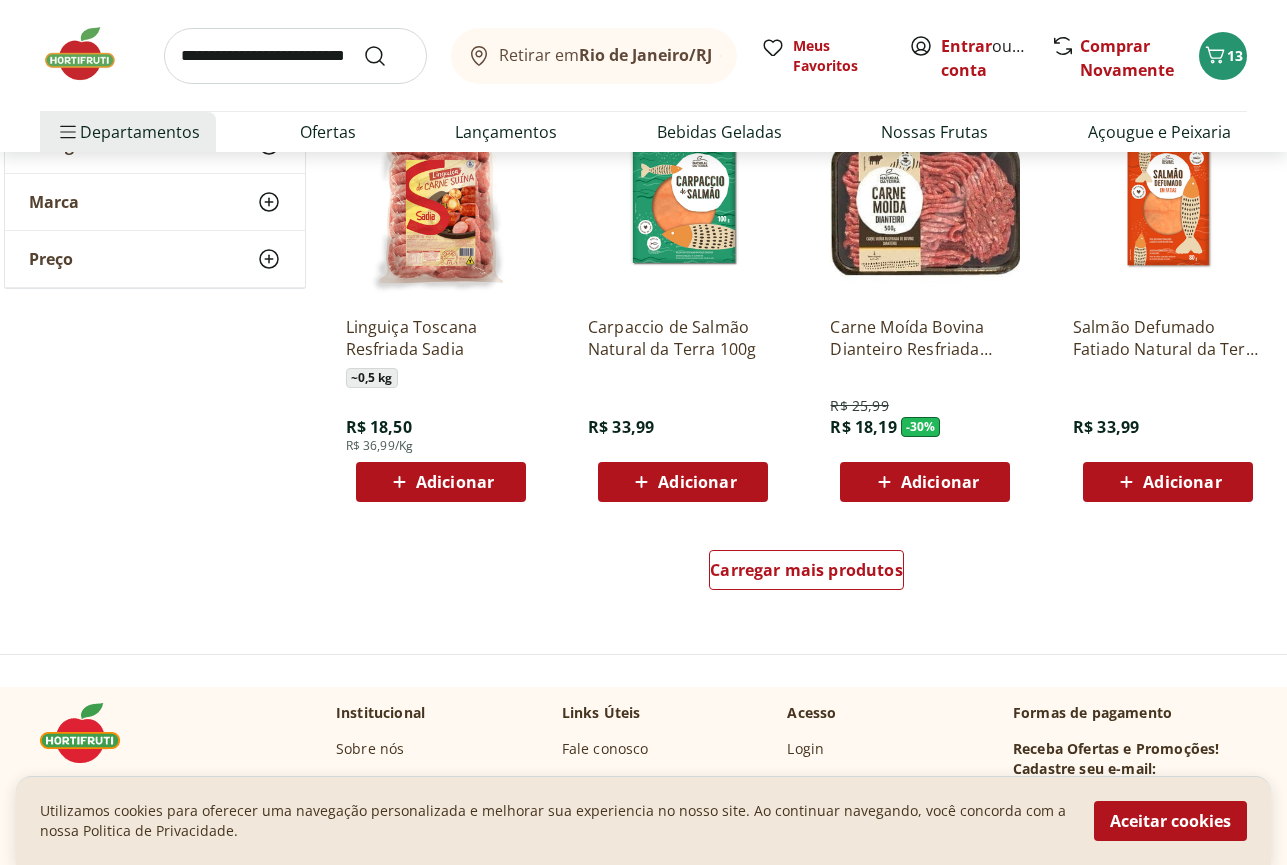 scroll, scrollTop: 1122, scrollLeft: 0, axis: vertical 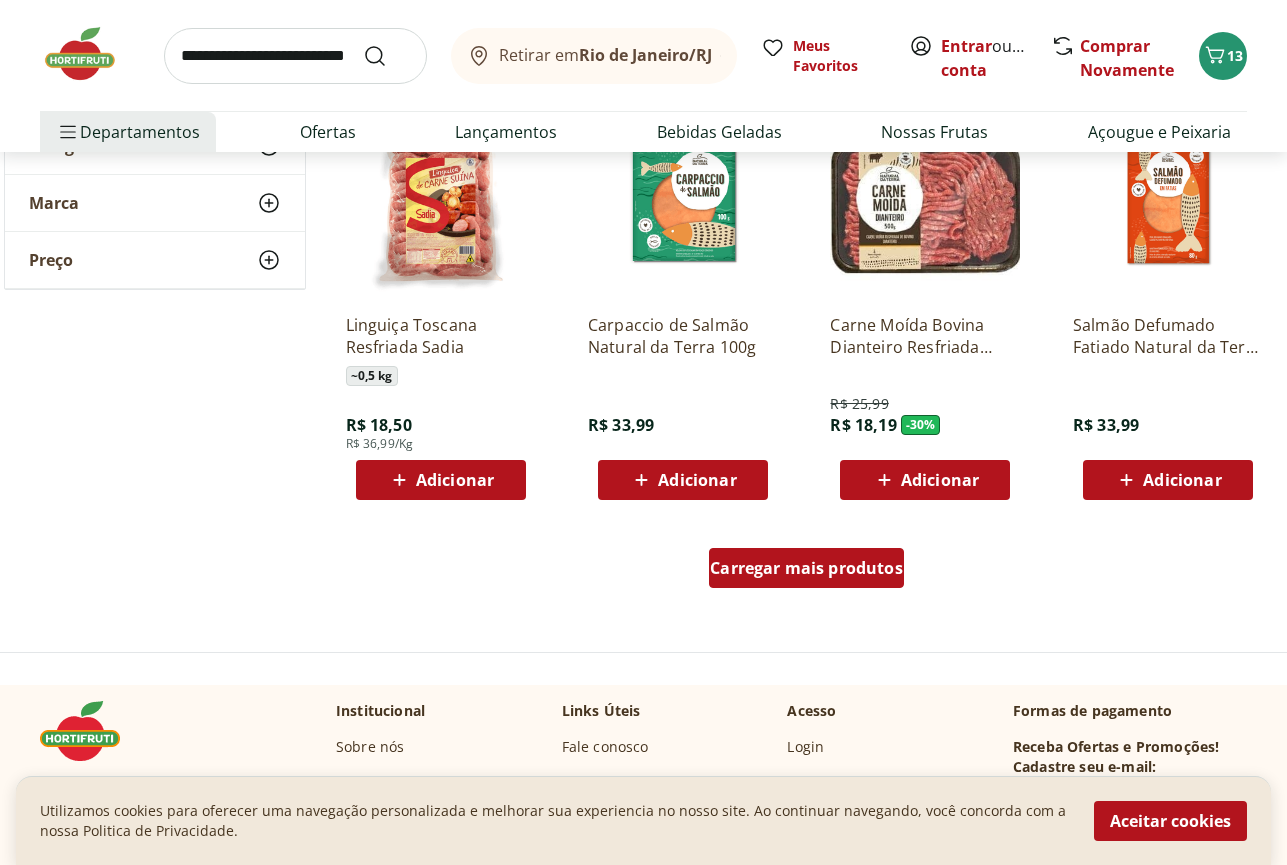 click on "Carregar mais produtos" at bounding box center [806, 568] 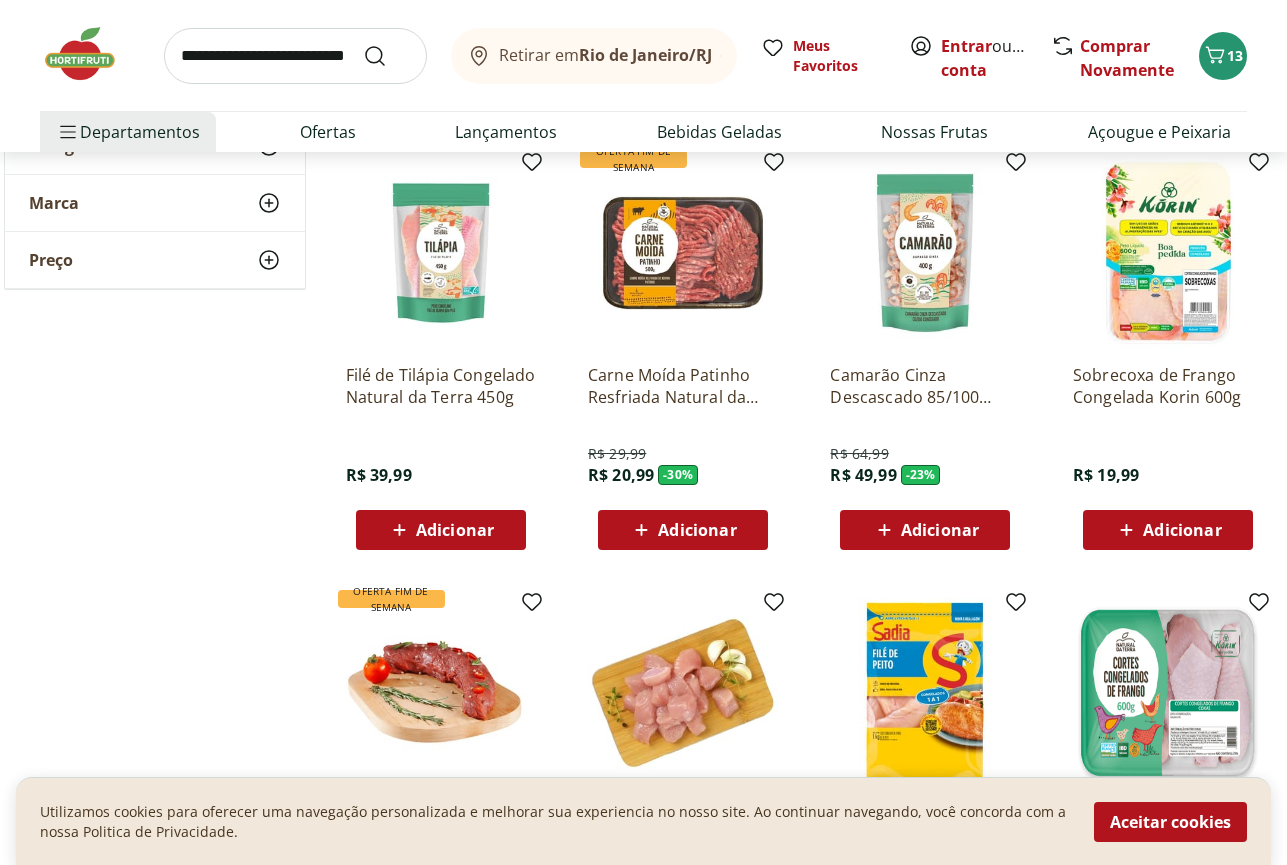 scroll, scrollTop: 1938, scrollLeft: 0, axis: vertical 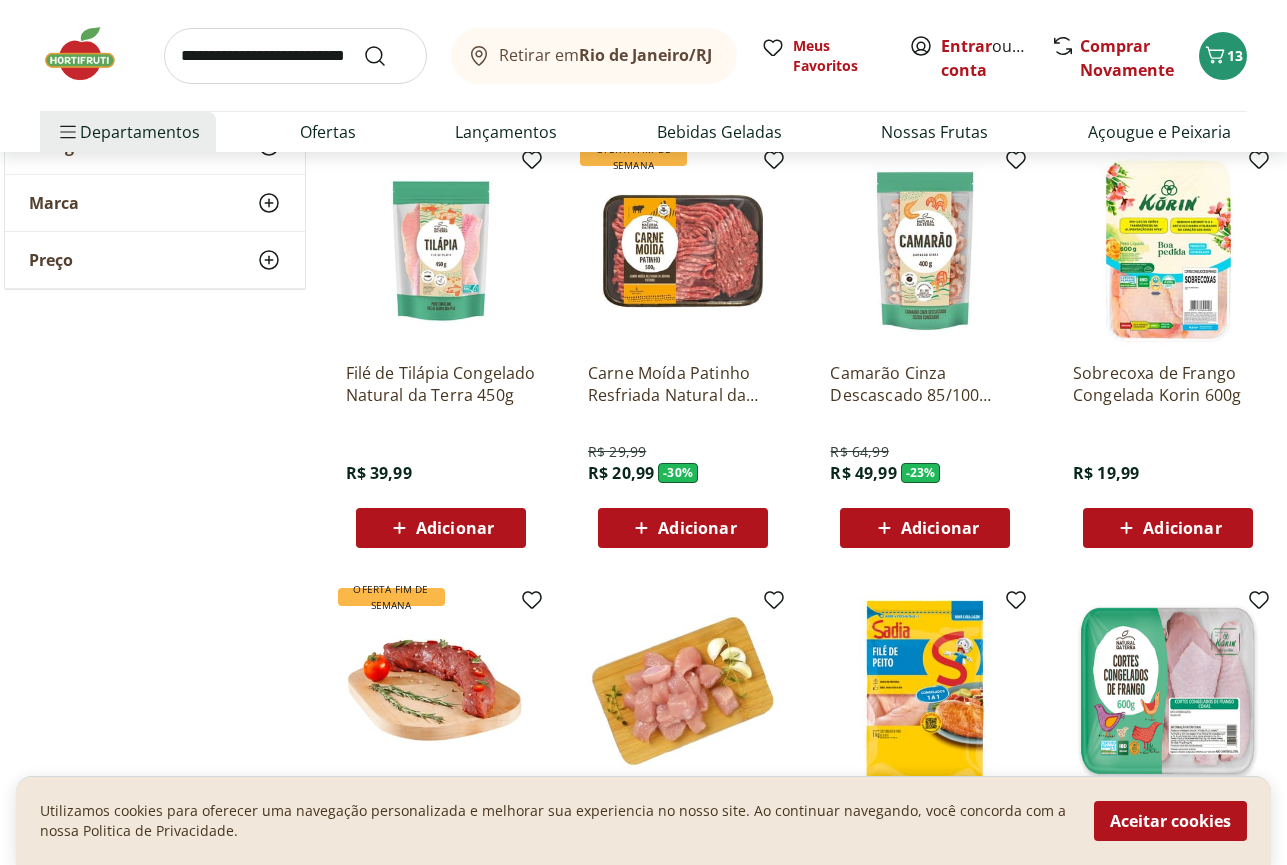 click on "Adicionar" at bounding box center [940, 528] 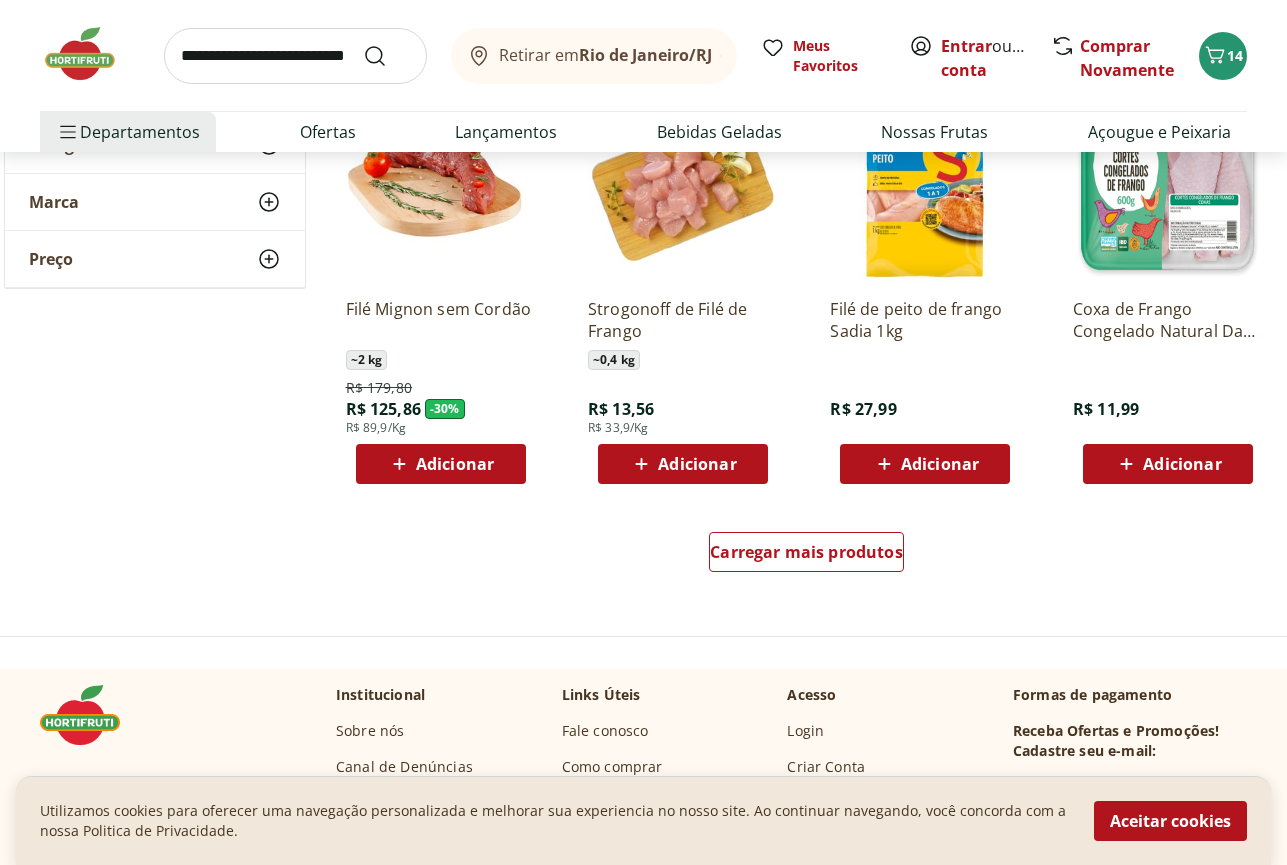 scroll, scrollTop: 2448, scrollLeft: 0, axis: vertical 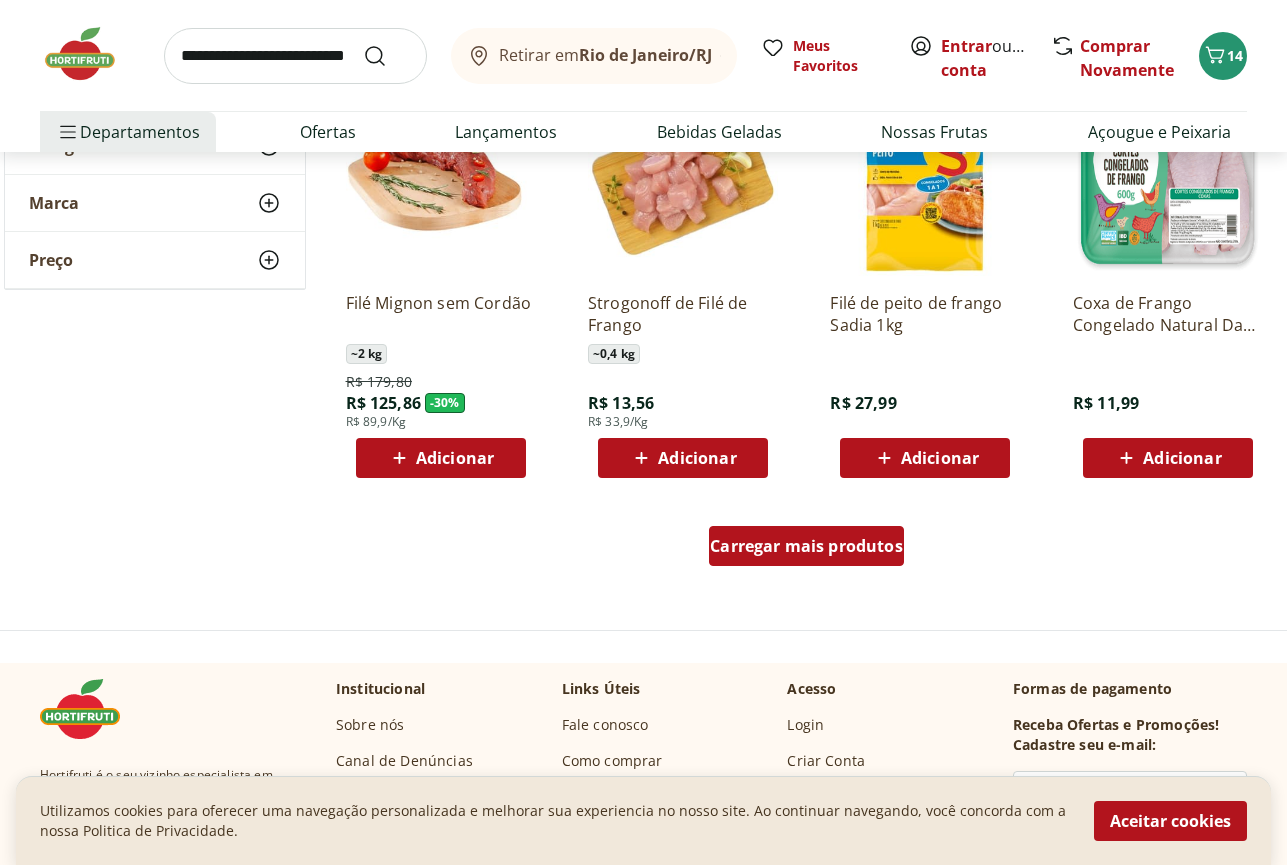 click on "Carregar mais produtos" at bounding box center (806, 546) 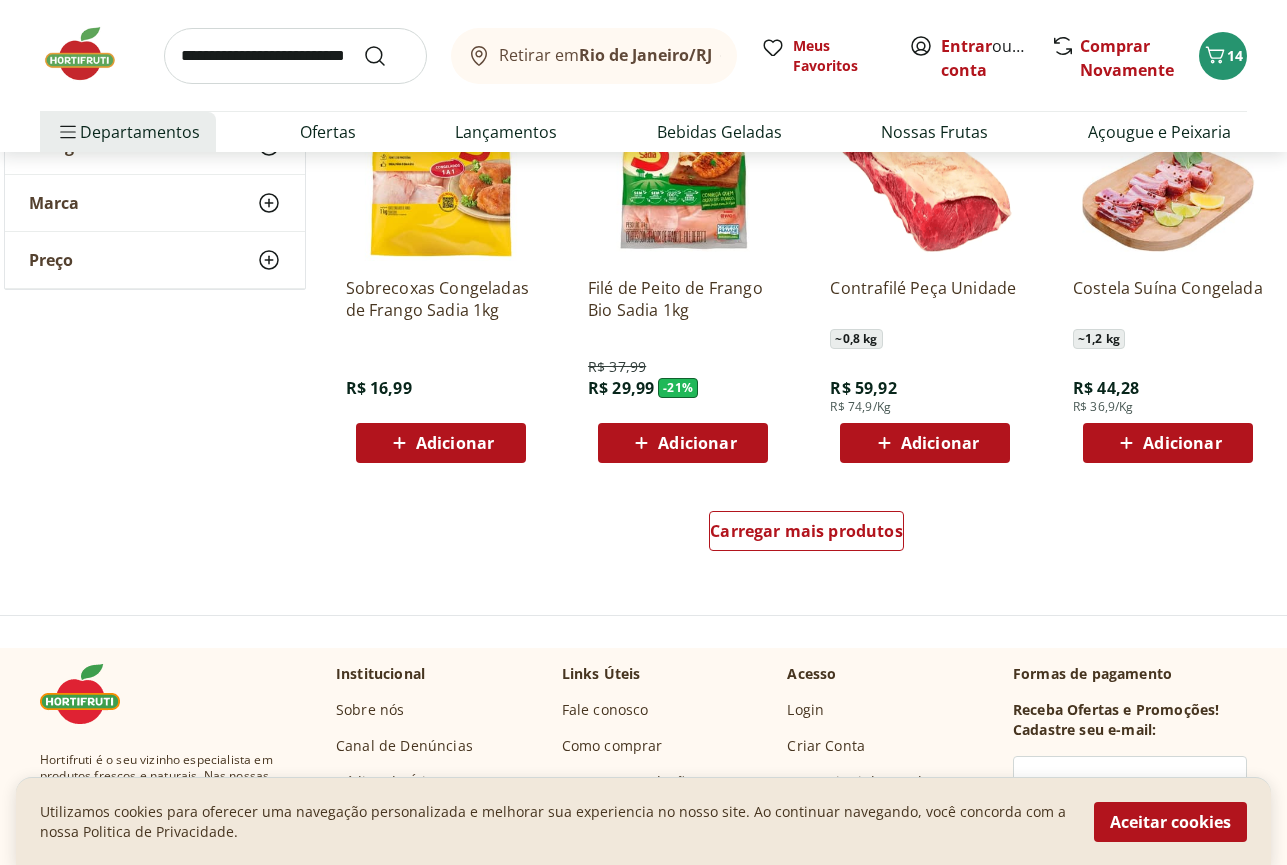 scroll, scrollTop: 3774, scrollLeft: 0, axis: vertical 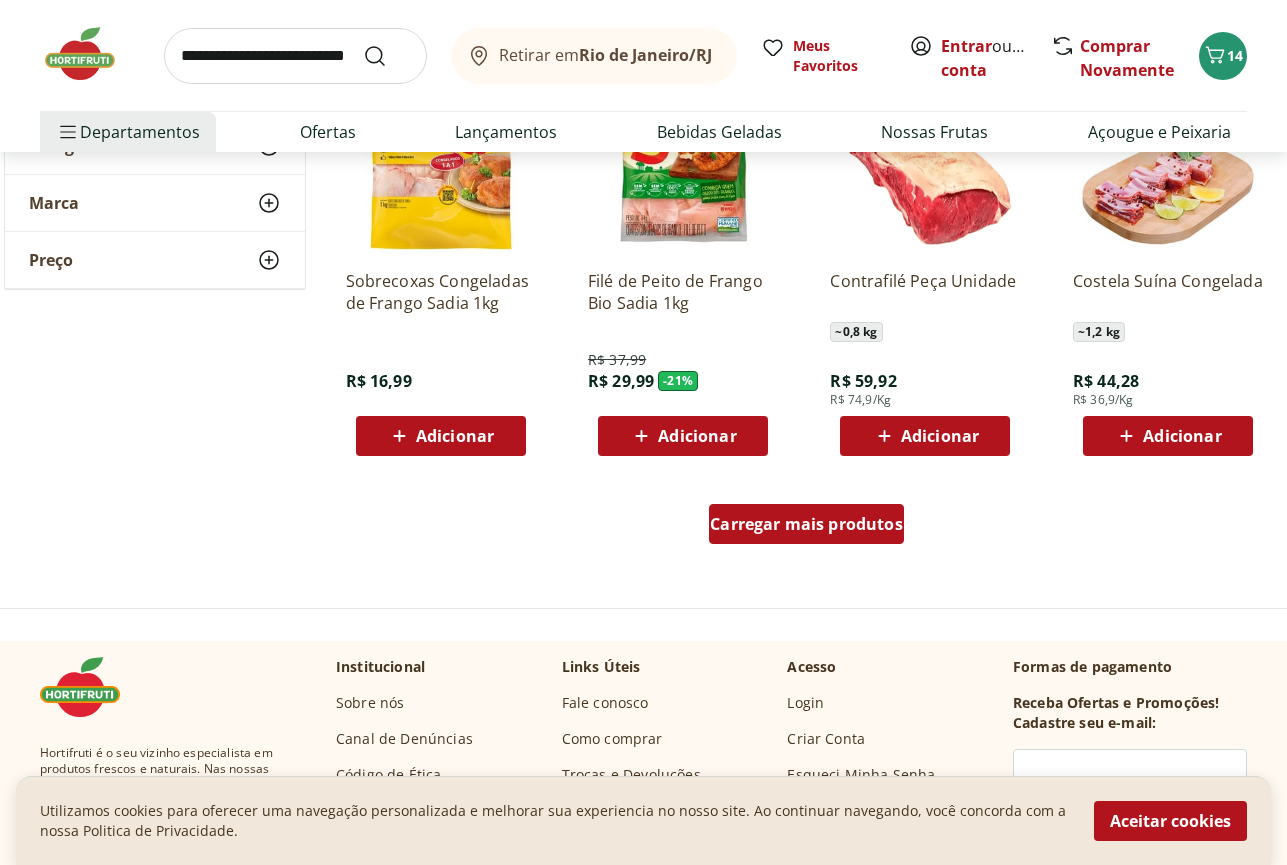 click on "Carregar mais produtos" at bounding box center [806, 524] 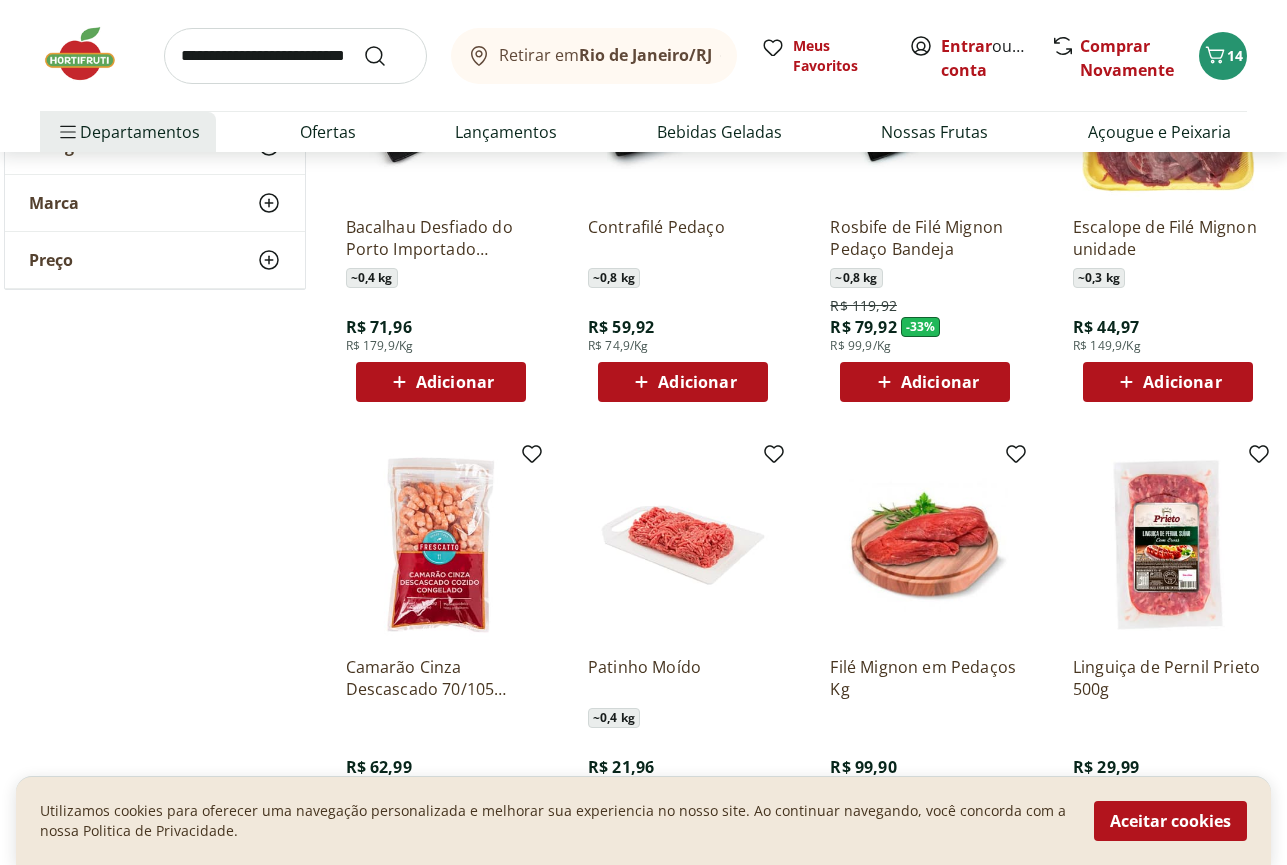 scroll, scrollTop: 5100, scrollLeft: 0, axis: vertical 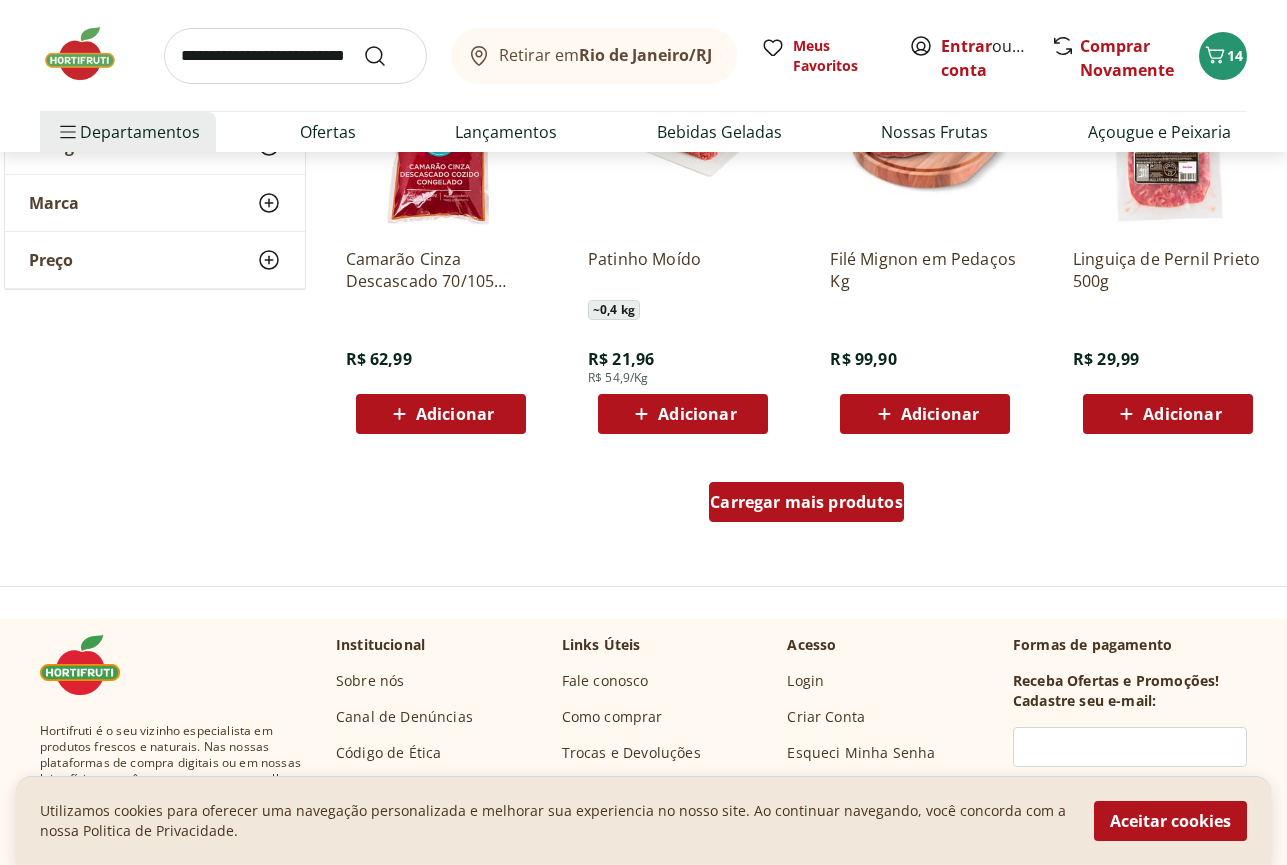 click on "Carregar mais produtos" at bounding box center (806, 502) 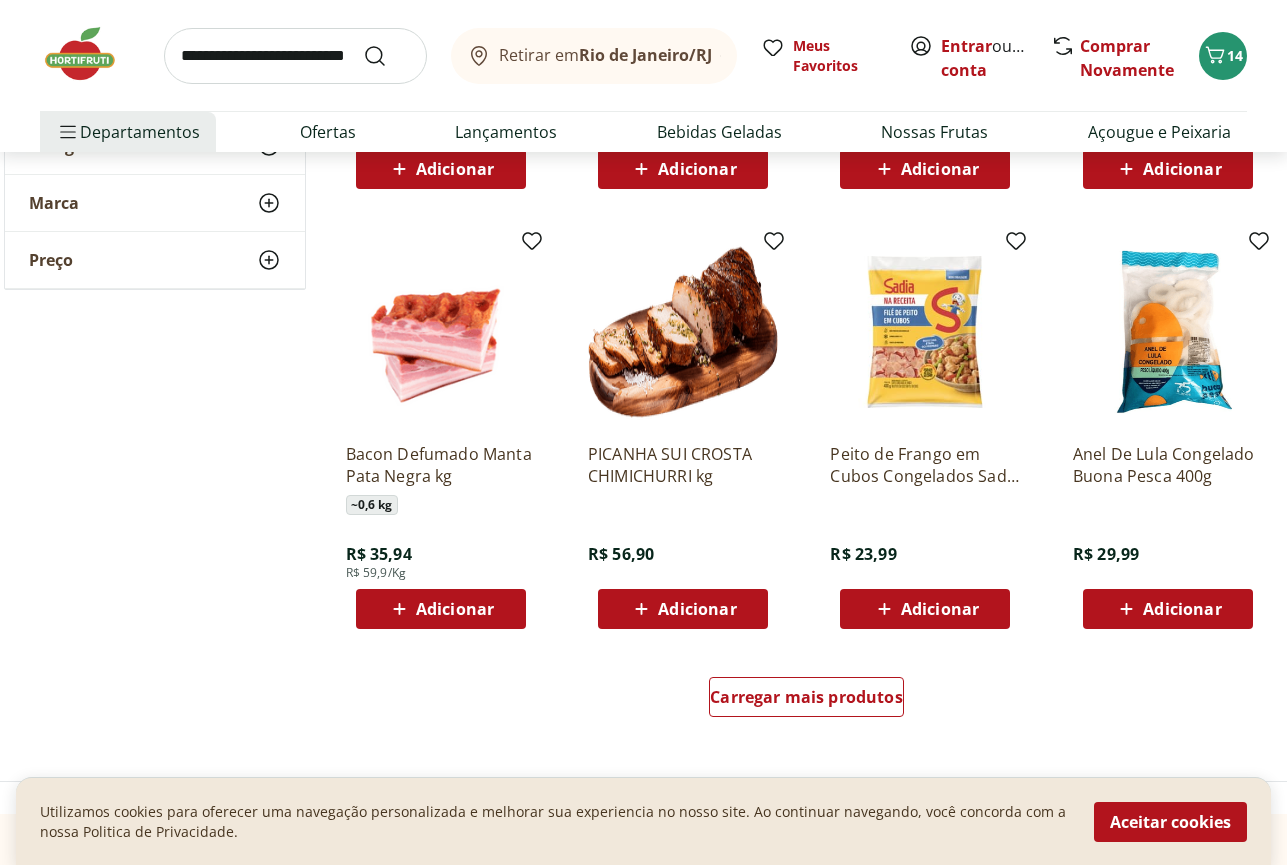 scroll, scrollTop: 6222, scrollLeft: 0, axis: vertical 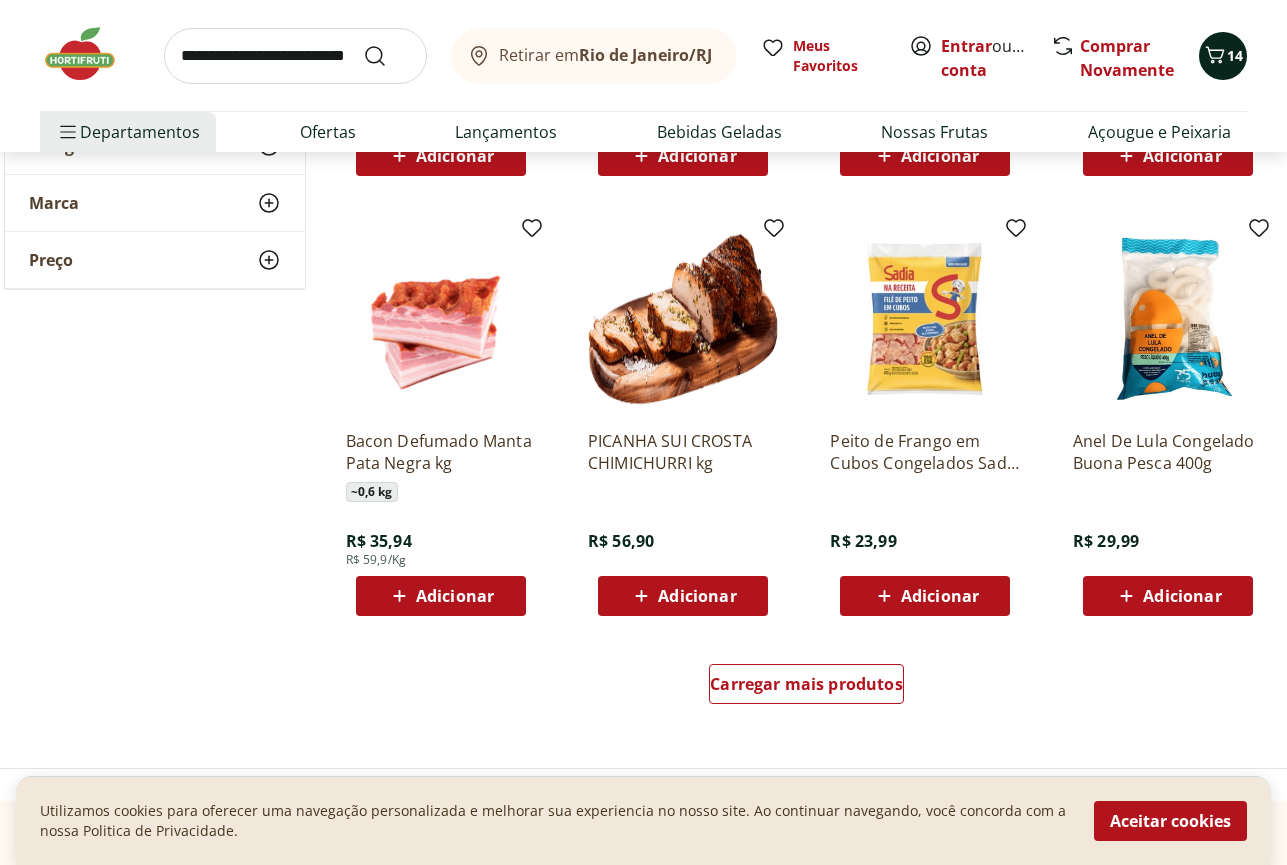 click 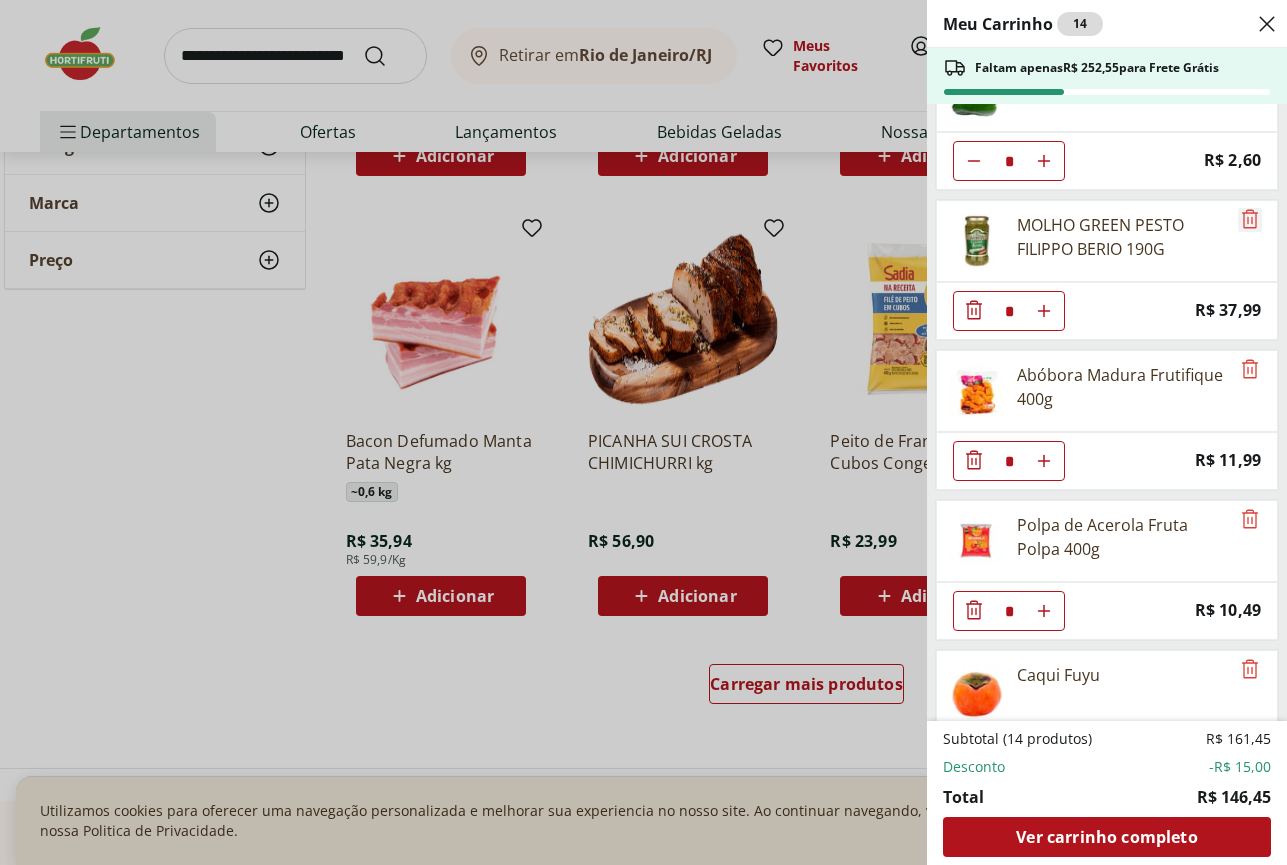 scroll, scrollTop: 0, scrollLeft: 0, axis: both 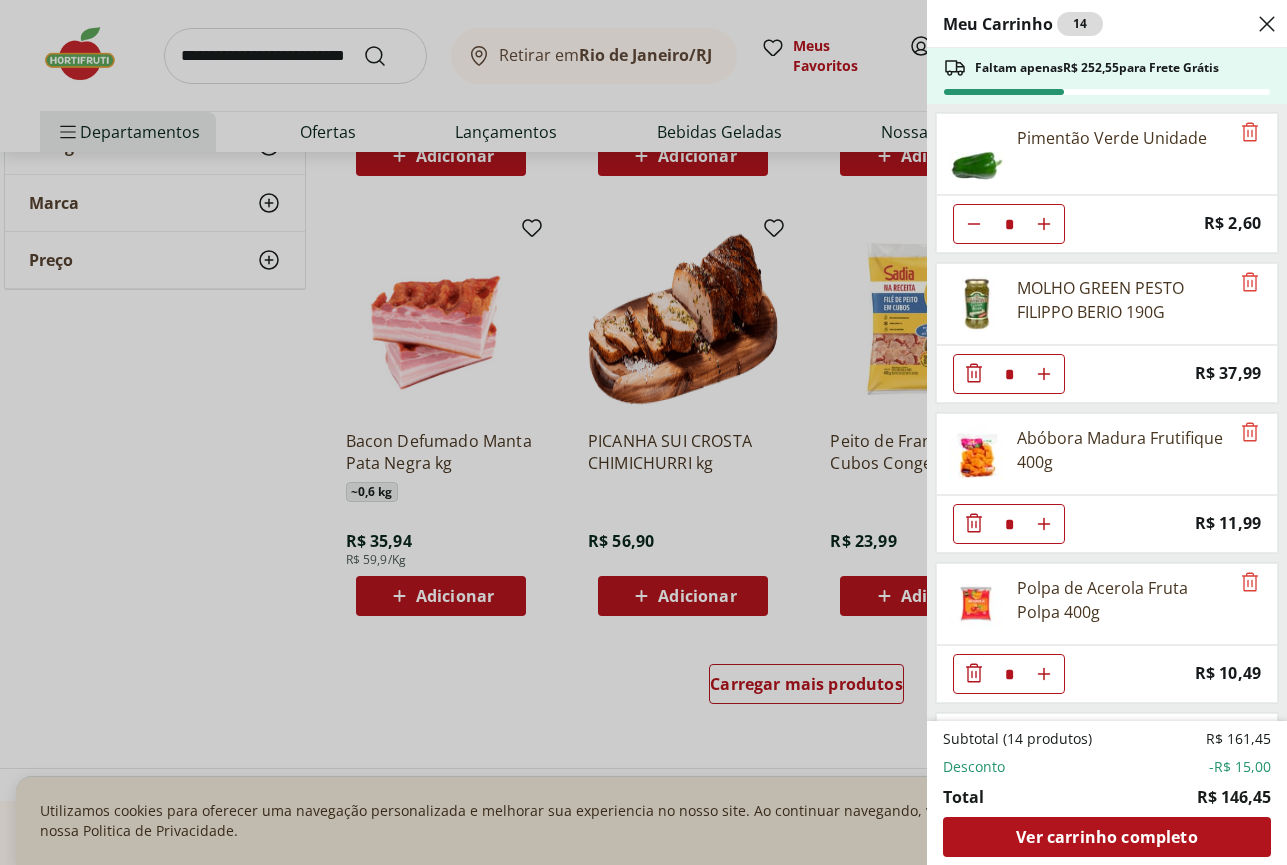 click on "Meu Carrinho 14 Faltam apenas  R$ 252,55  para Frete Grátis Pimentão Verde Unidade * Price: R$ 2,60 MOLHO GREEN PESTO FILIPPO BERIO 190G * Price: R$ 37,99 Abóbora Madura Frutifique 400g * Price: R$ 11,99 Polpa de Acerola Fruta Polpa 400g * Price: R$ 10,49 Caqui Fuyu * Price: R$ 4,80 Goiaba Vermelha Unidade * Price: R$ 2,60 Louro * Price: R$ 5,99 Camarão Cinza Descascado 85/100 Congelado Natural Da Terra 400g * Original price: R$ 64,99 Price: R$ 49,99 Subtotal (14 produtos) R$ 161,45 Desconto -R$ 15,00 Total R$ 146,45 Ver carrinho completo" at bounding box center [643, 432] 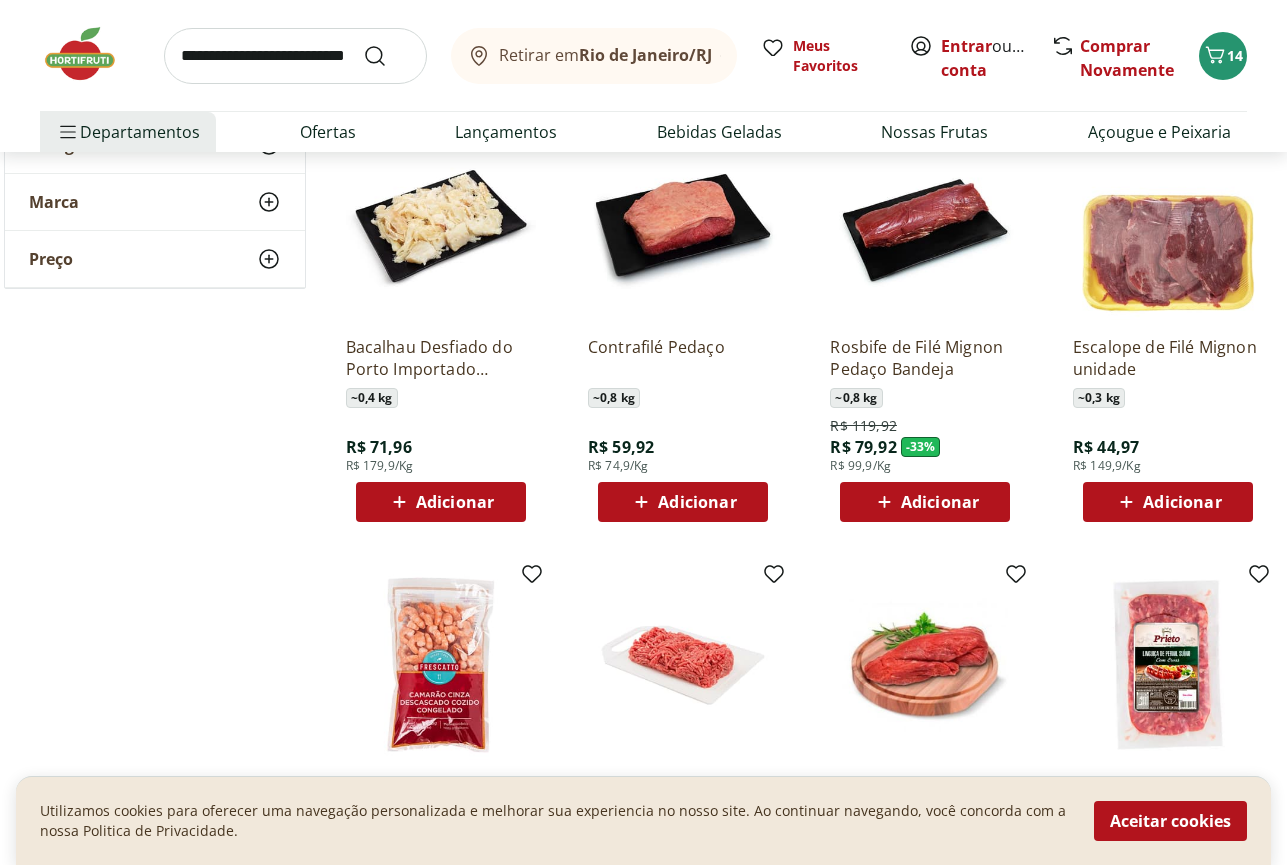 scroll, scrollTop: 4284, scrollLeft: 0, axis: vertical 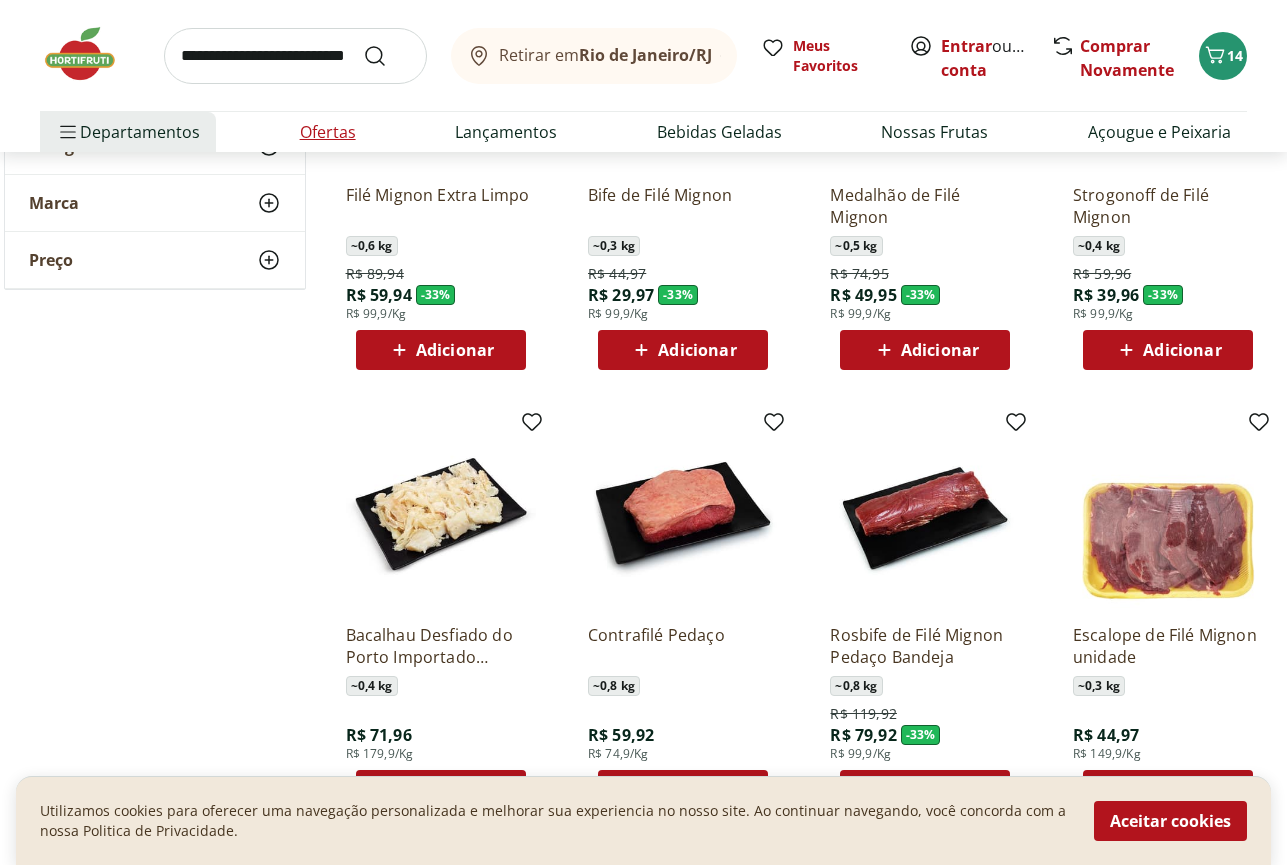 click on "Ofertas" at bounding box center [328, 132] 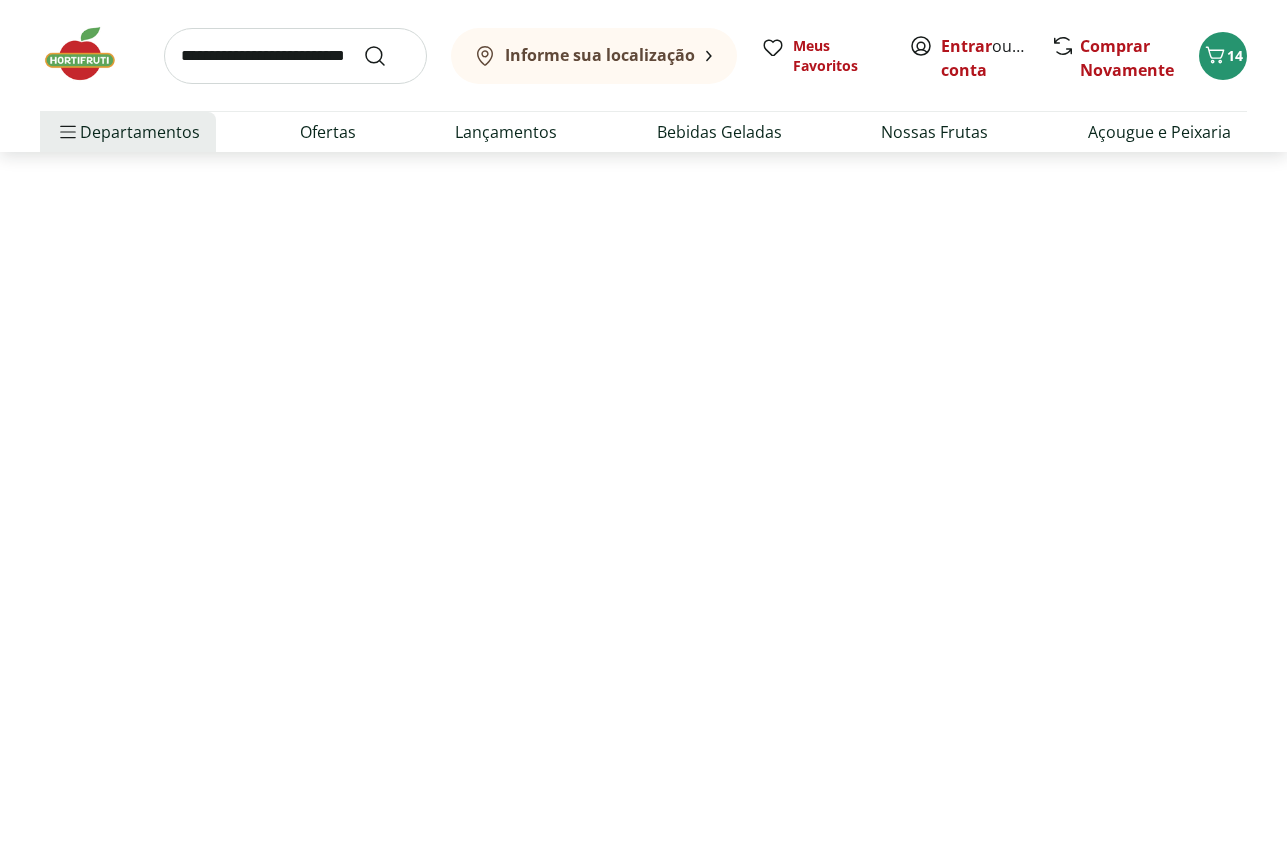 scroll, scrollTop: 0, scrollLeft: 0, axis: both 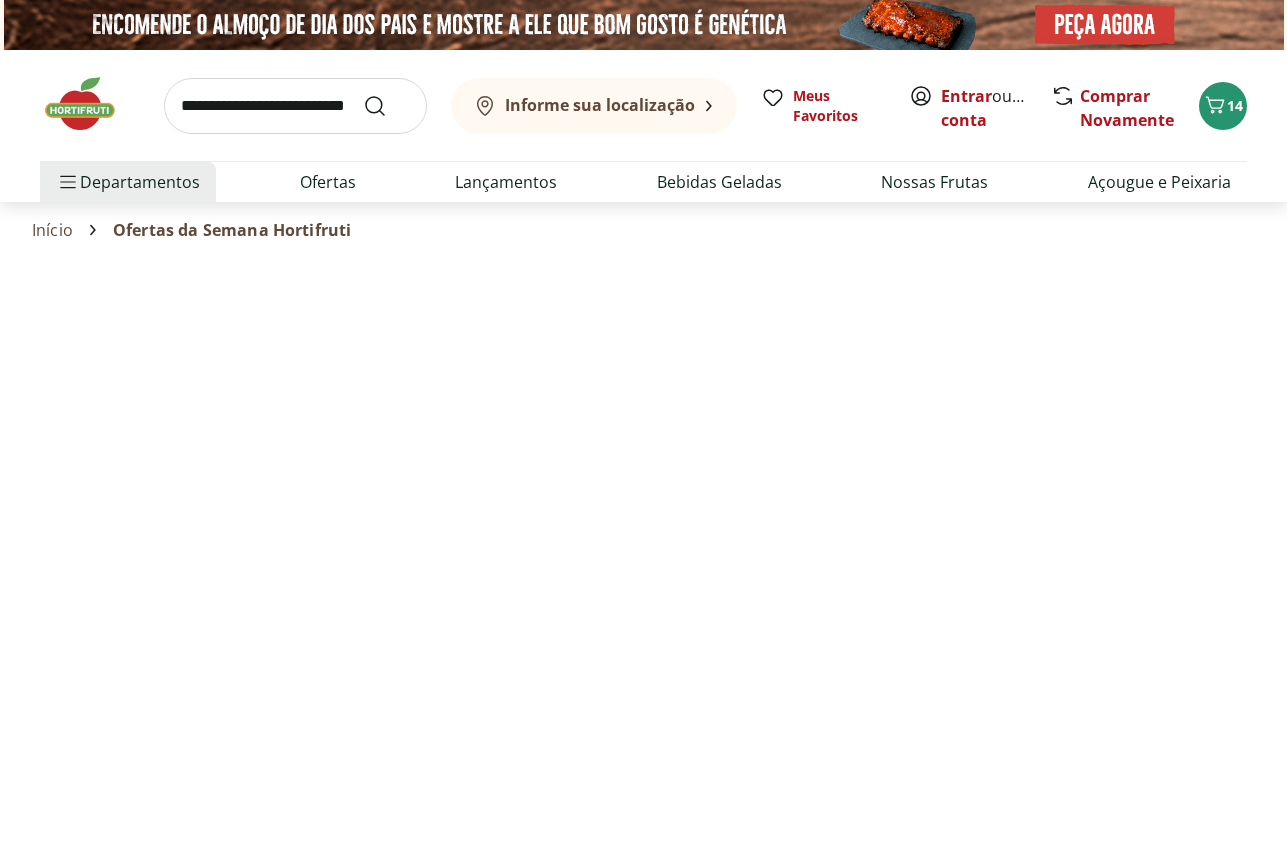 select on "**********" 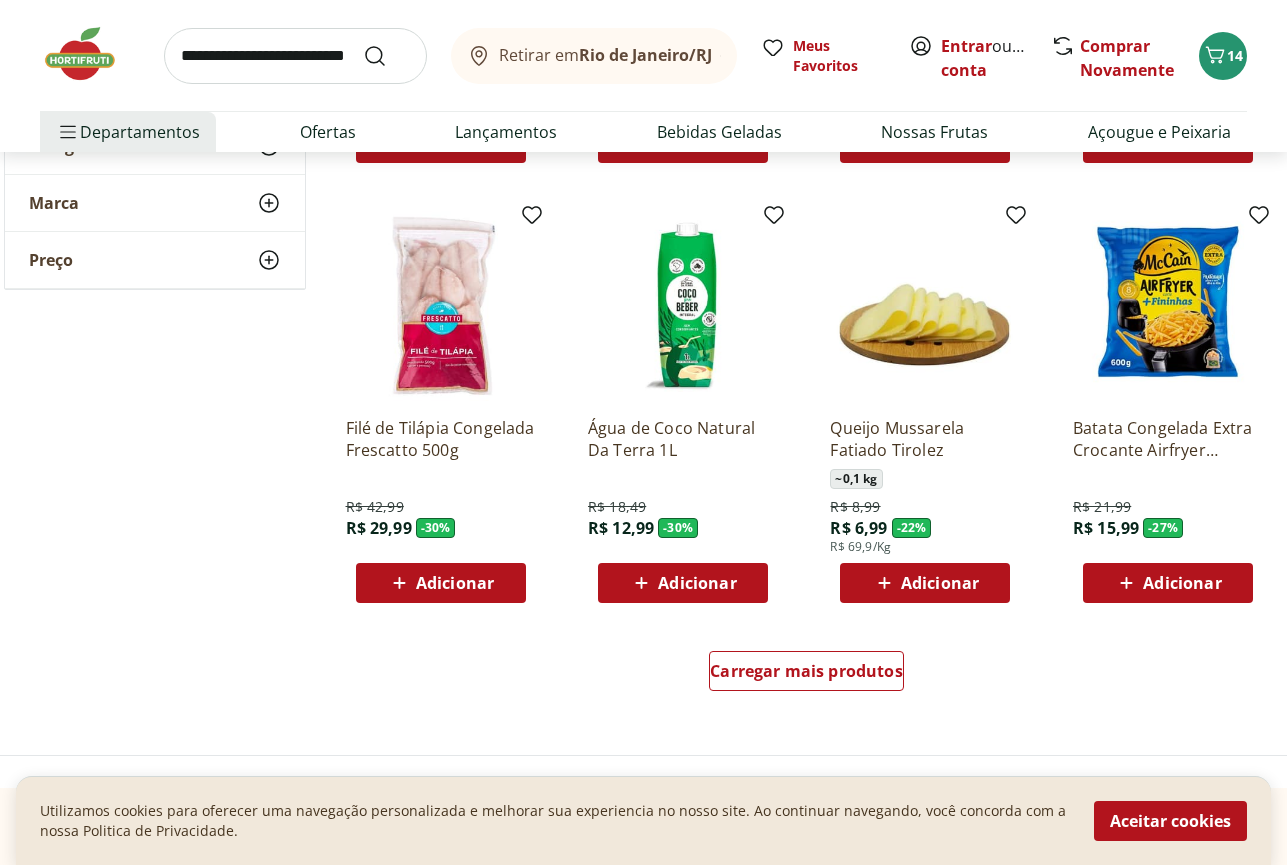 scroll, scrollTop: 1020, scrollLeft: 0, axis: vertical 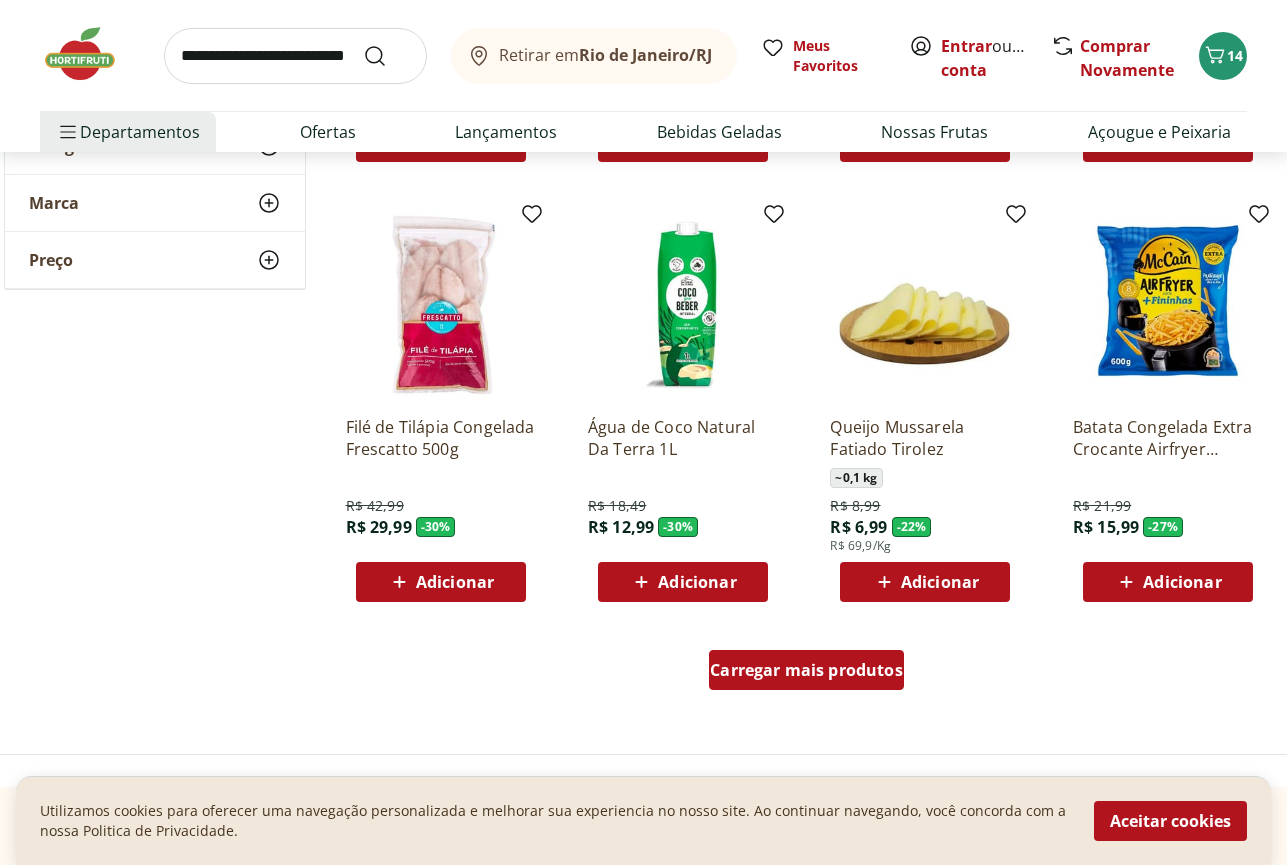 click on "Carregar mais produtos" at bounding box center (806, 670) 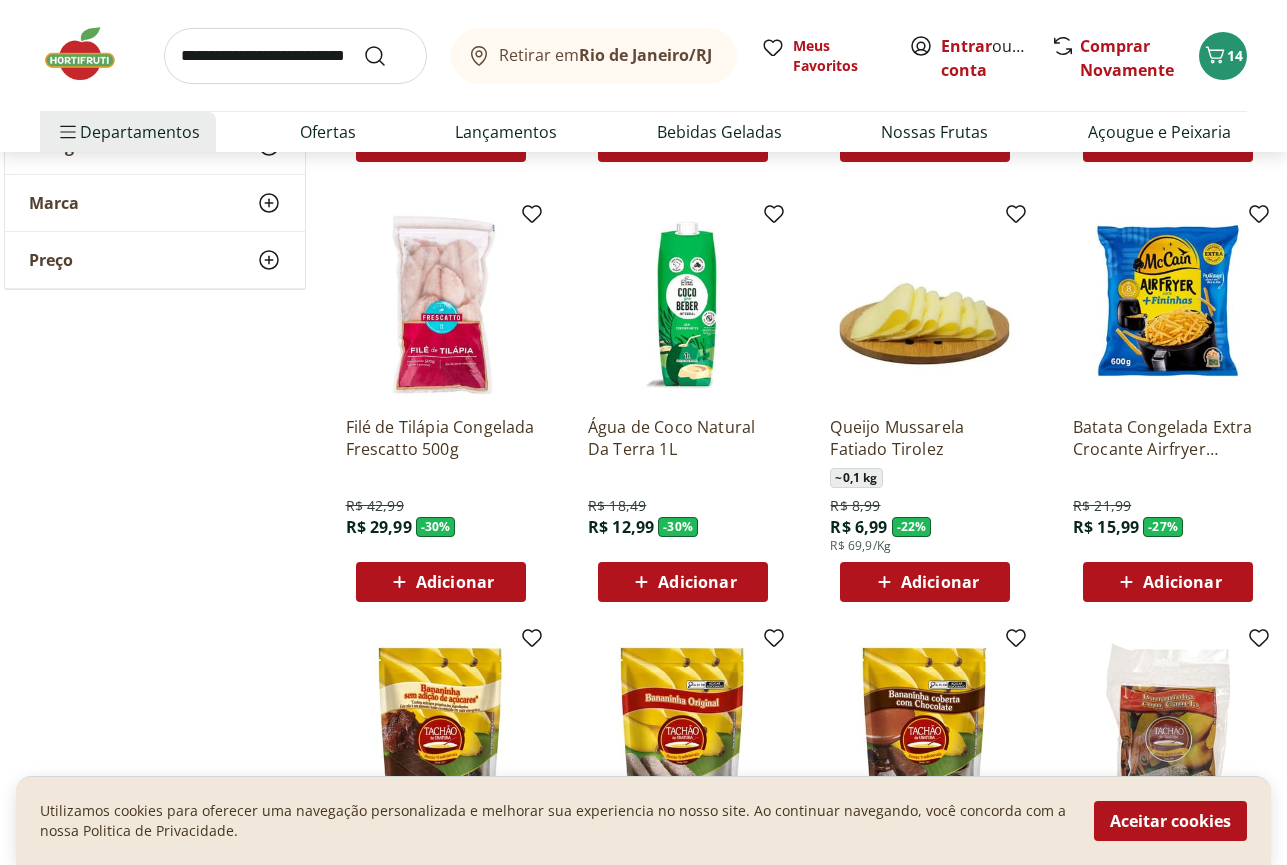 type on "*" 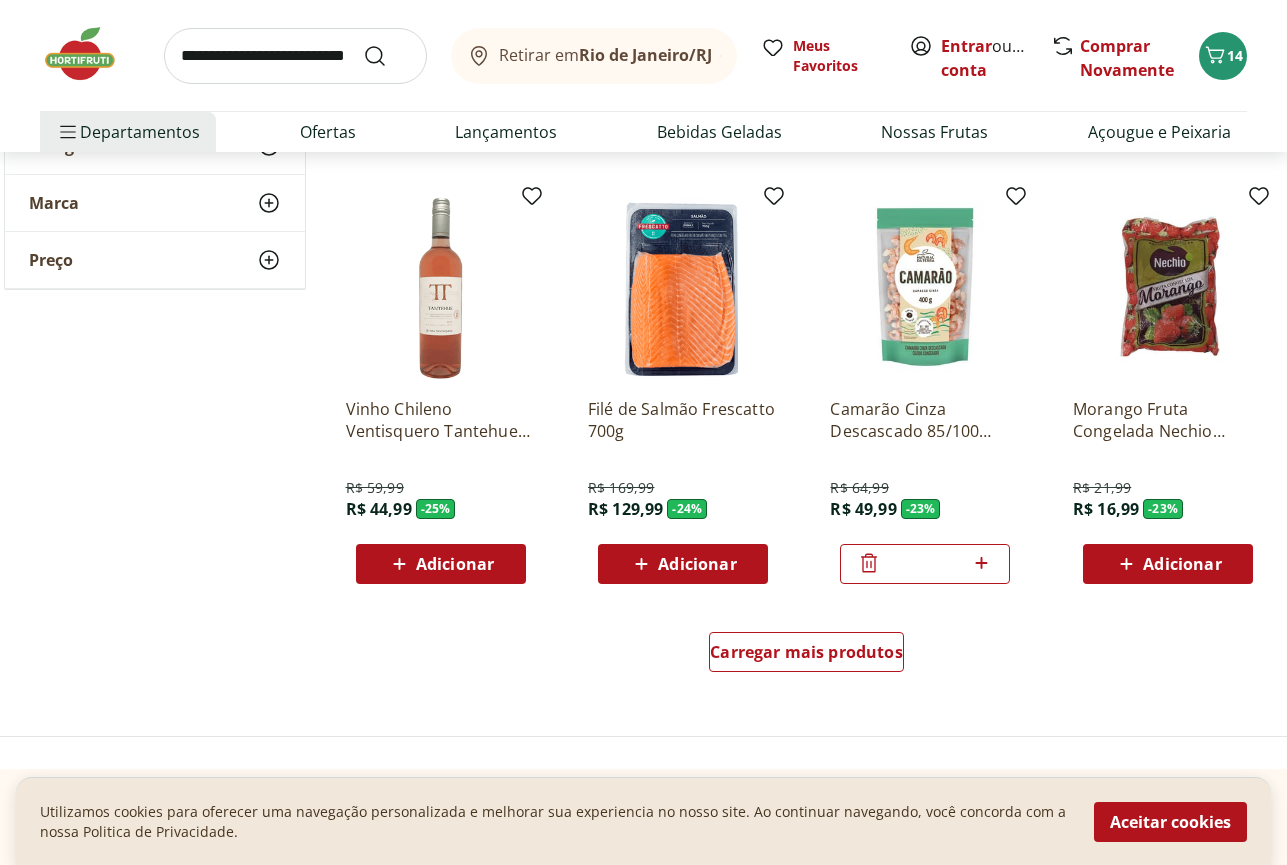 scroll, scrollTop: 2346, scrollLeft: 0, axis: vertical 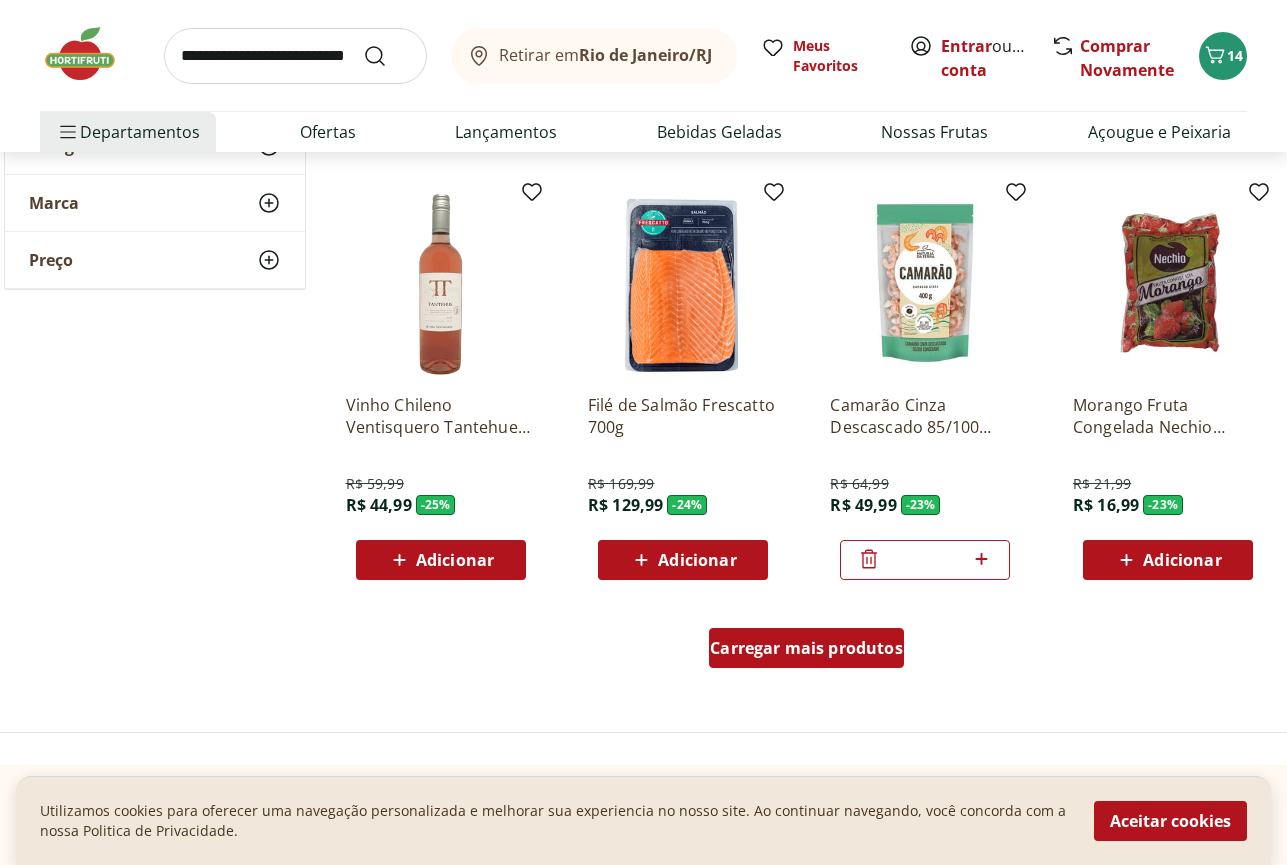 click on "Carregar mais produtos" at bounding box center [806, 648] 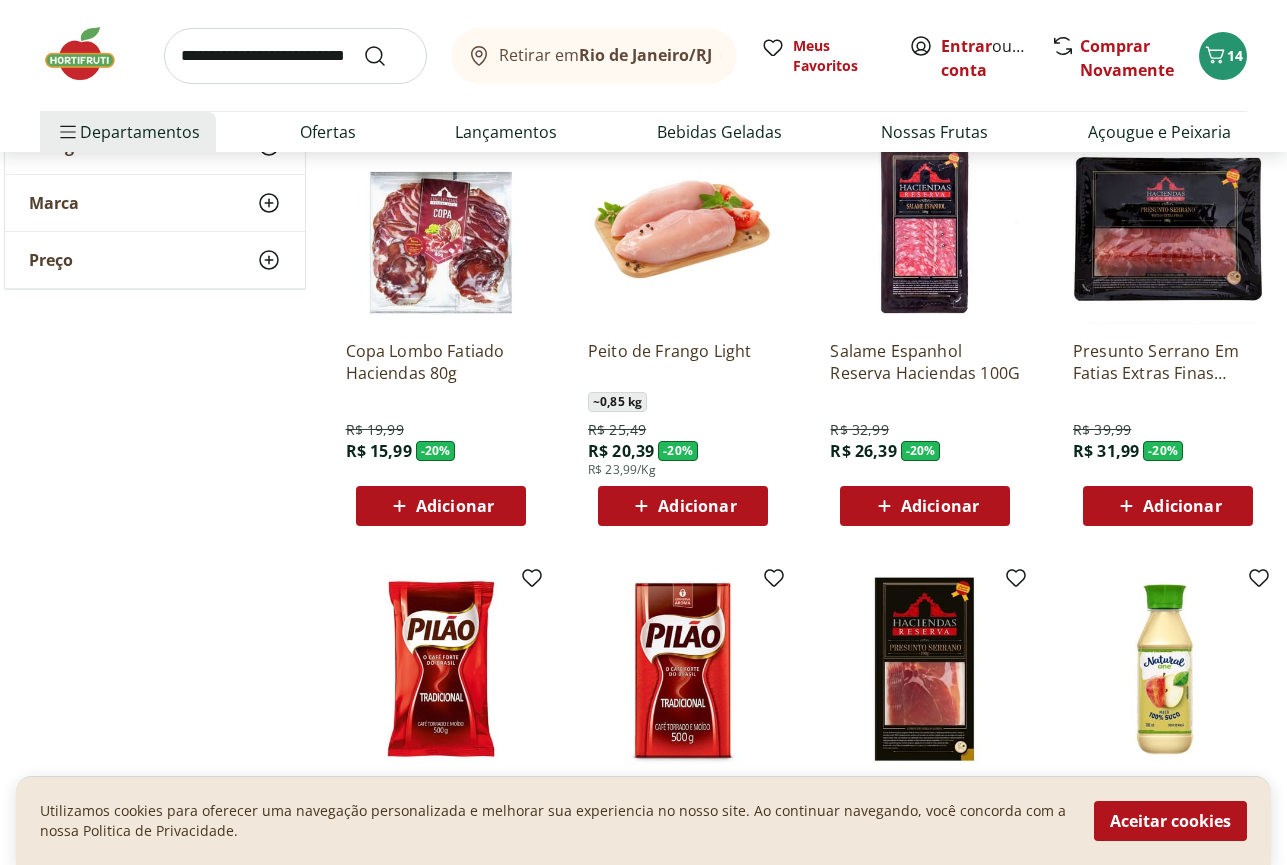 scroll, scrollTop: 3570, scrollLeft: 0, axis: vertical 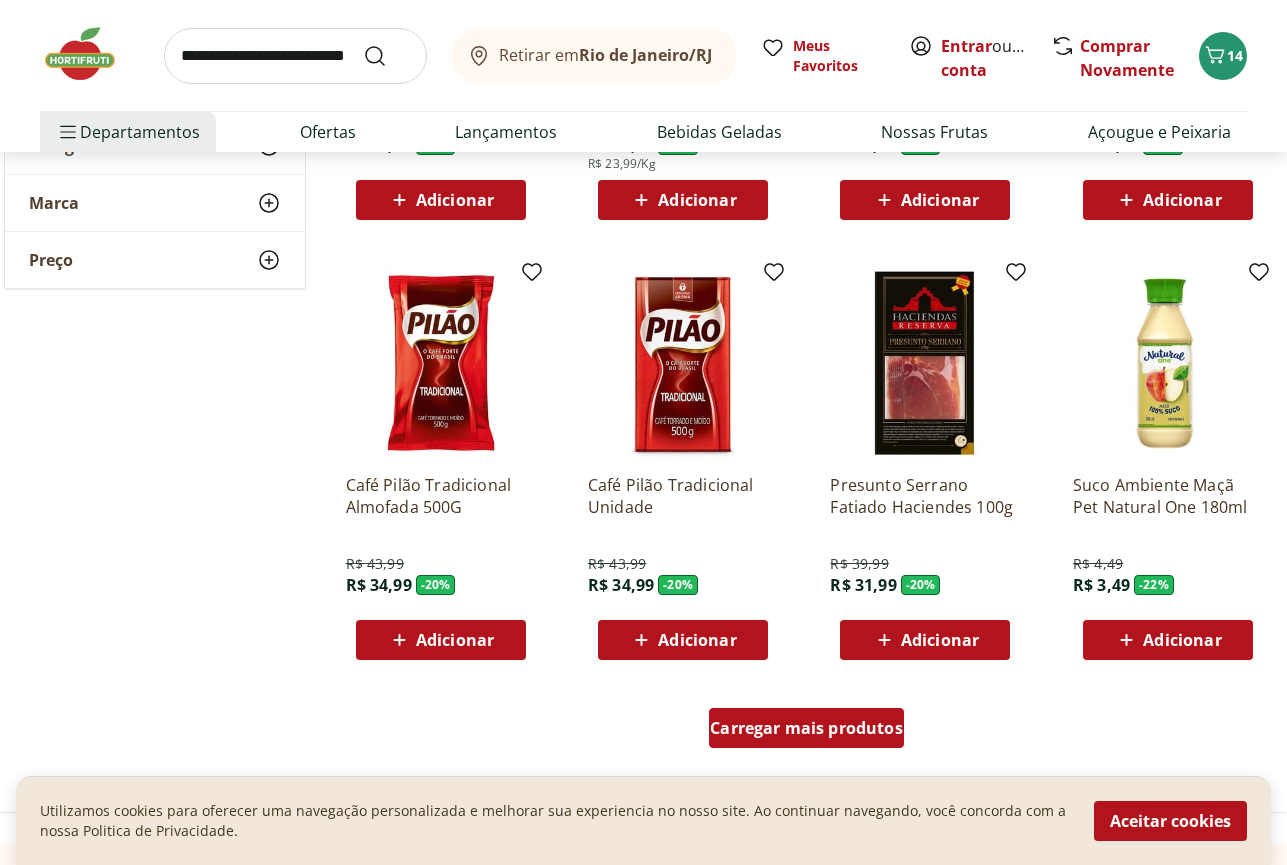 click on "Carregar mais produtos" at bounding box center [806, 728] 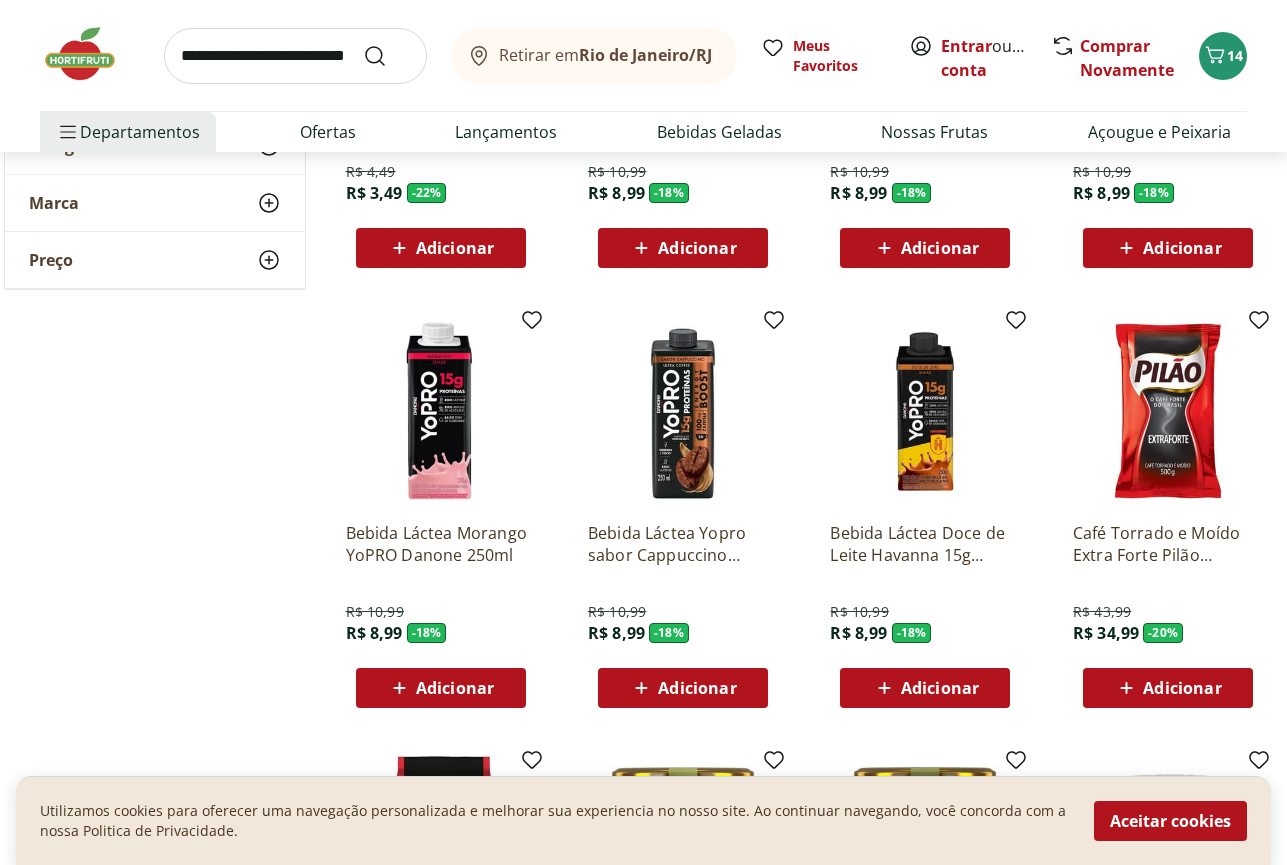scroll, scrollTop: 4896, scrollLeft: 0, axis: vertical 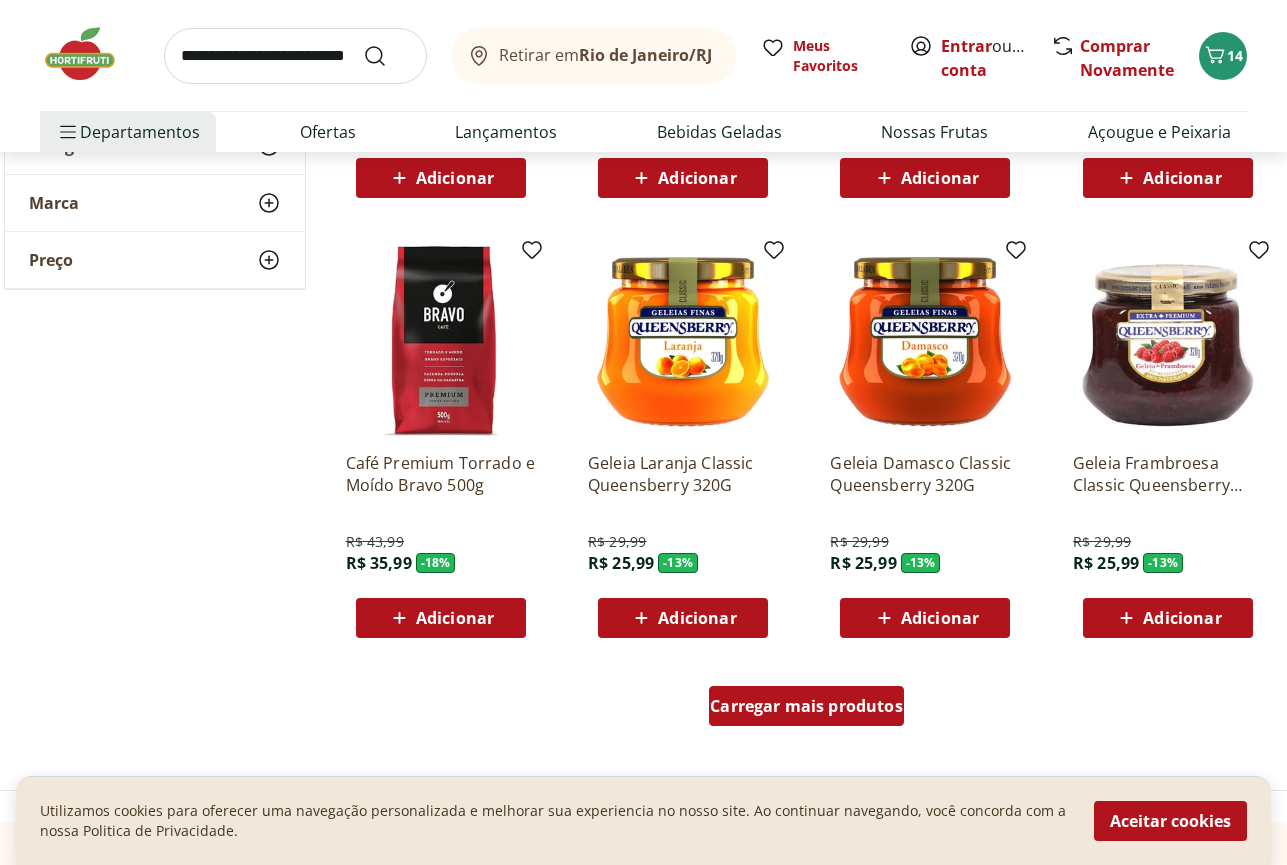 click on "Carregar mais produtos" at bounding box center (806, 706) 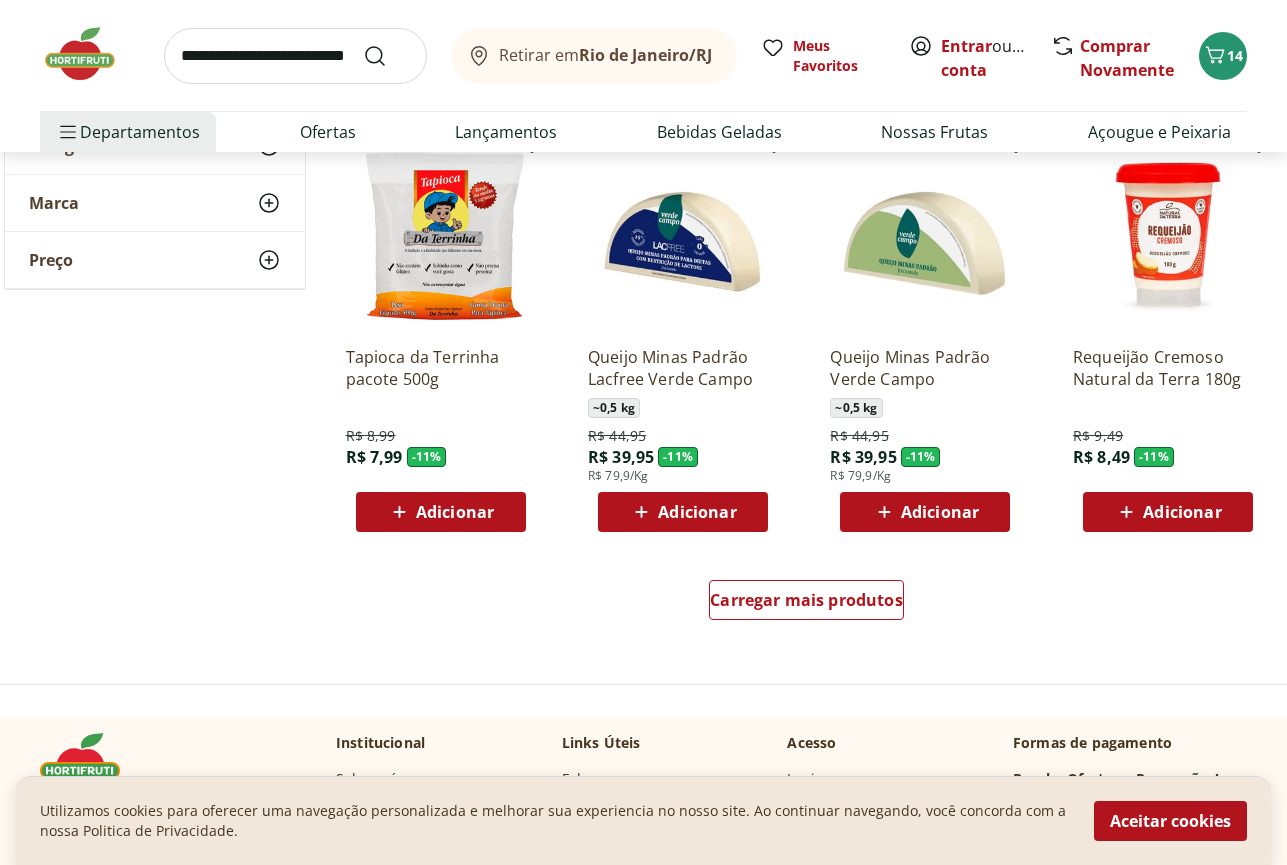 scroll, scrollTop: 6324, scrollLeft: 0, axis: vertical 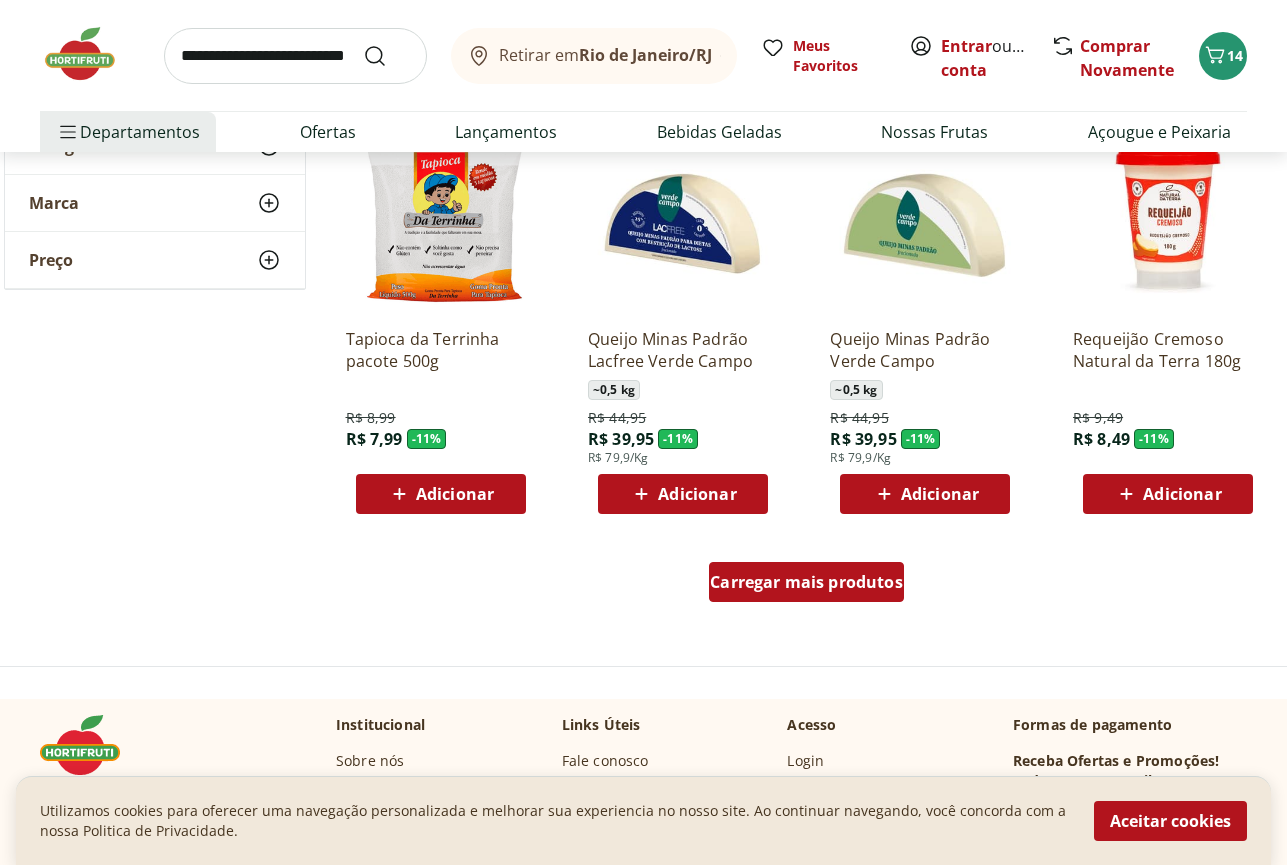 click on "Carregar mais produtos" at bounding box center (806, 582) 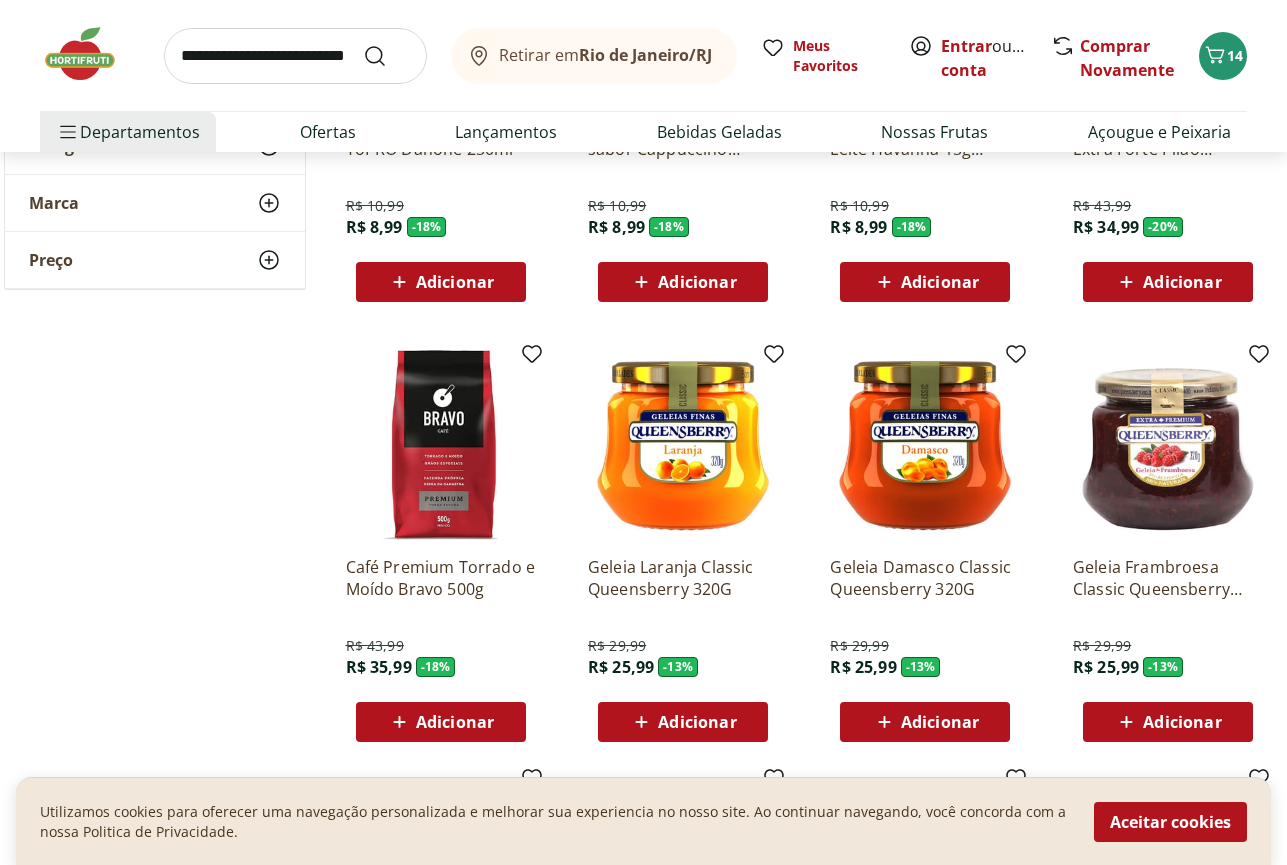 scroll, scrollTop: 4794, scrollLeft: 0, axis: vertical 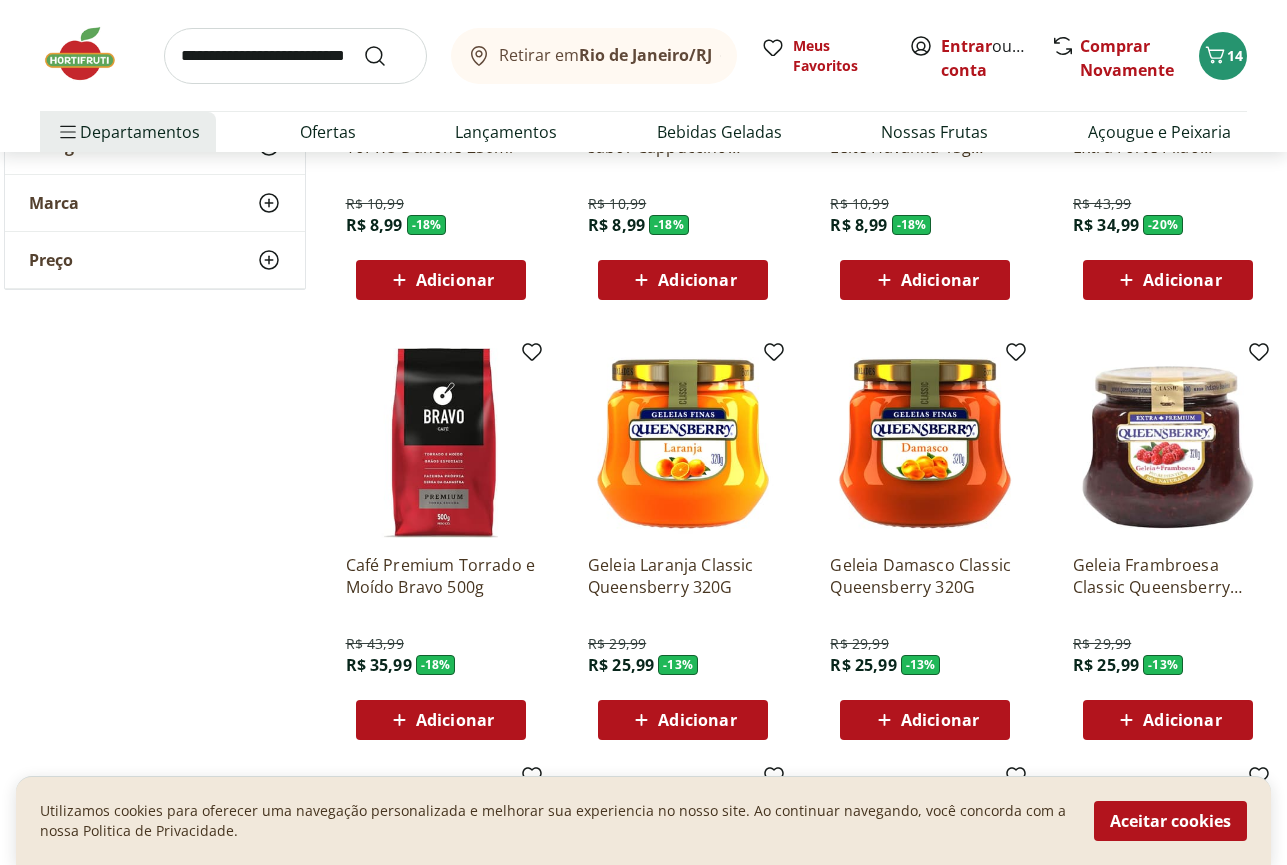 click at bounding box center [925, 443] 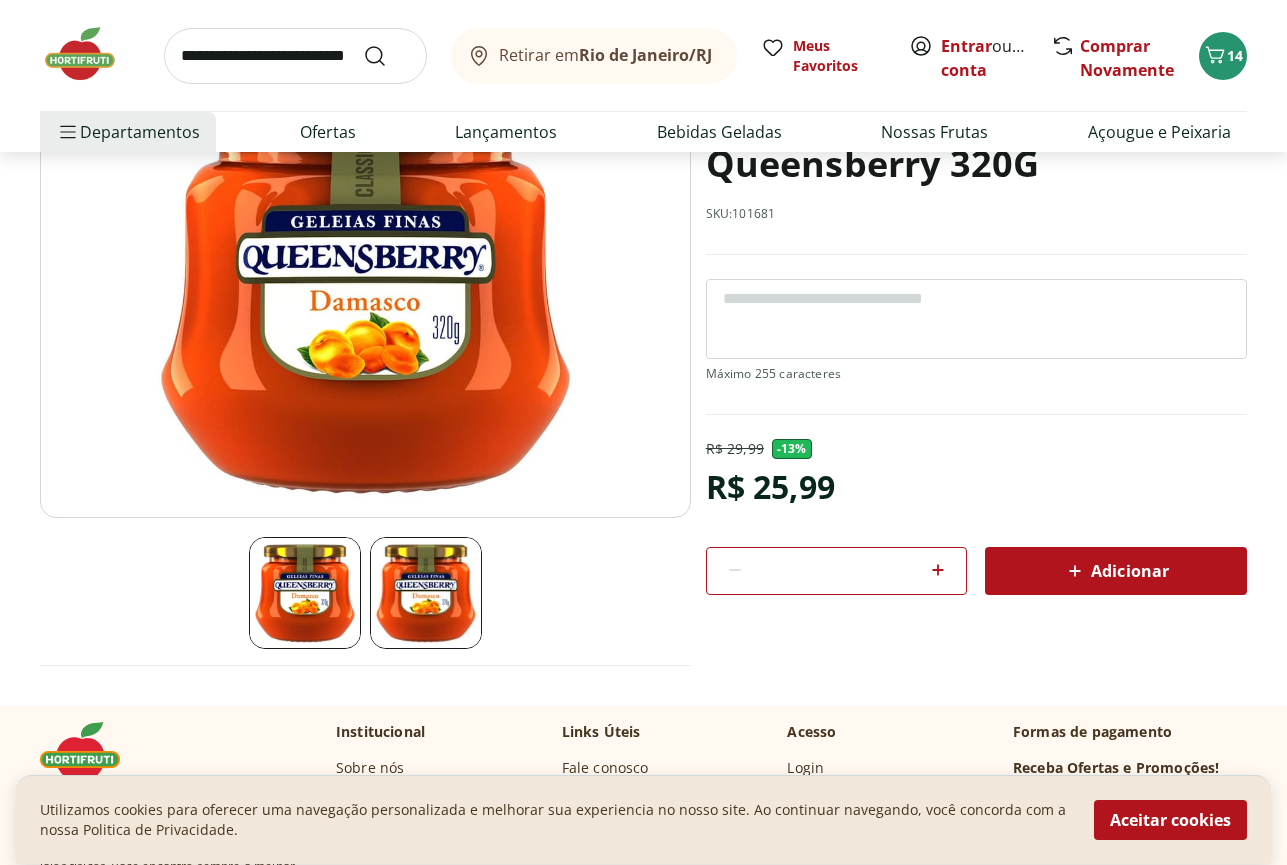 scroll, scrollTop: 204, scrollLeft: 0, axis: vertical 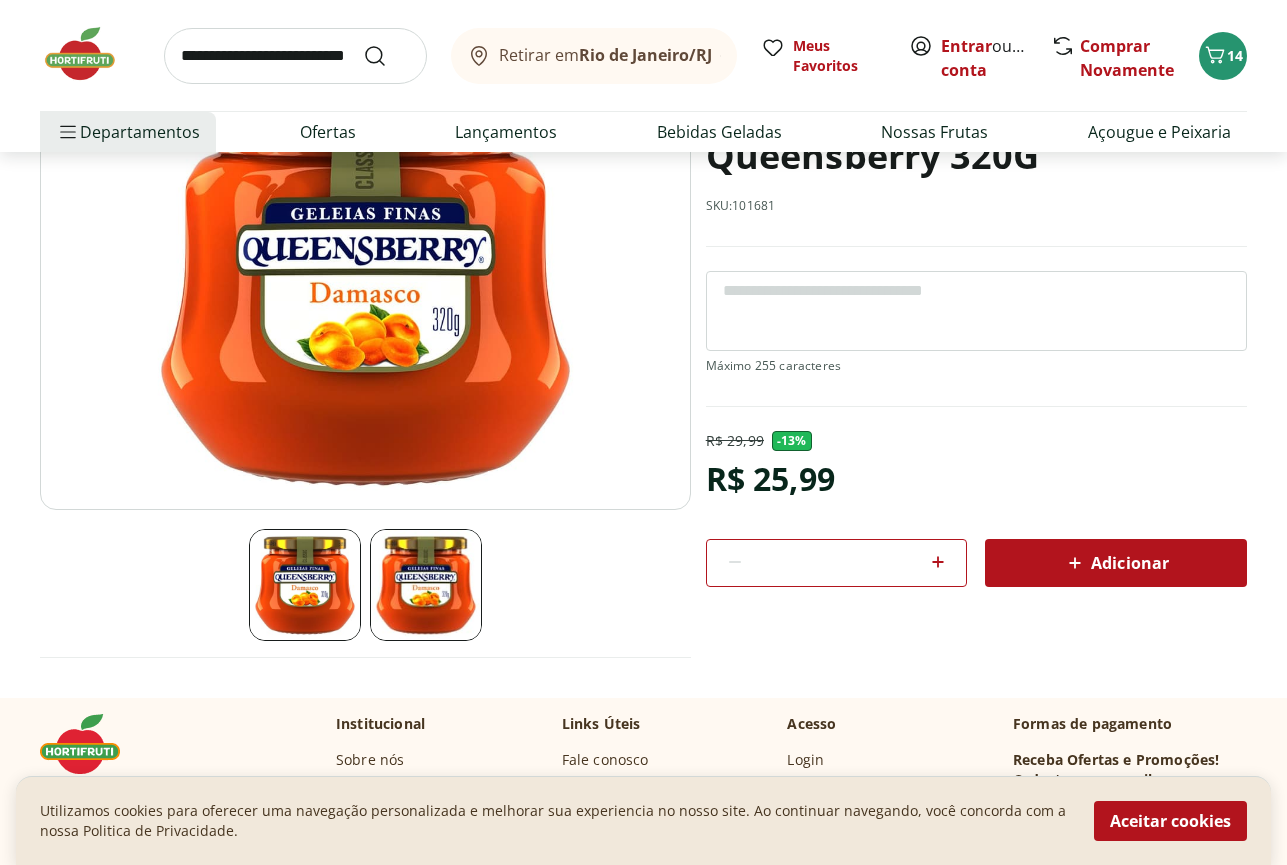 click at bounding box center [426, 585] 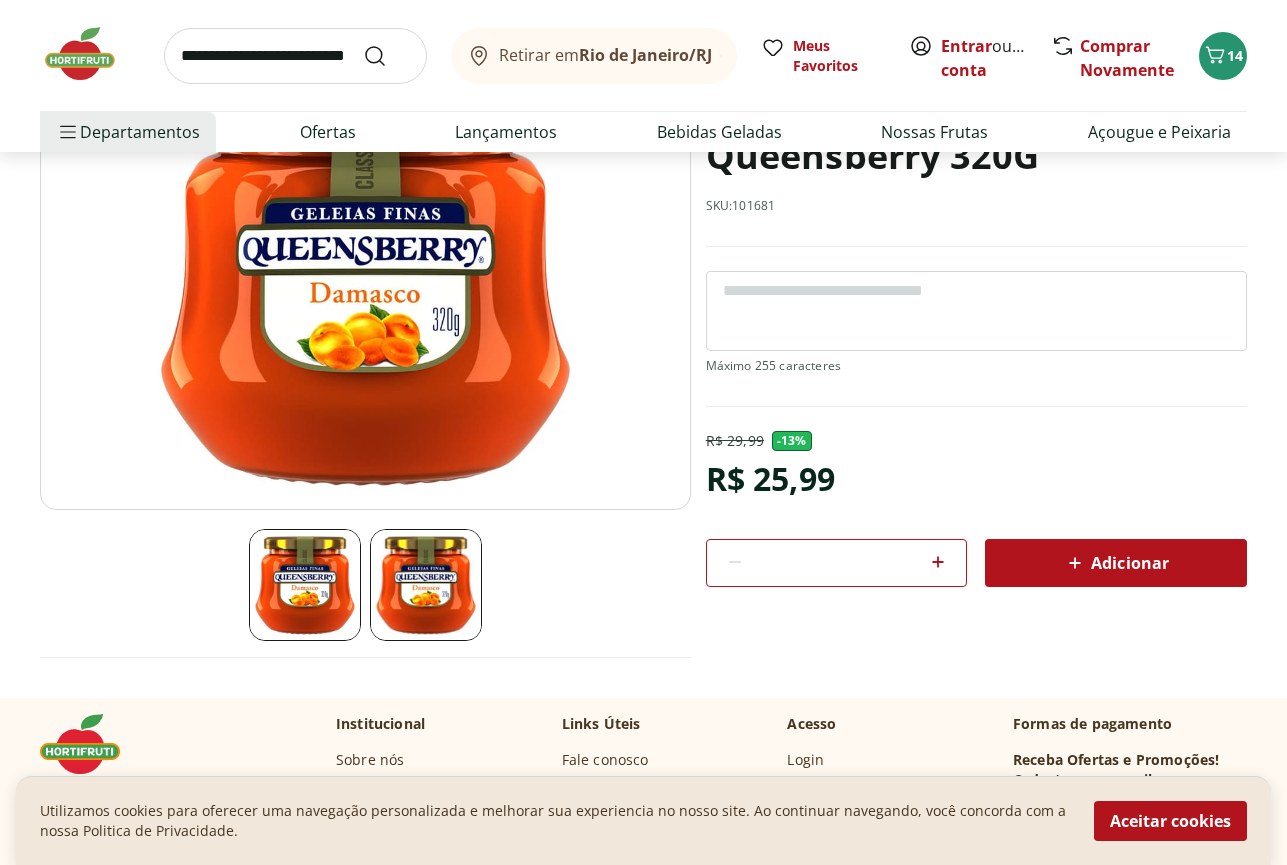 click at bounding box center (305, 585) 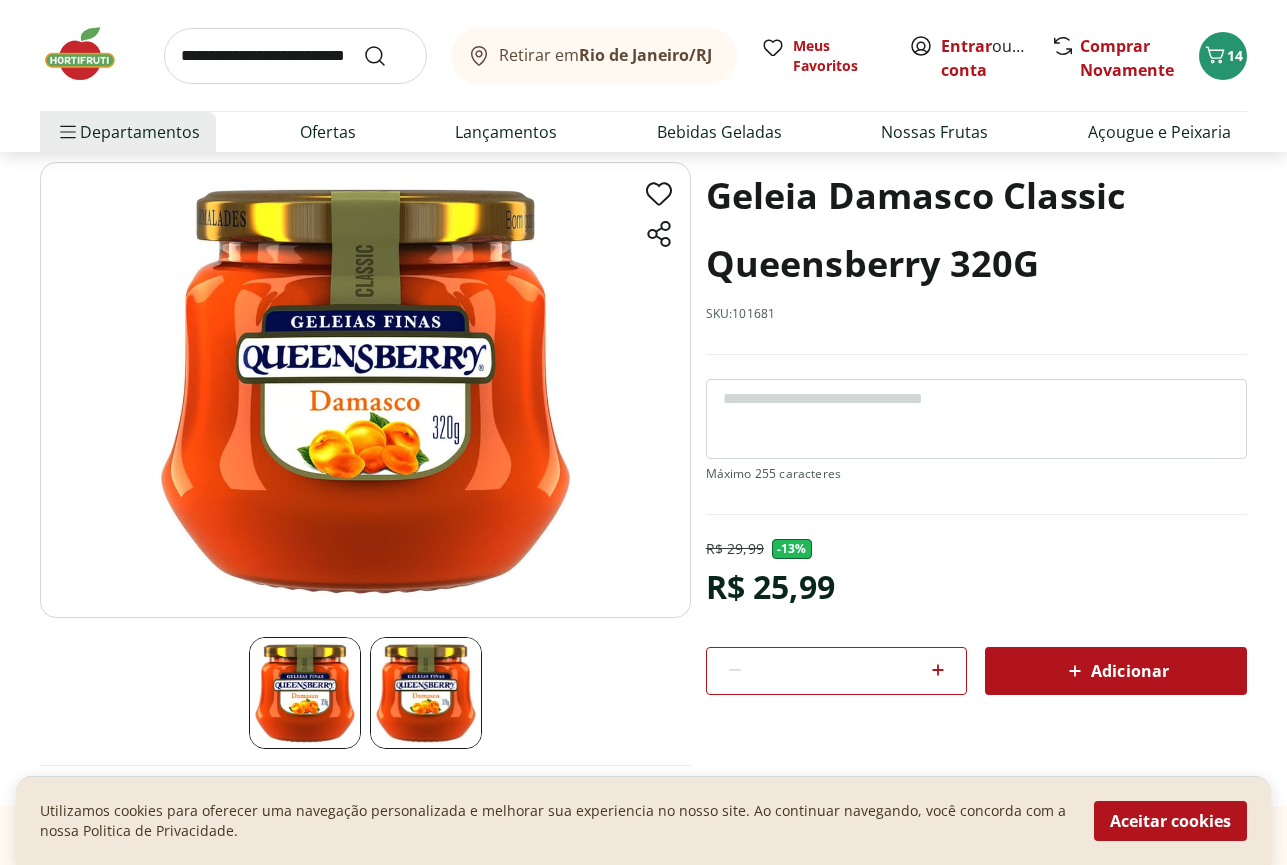 scroll, scrollTop: 102, scrollLeft: 0, axis: vertical 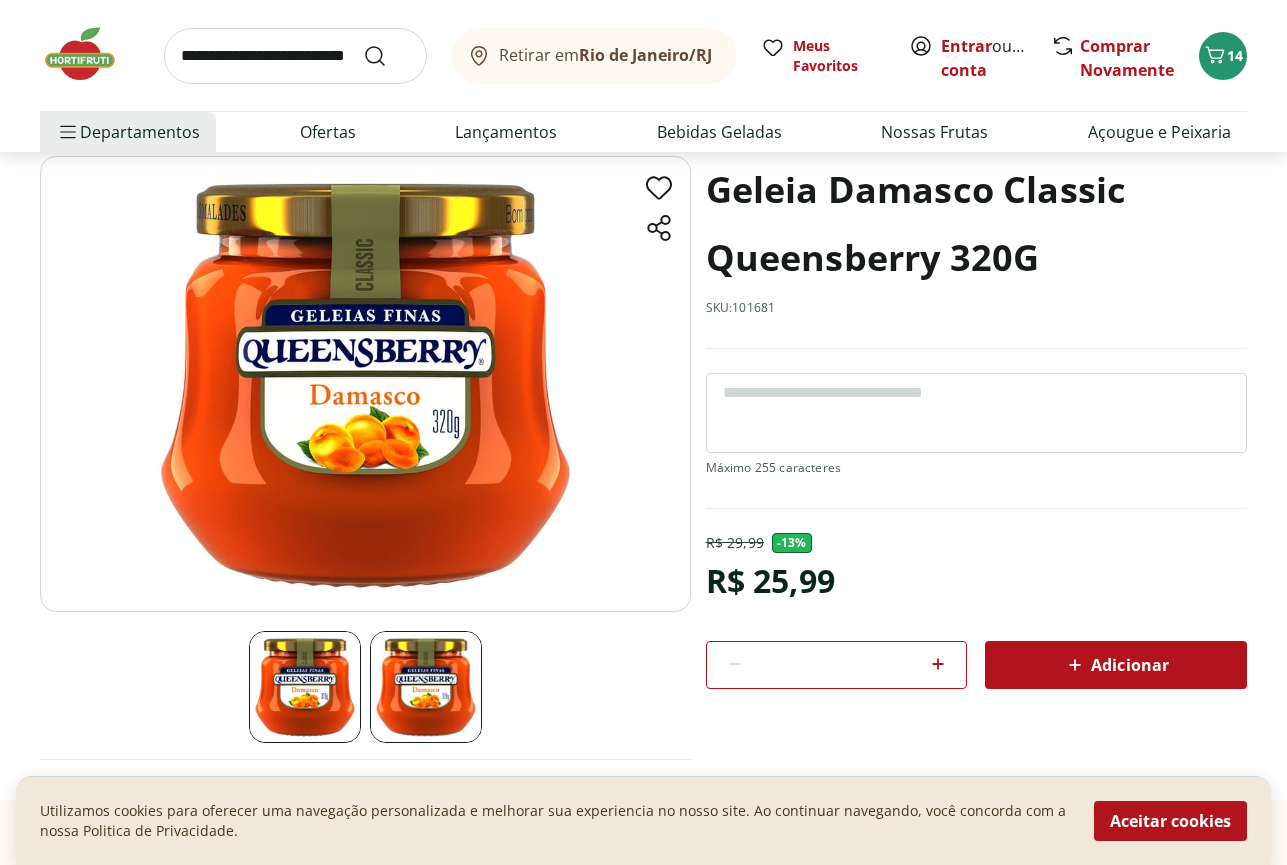 click on "Adicionar" at bounding box center [1116, 665] 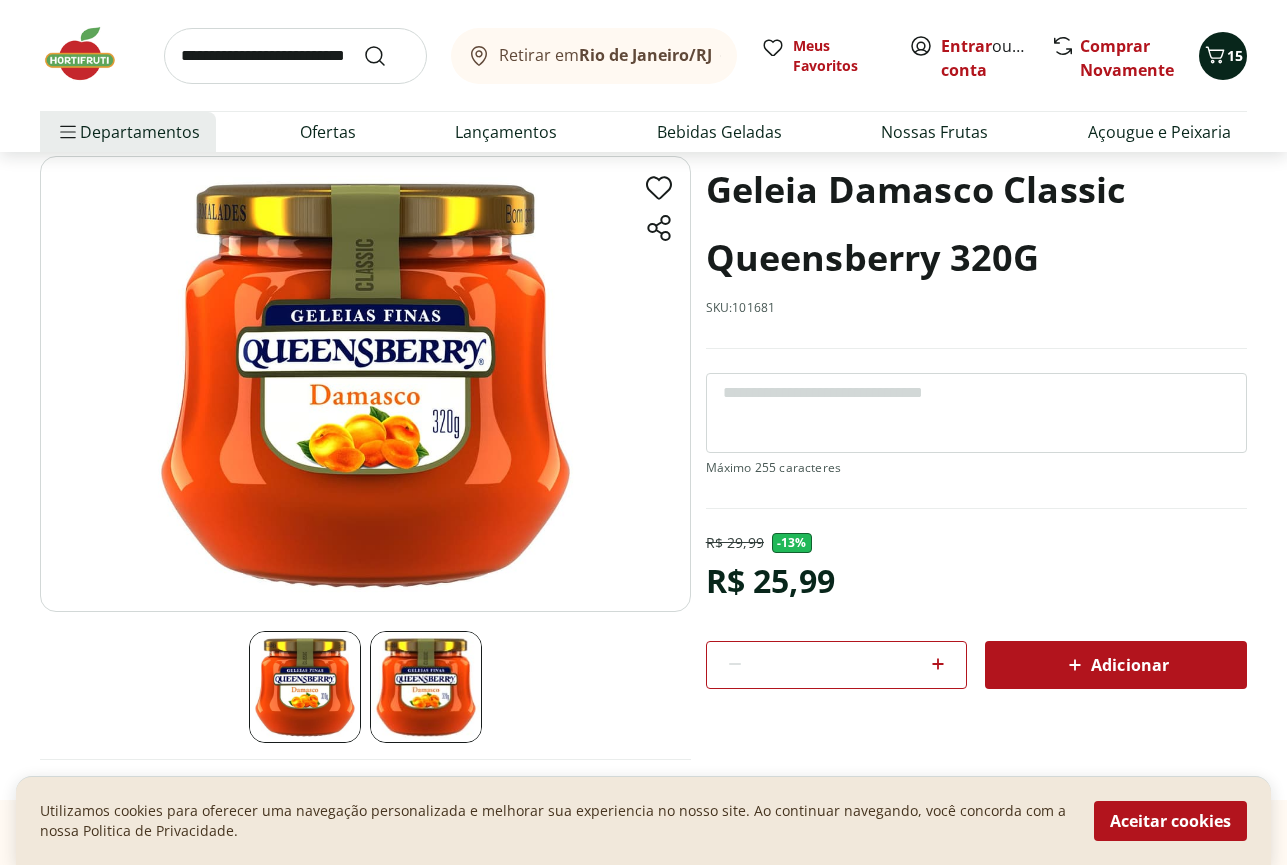 click on "15" at bounding box center (1223, 56) 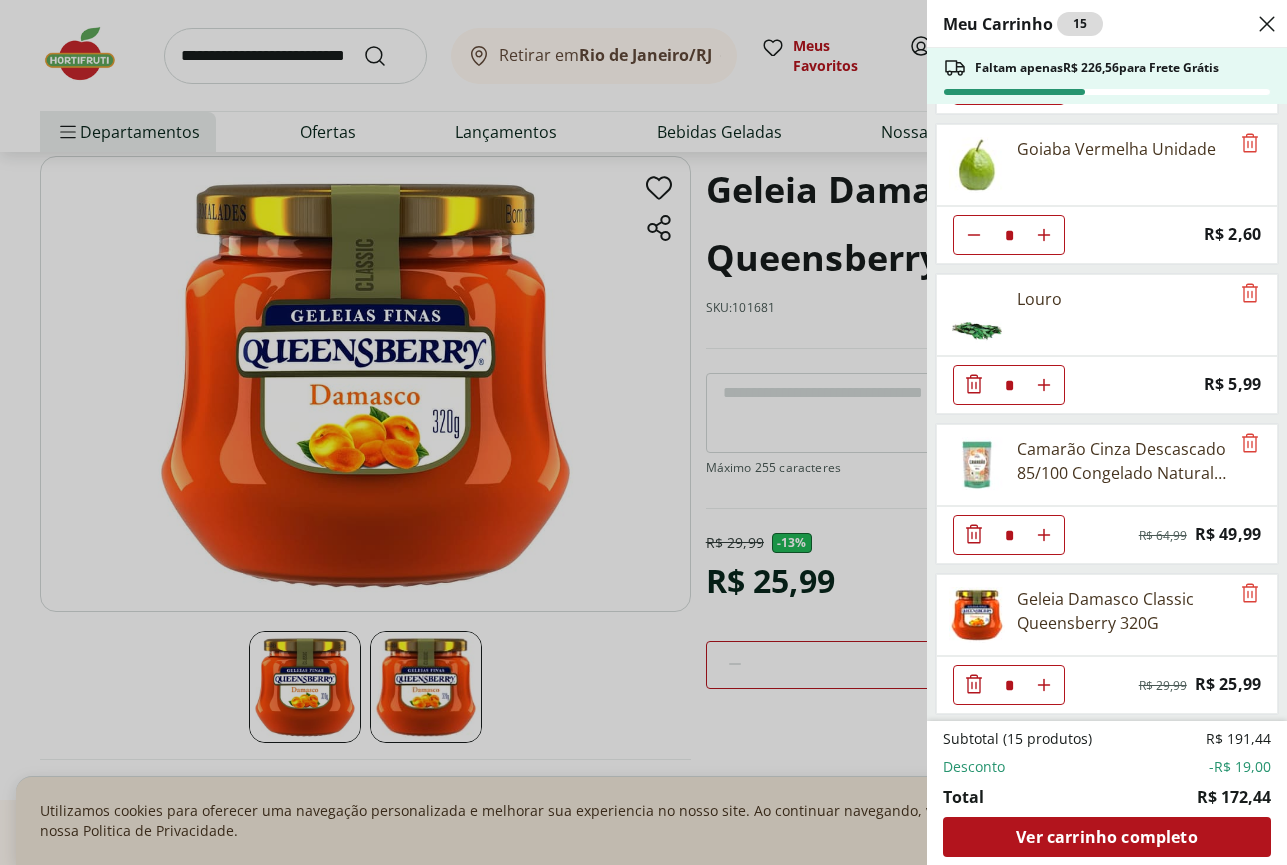 scroll, scrollTop: 741, scrollLeft: 0, axis: vertical 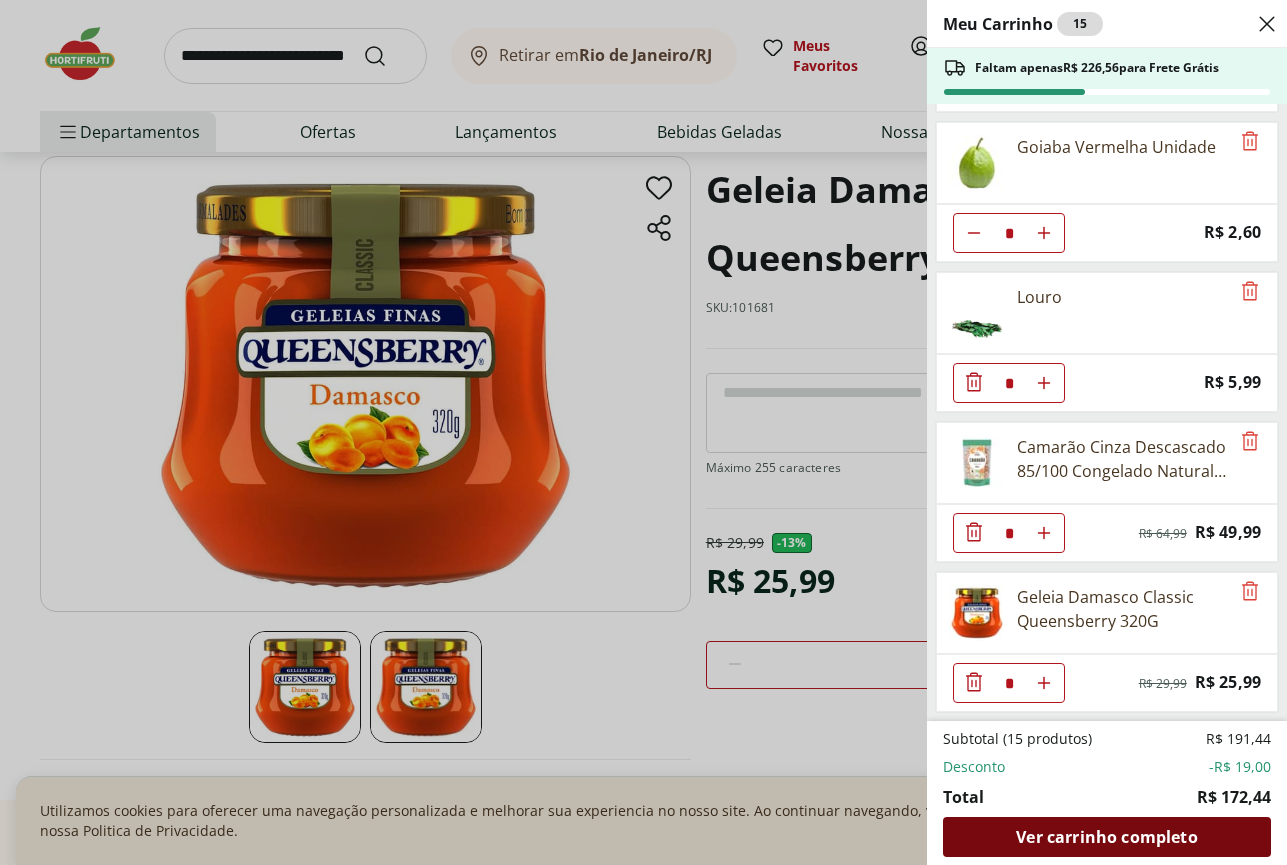click on "Ver carrinho completo" at bounding box center (1107, 837) 